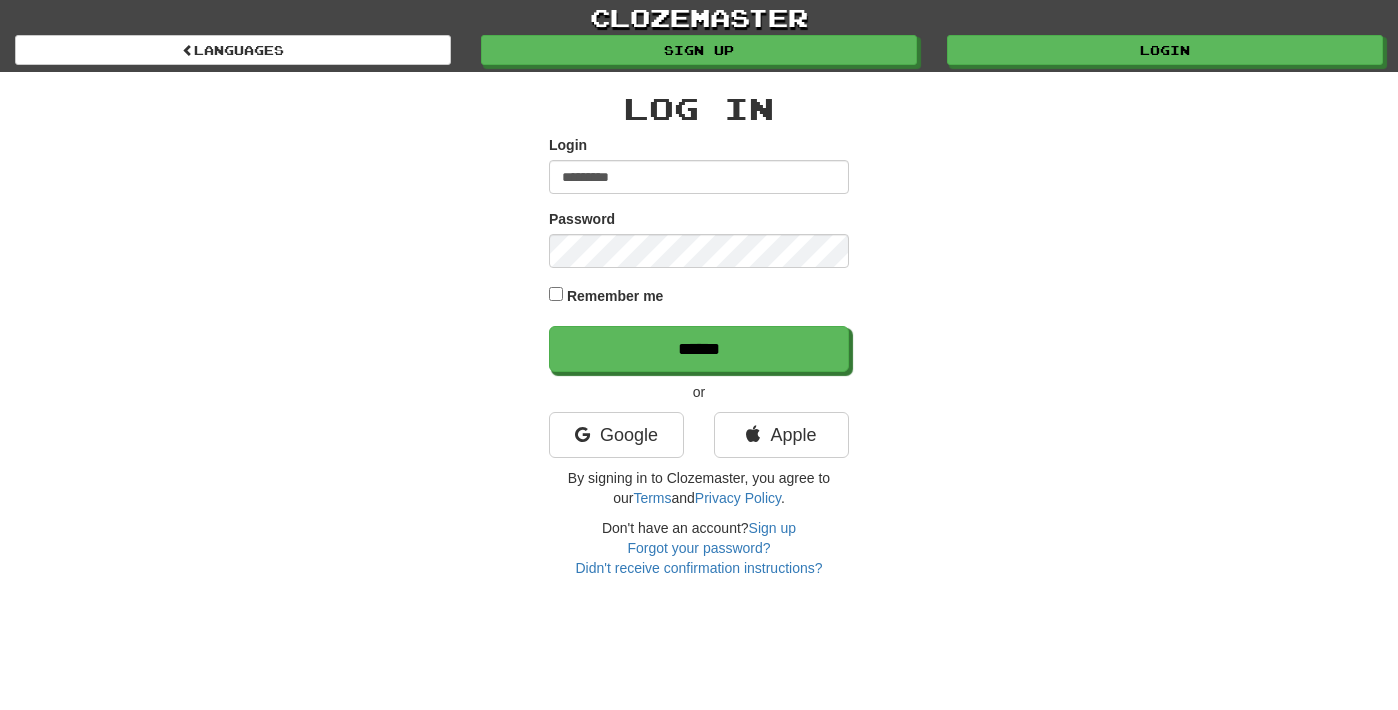 scroll, scrollTop: 0, scrollLeft: 0, axis: both 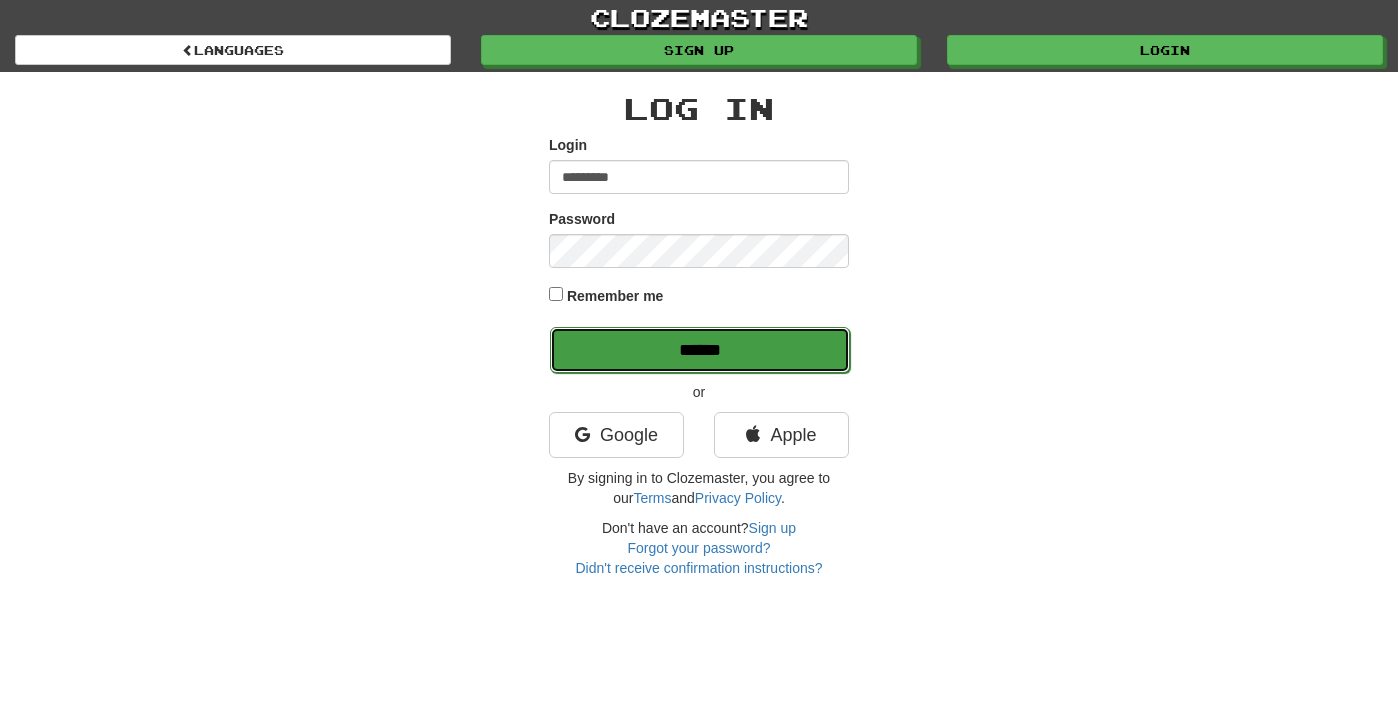 click on "******" at bounding box center [700, 350] 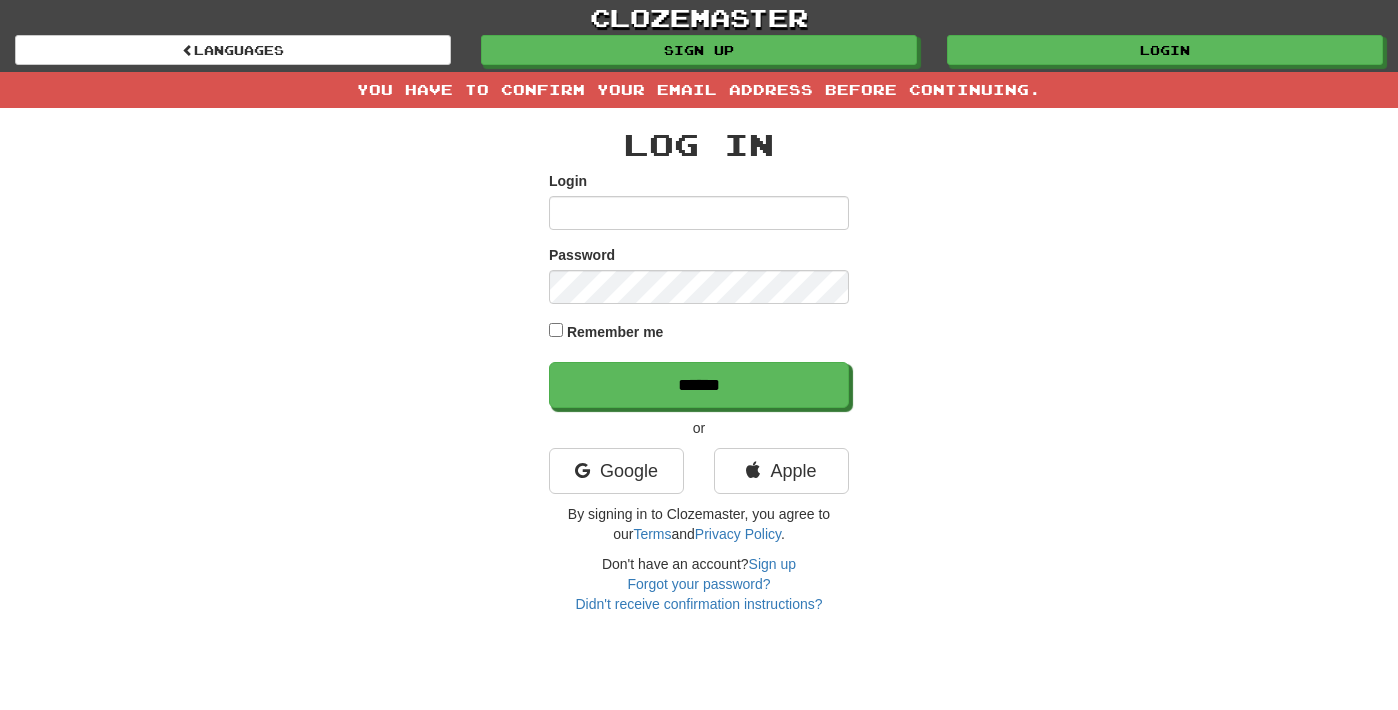 scroll, scrollTop: 0, scrollLeft: 0, axis: both 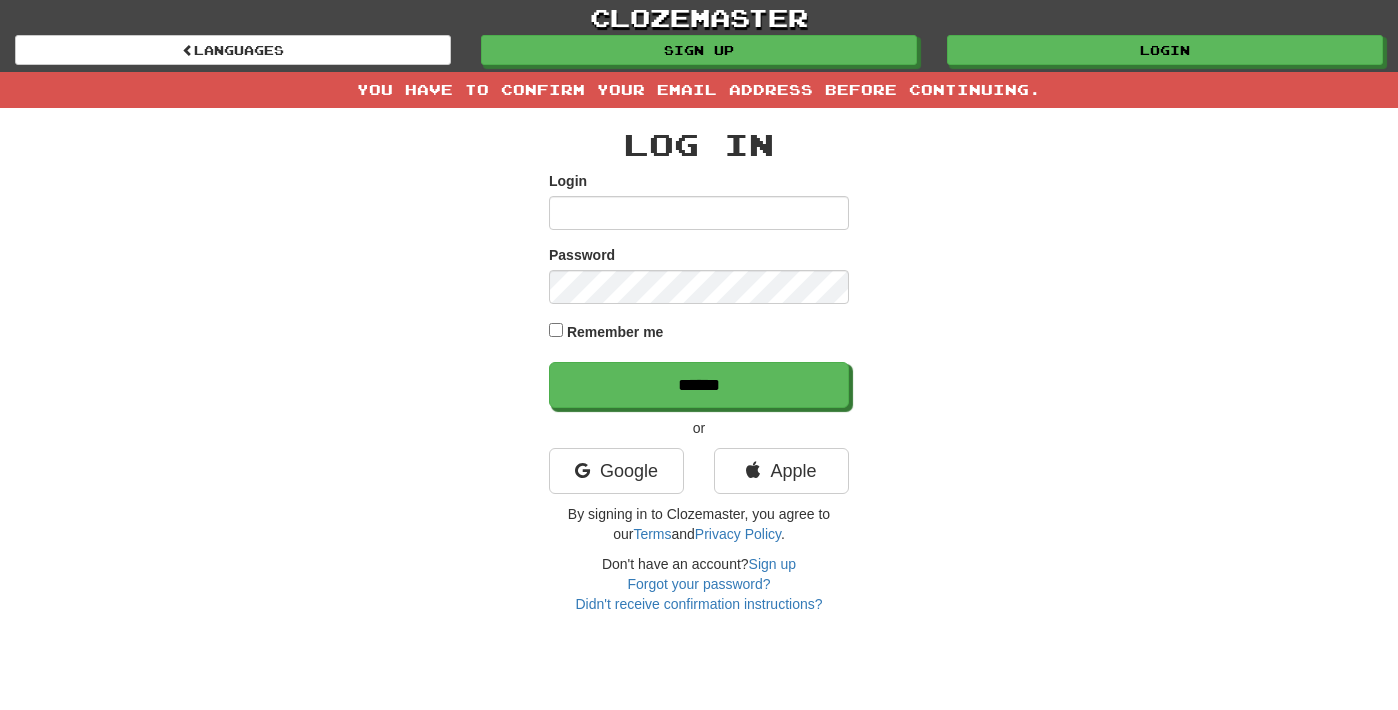 click on "Log In
Login
Password
Remember me
******
or
Google
Apple
By signing in to Clozemaster, you agree to our  Terms  and  Privacy Policy .
Don't have an account?  Sign up
Forgot your password?
Didn't receive confirmation instructions?" at bounding box center (699, 361) 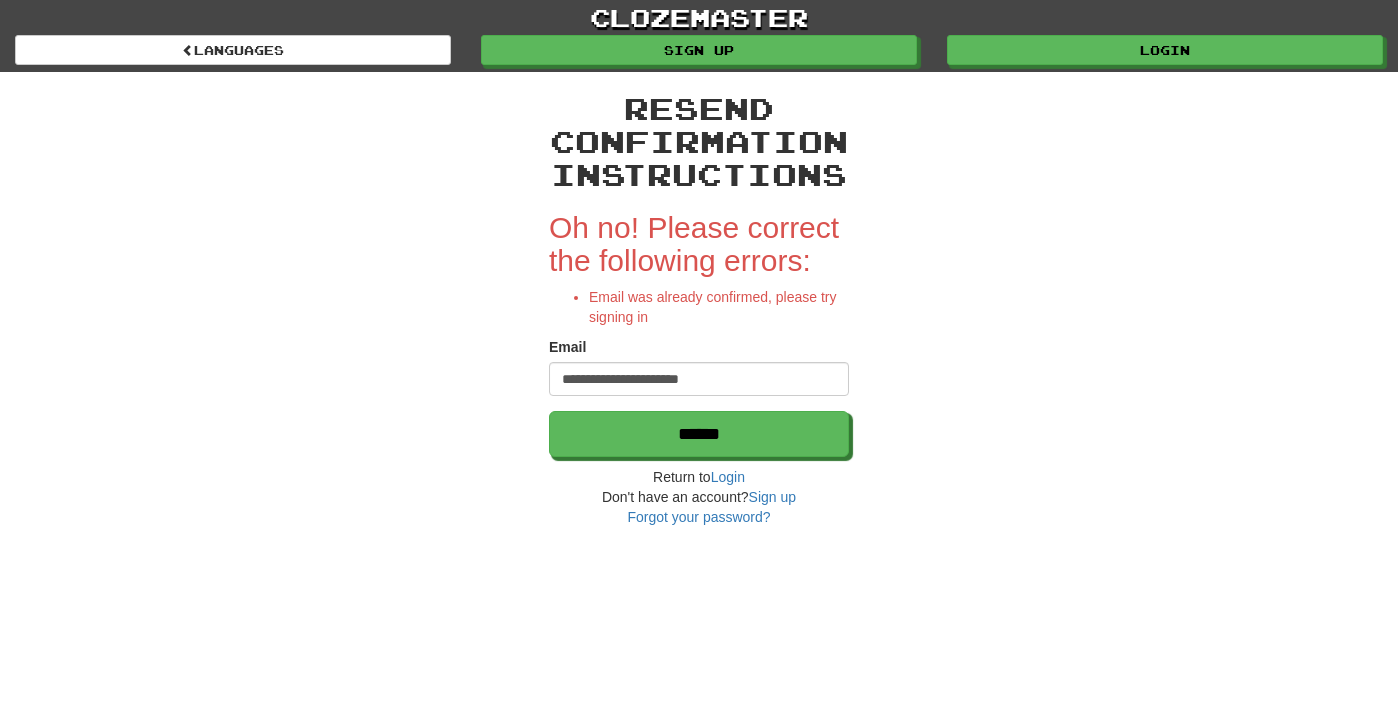 scroll, scrollTop: 0, scrollLeft: 0, axis: both 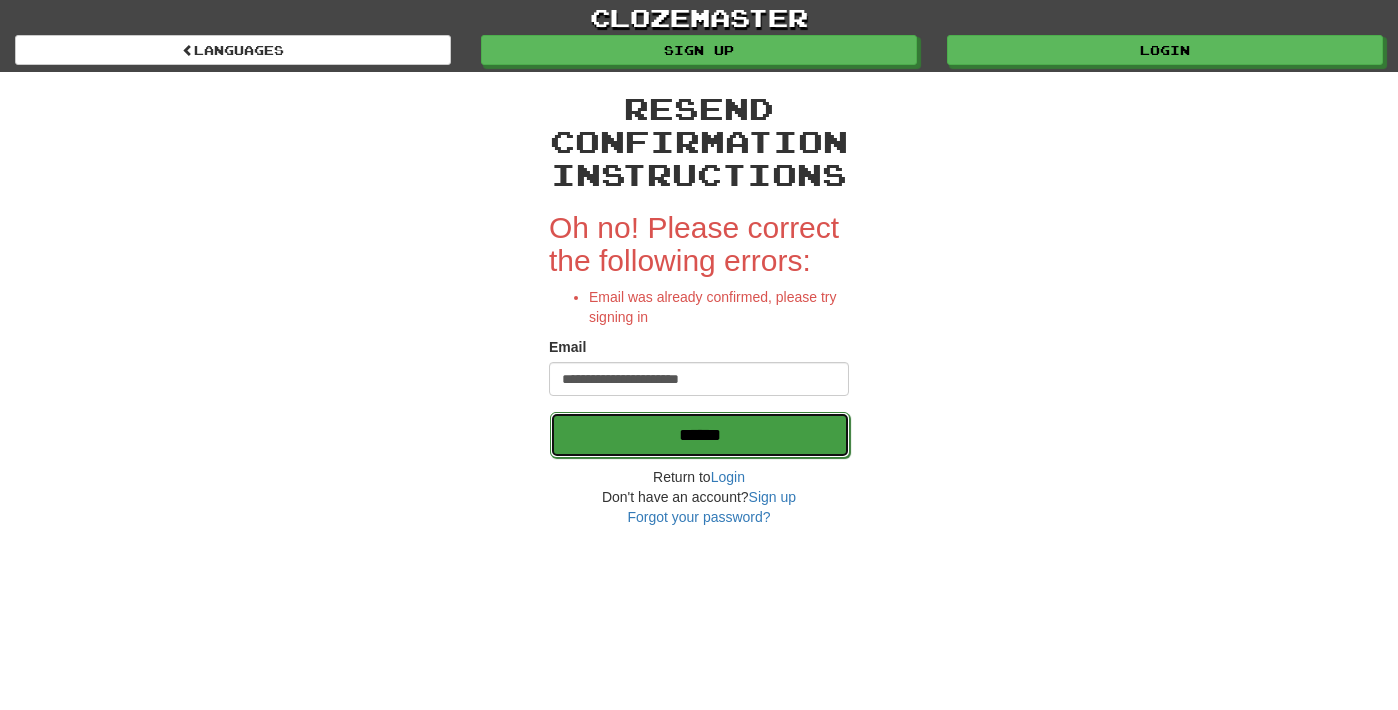 click on "******" at bounding box center (700, 435) 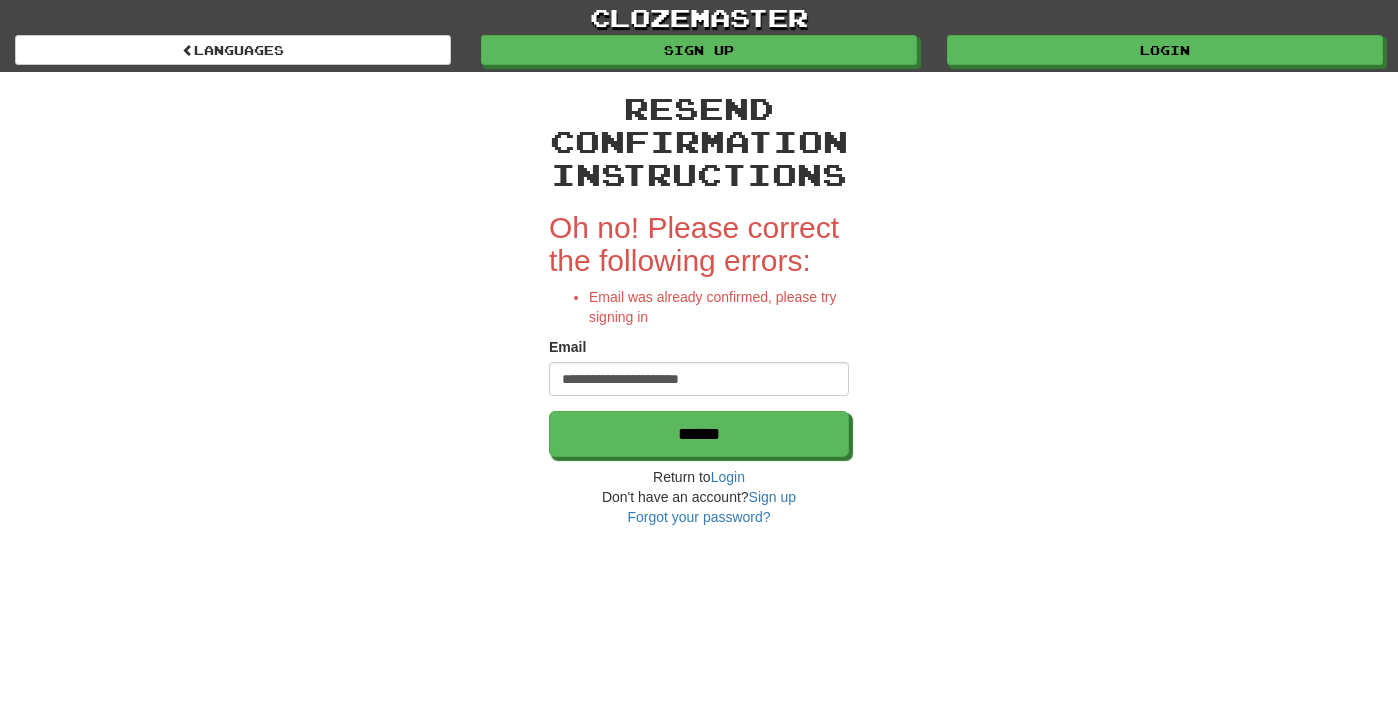 scroll, scrollTop: 0, scrollLeft: 0, axis: both 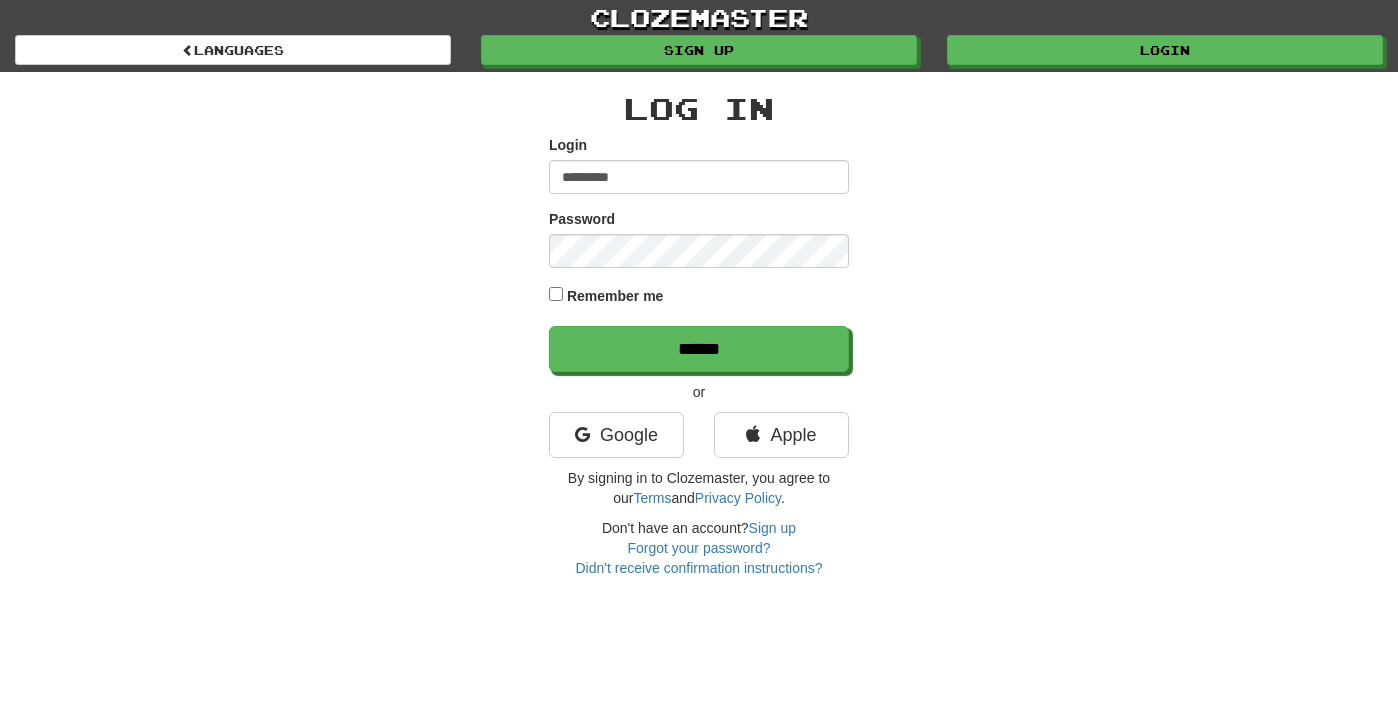 type on "*********" 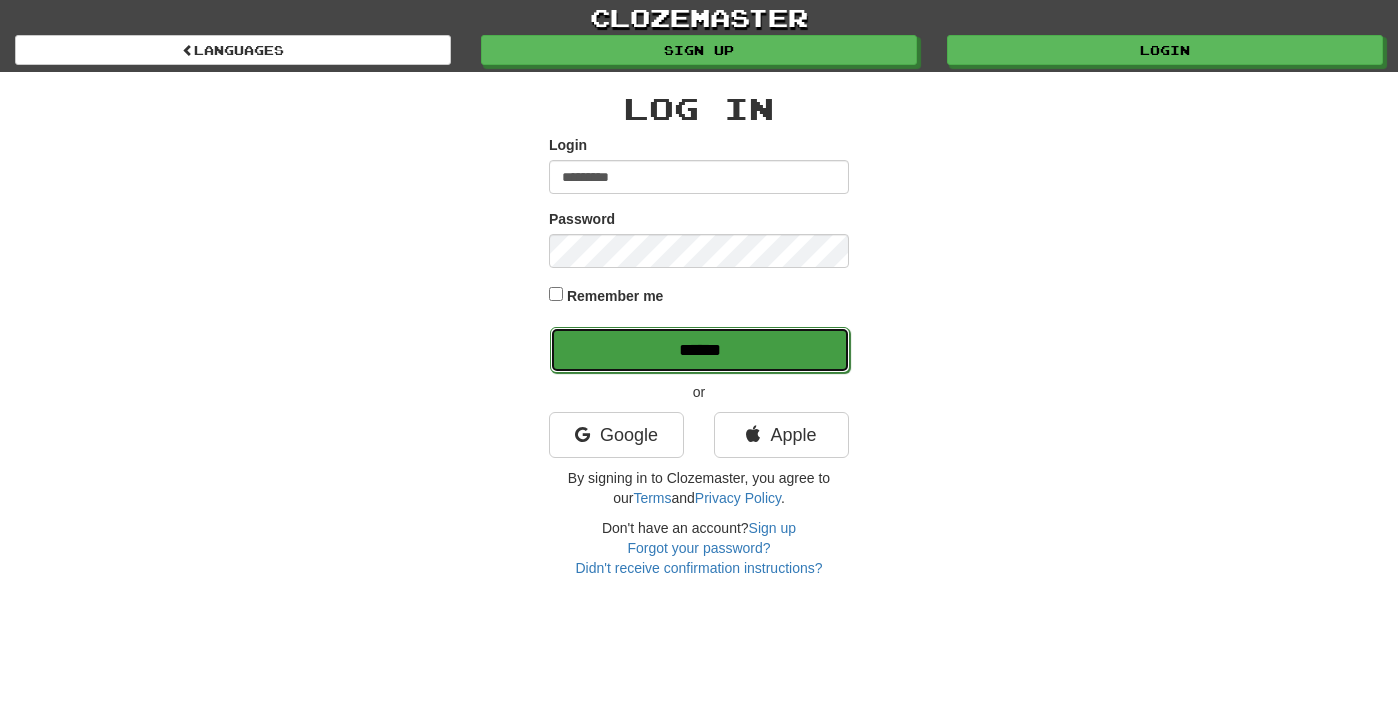 click on "******" at bounding box center [700, 350] 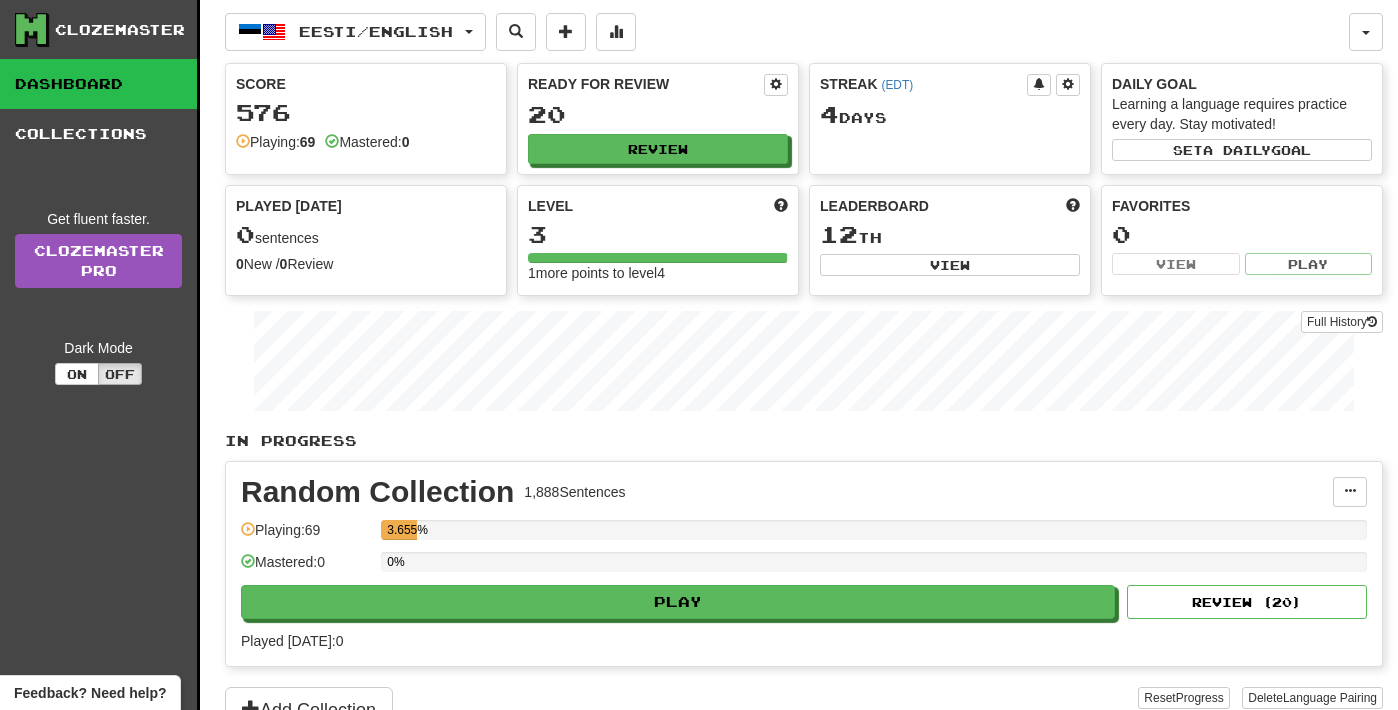 scroll, scrollTop: 0, scrollLeft: 0, axis: both 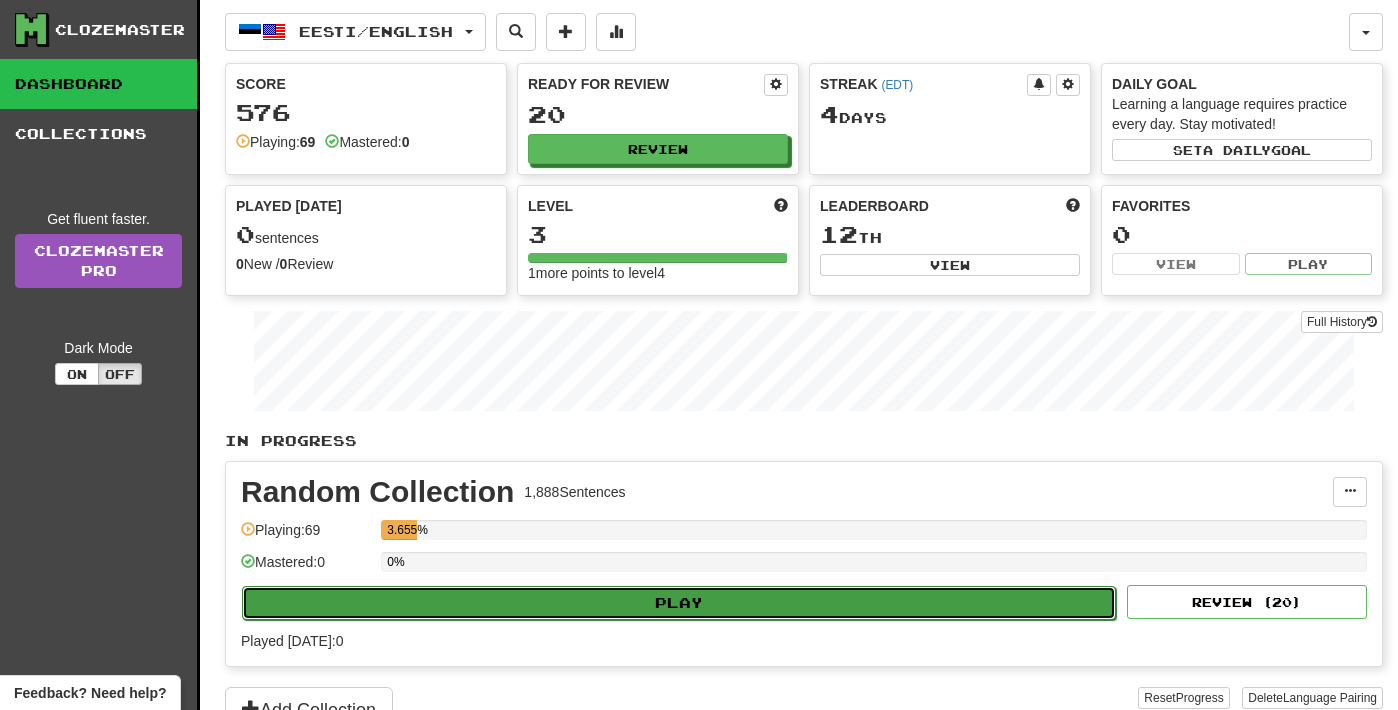 click on "Play" at bounding box center [679, 603] 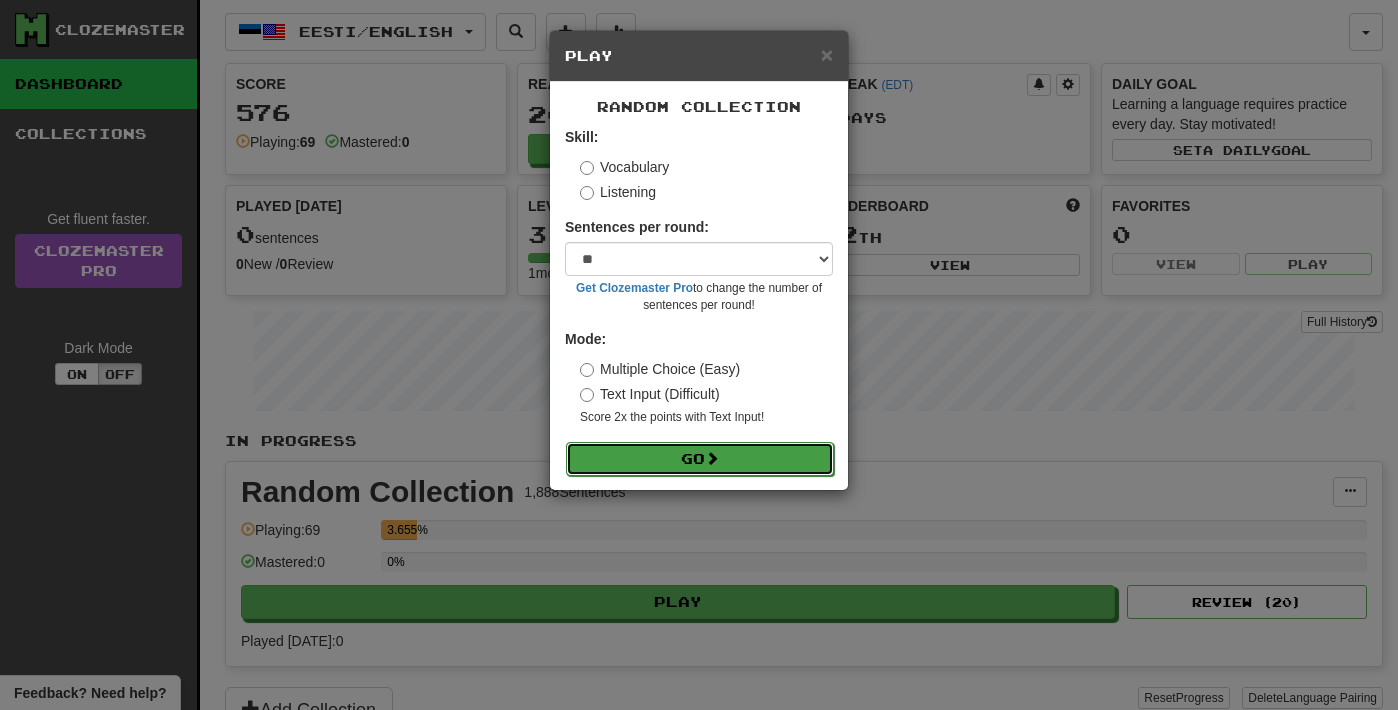 click on "Go" at bounding box center [700, 459] 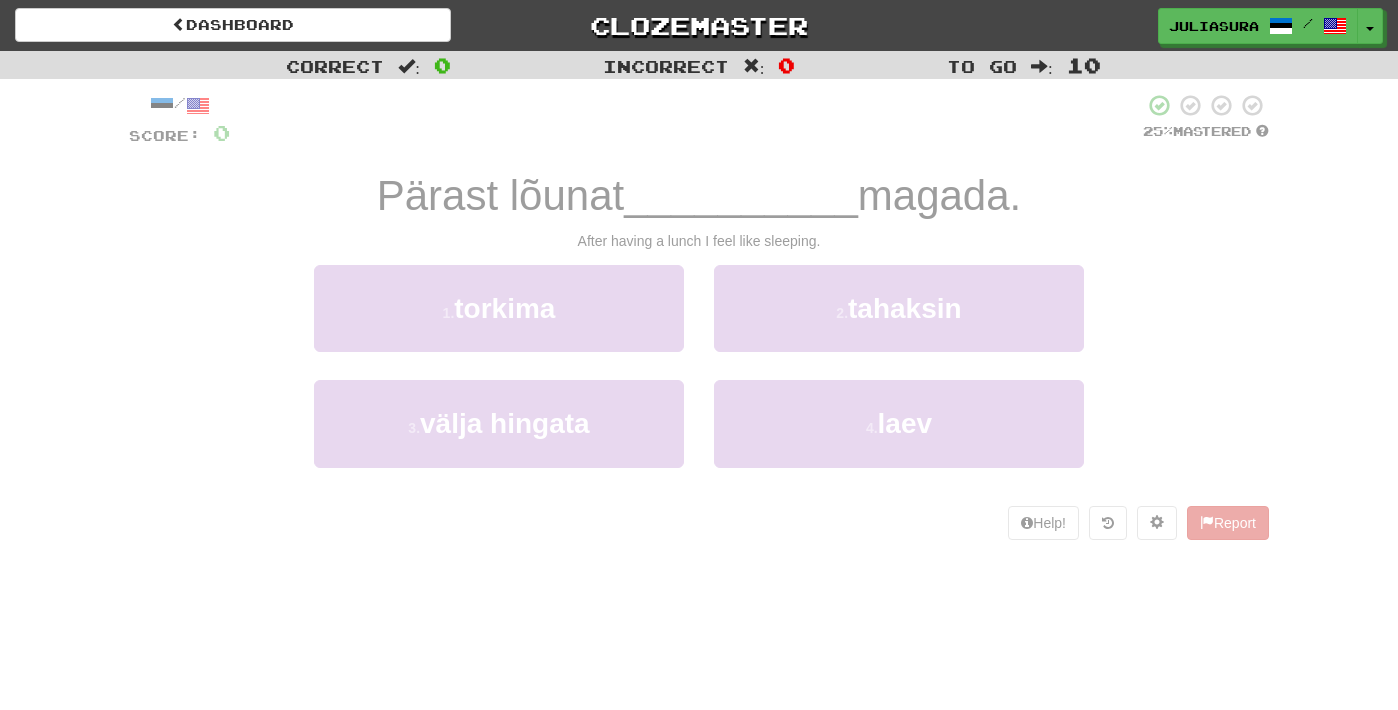 scroll, scrollTop: 0, scrollLeft: 0, axis: both 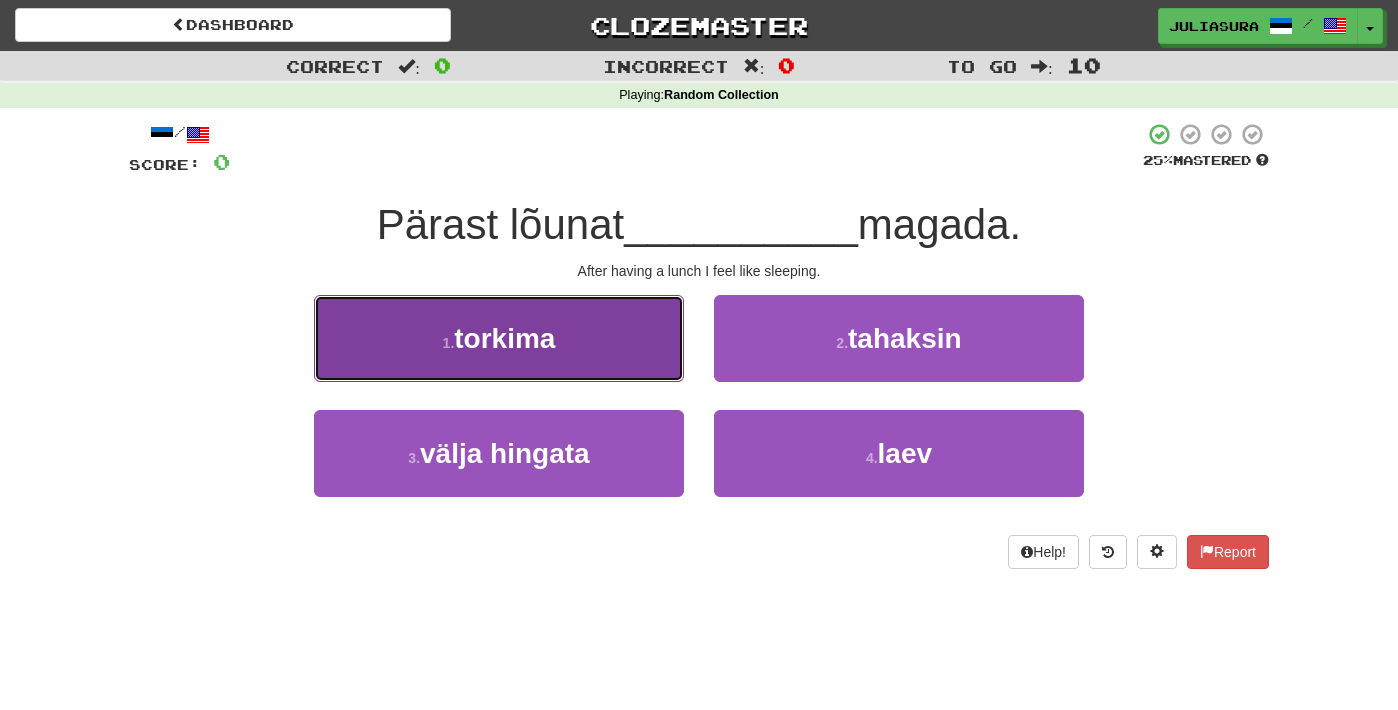 click on "1 .  torkima" at bounding box center (499, 338) 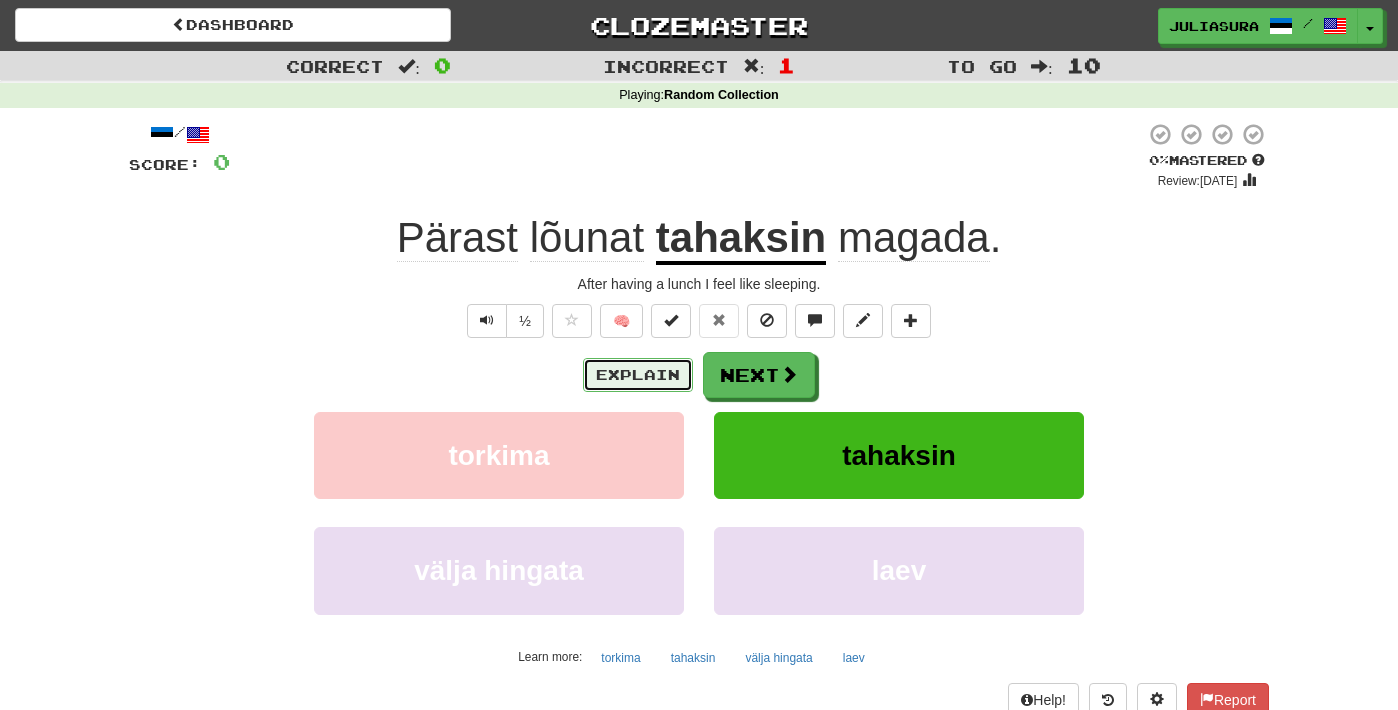 click on "Explain" at bounding box center [638, 375] 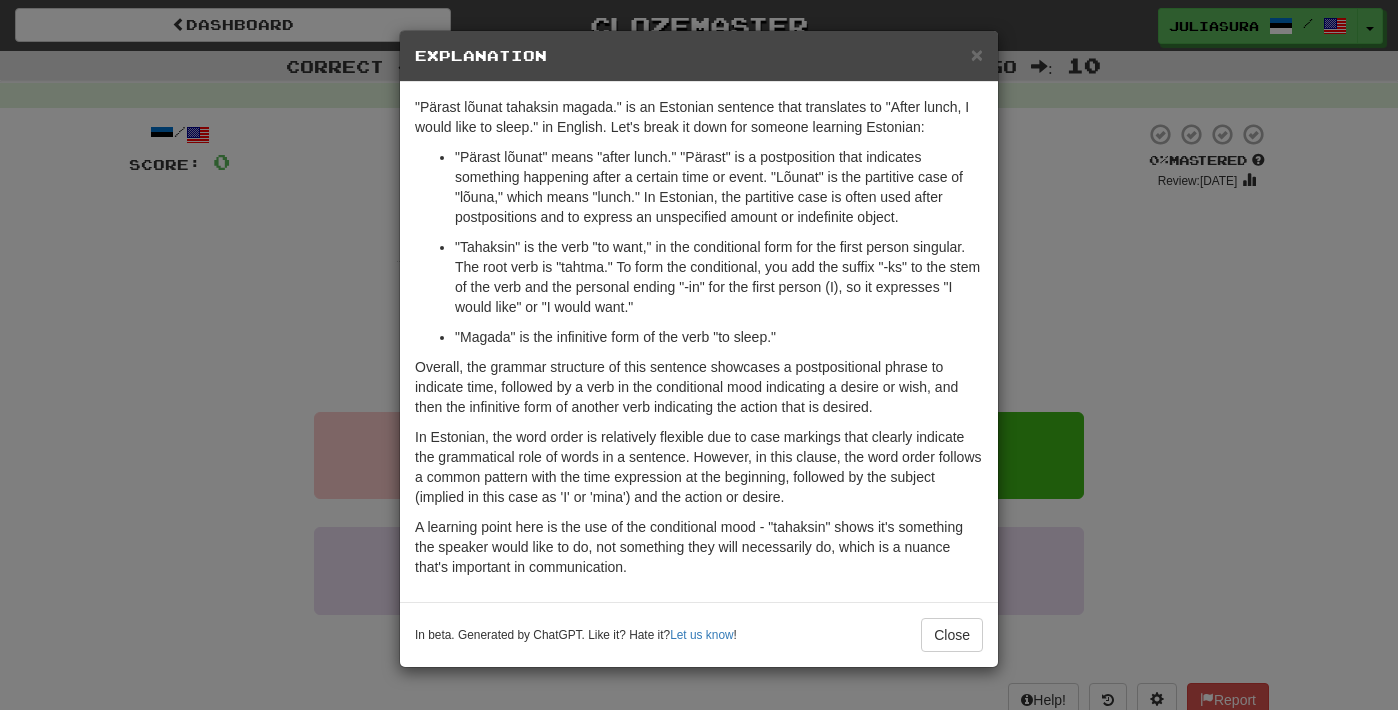 click on "× Explanation" at bounding box center [699, 56] 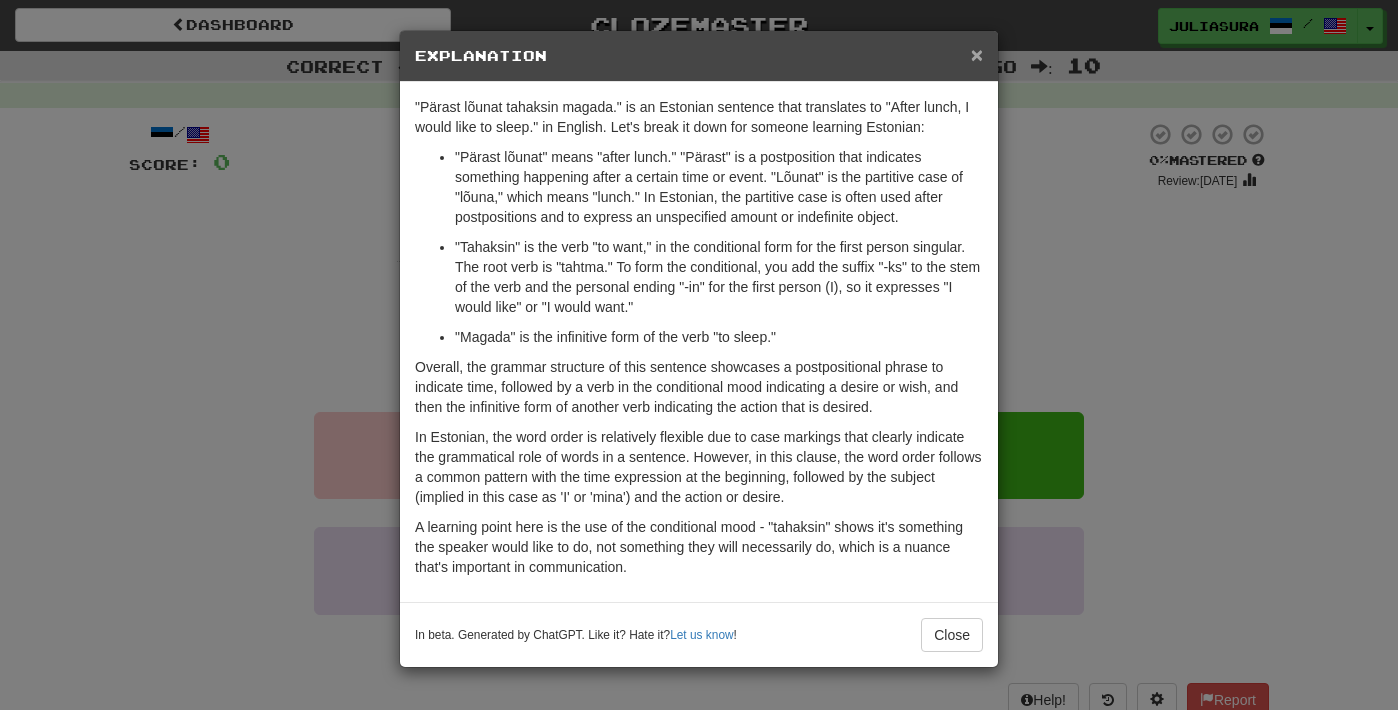 click on "×" at bounding box center [977, 54] 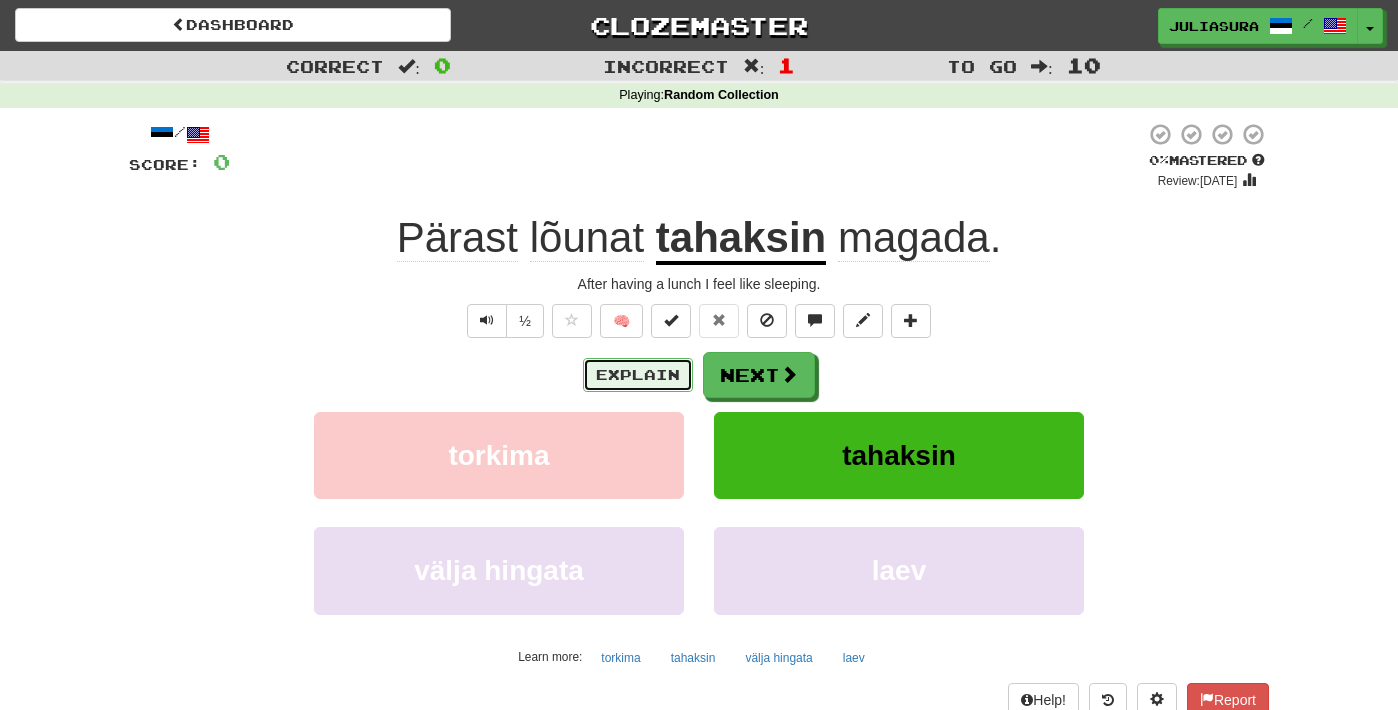 click on "Explain" at bounding box center (638, 375) 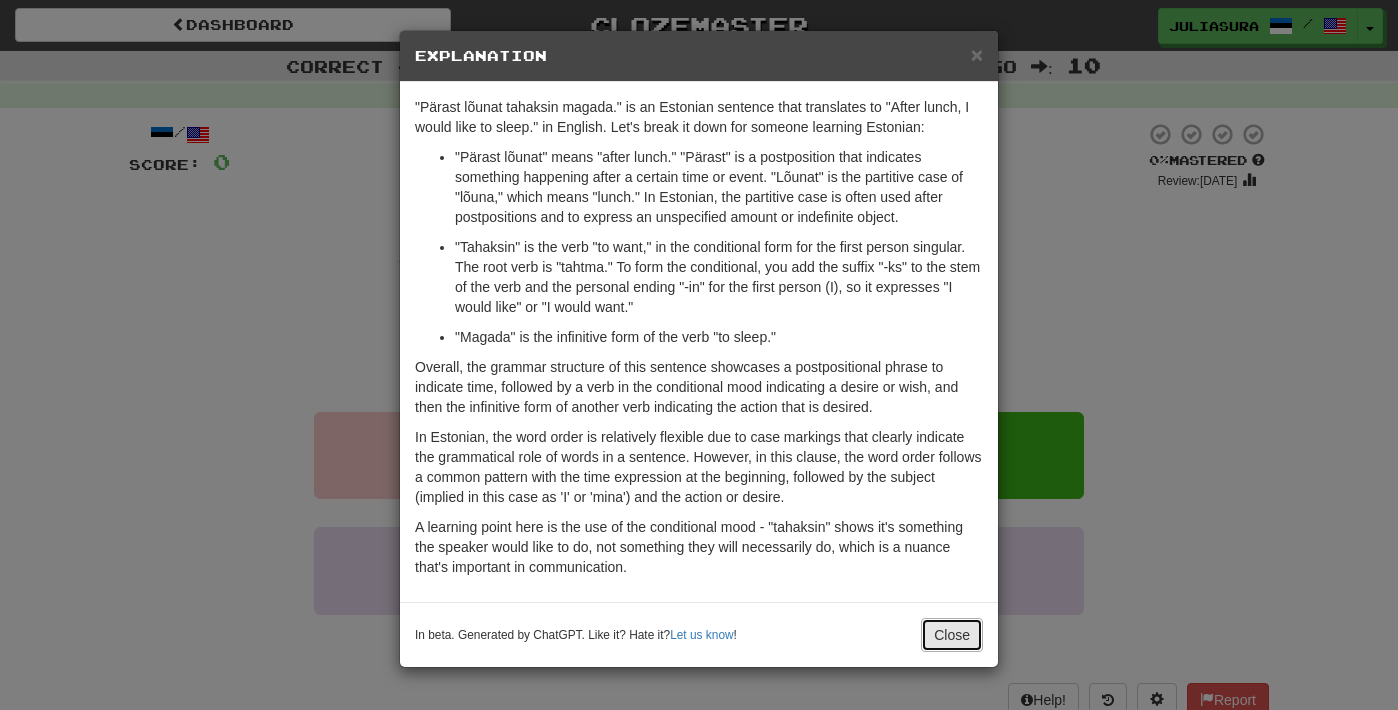 click on "Close" at bounding box center (952, 635) 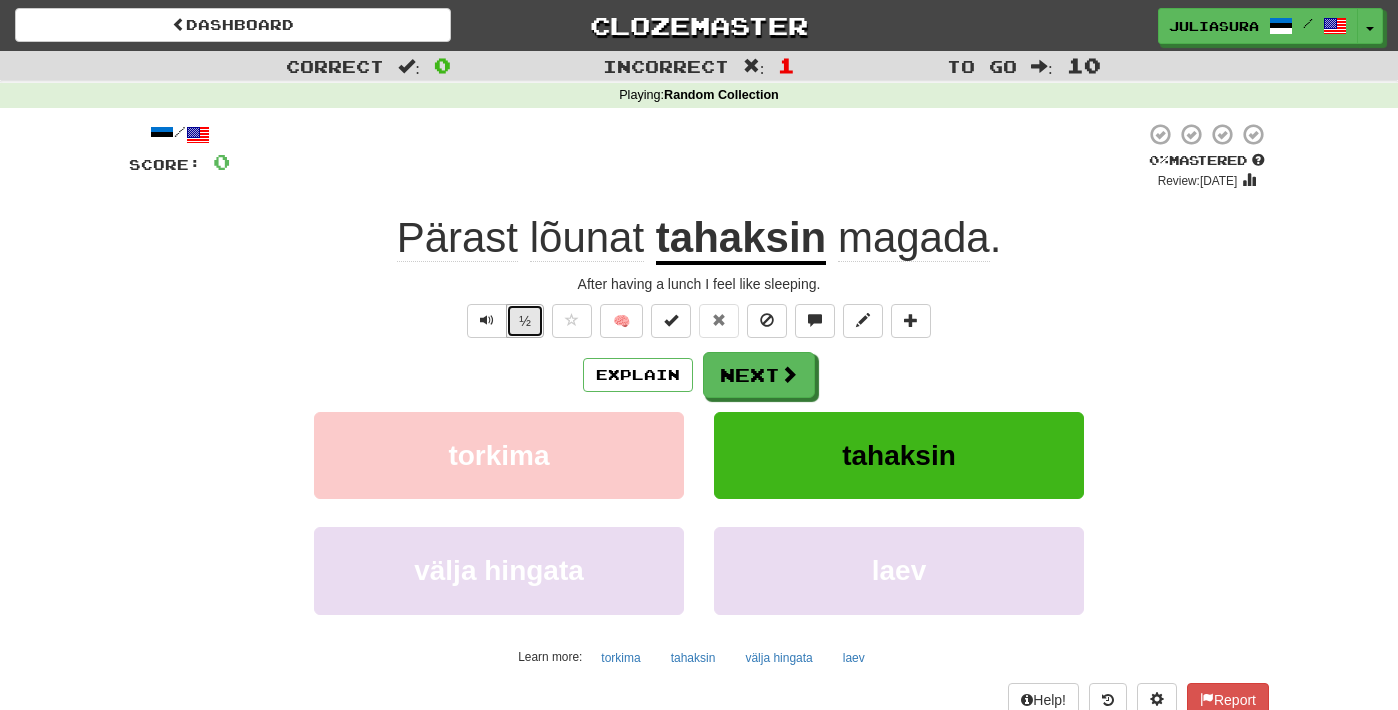 click on "½" at bounding box center [525, 321] 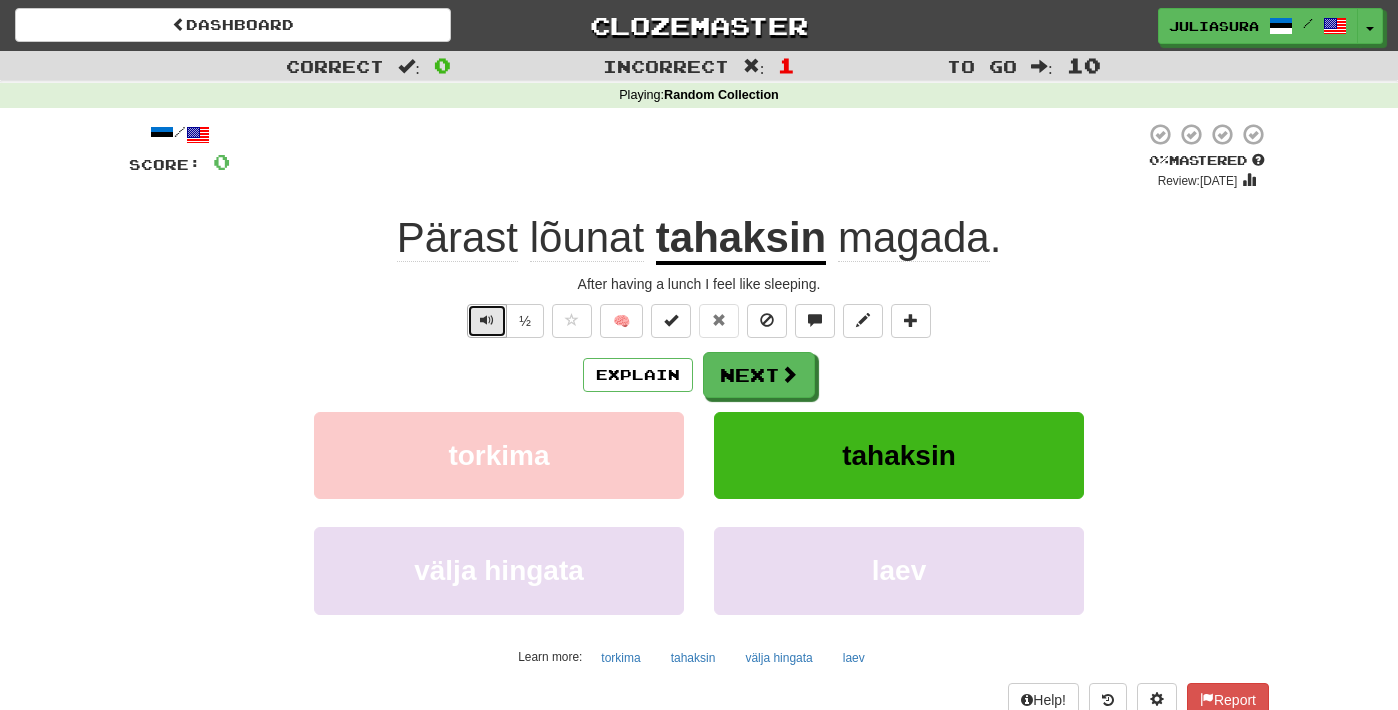 click at bounding box center (487, 320) 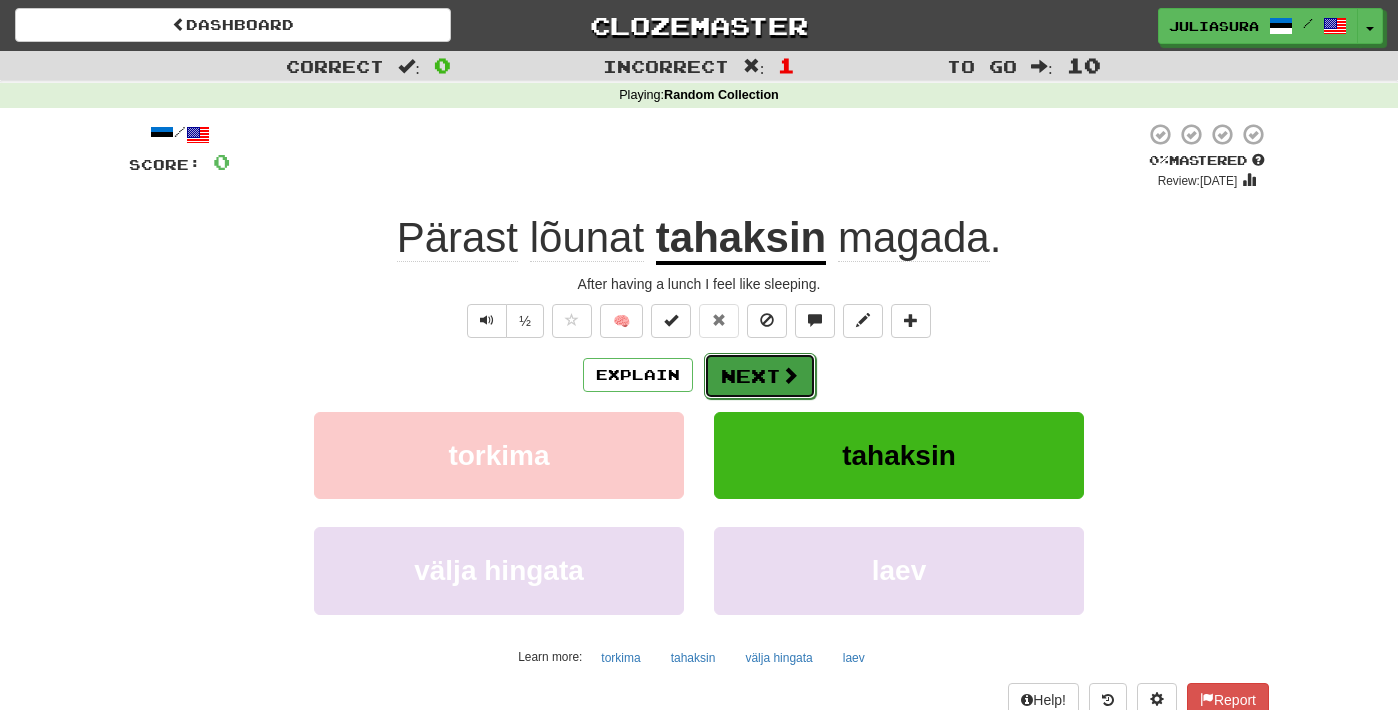click on "Next" at bounding box center [760, 376] 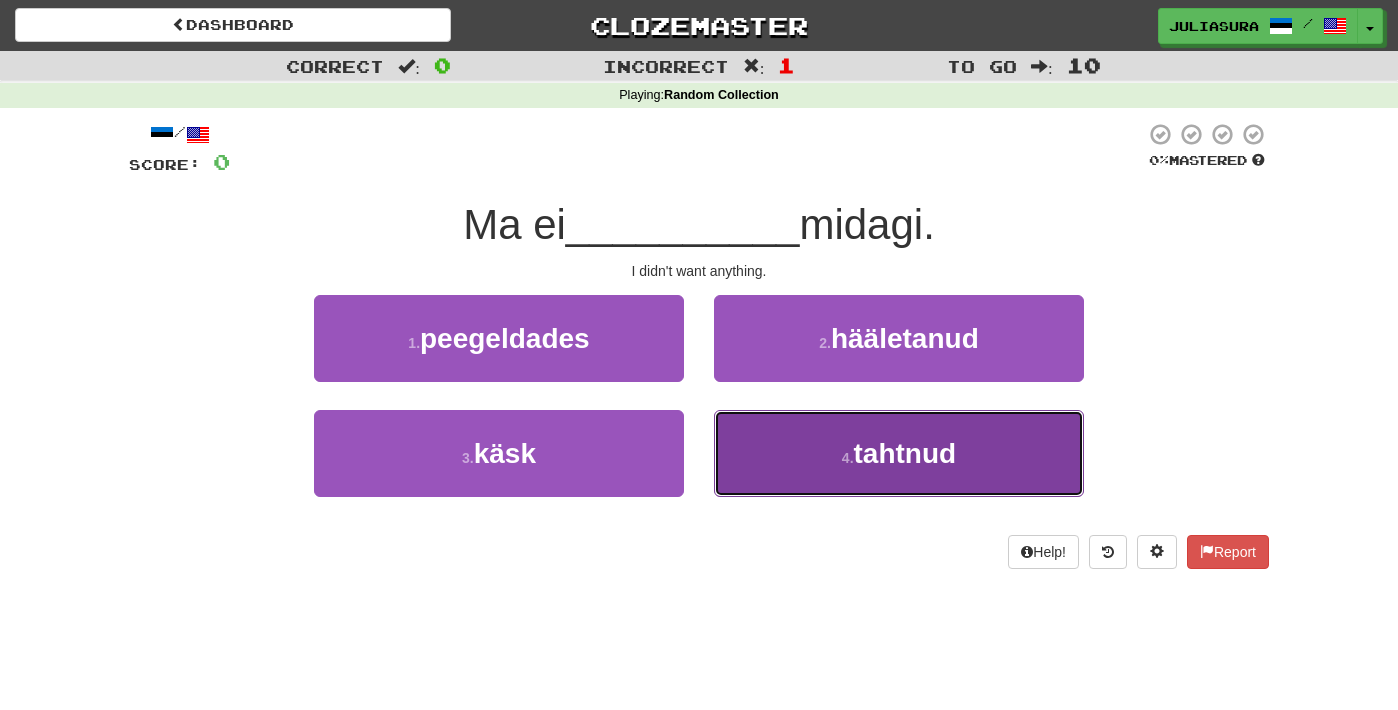 click on "4 .  tahtnud" at bounding box center (899, 453) 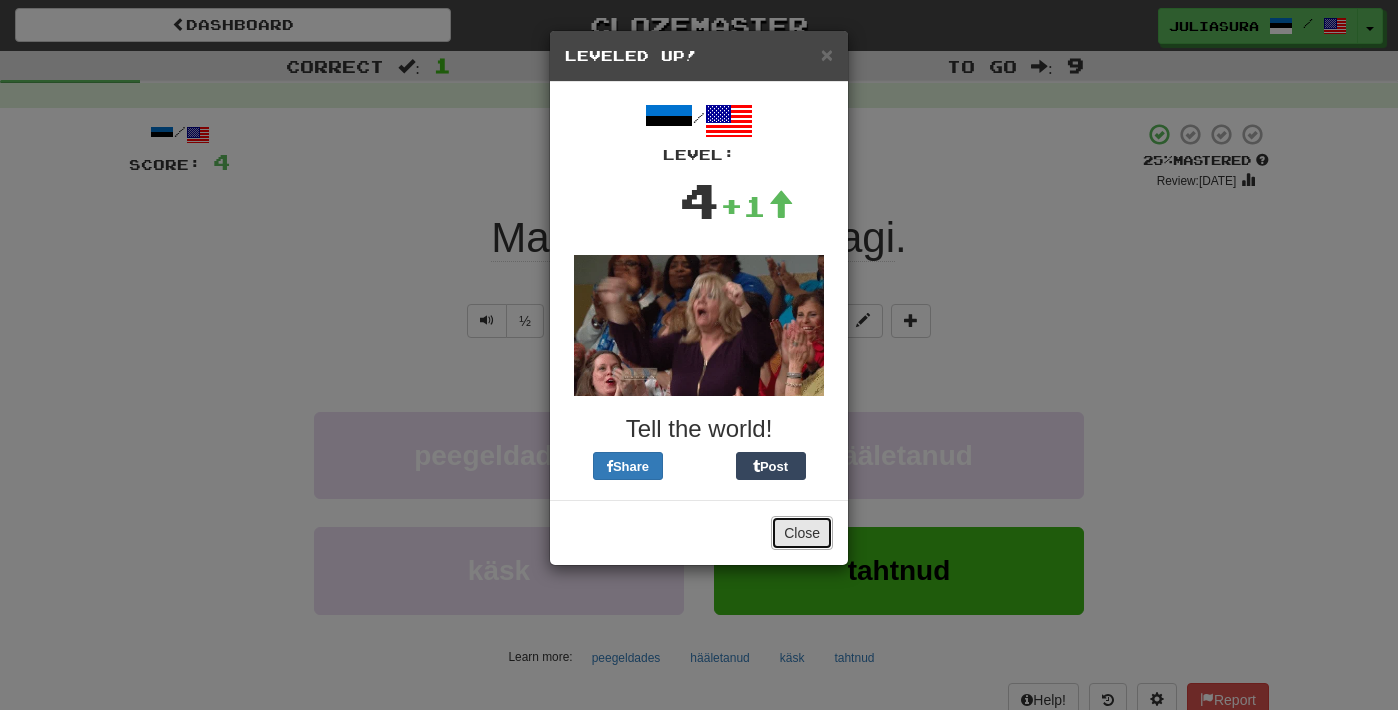 click on "Close" at bounding box center [802, 533] 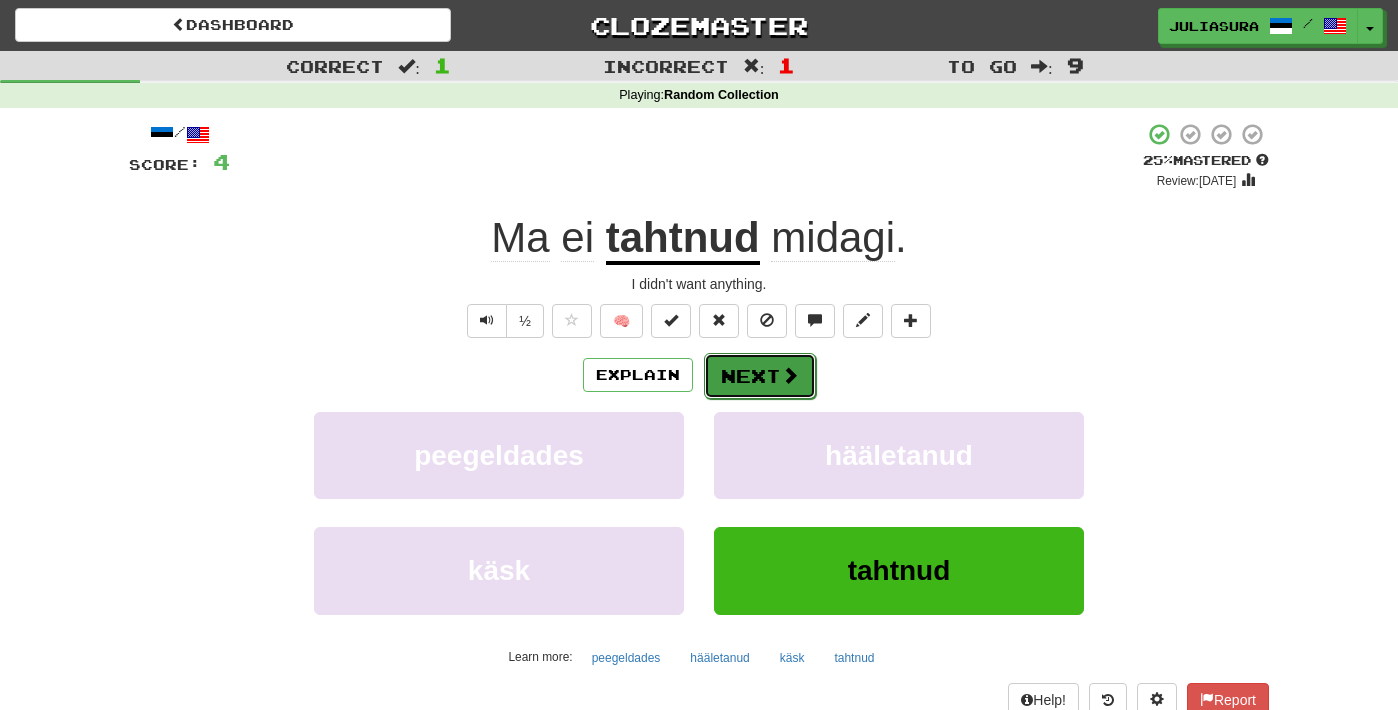 click on "Next" at bounding box center (760, 376) 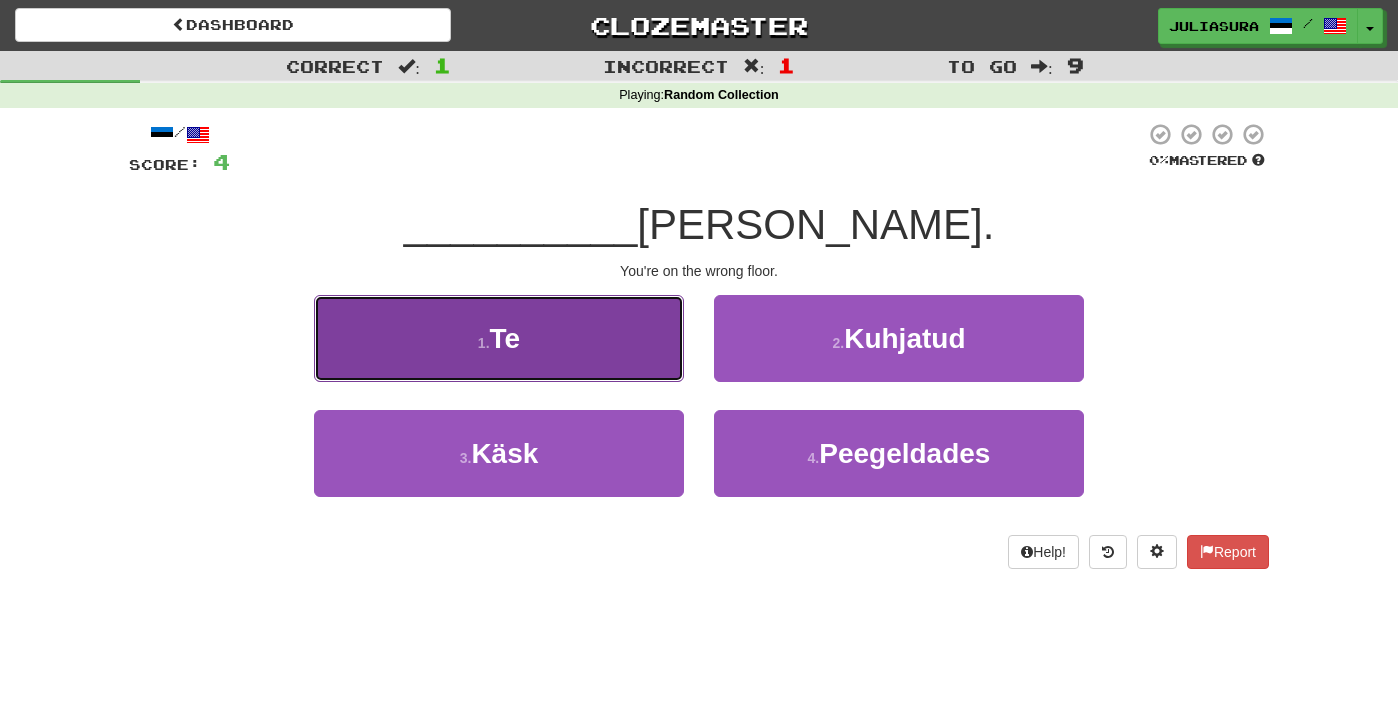 click on "1 .  Te" at bounding box center [499, 338] 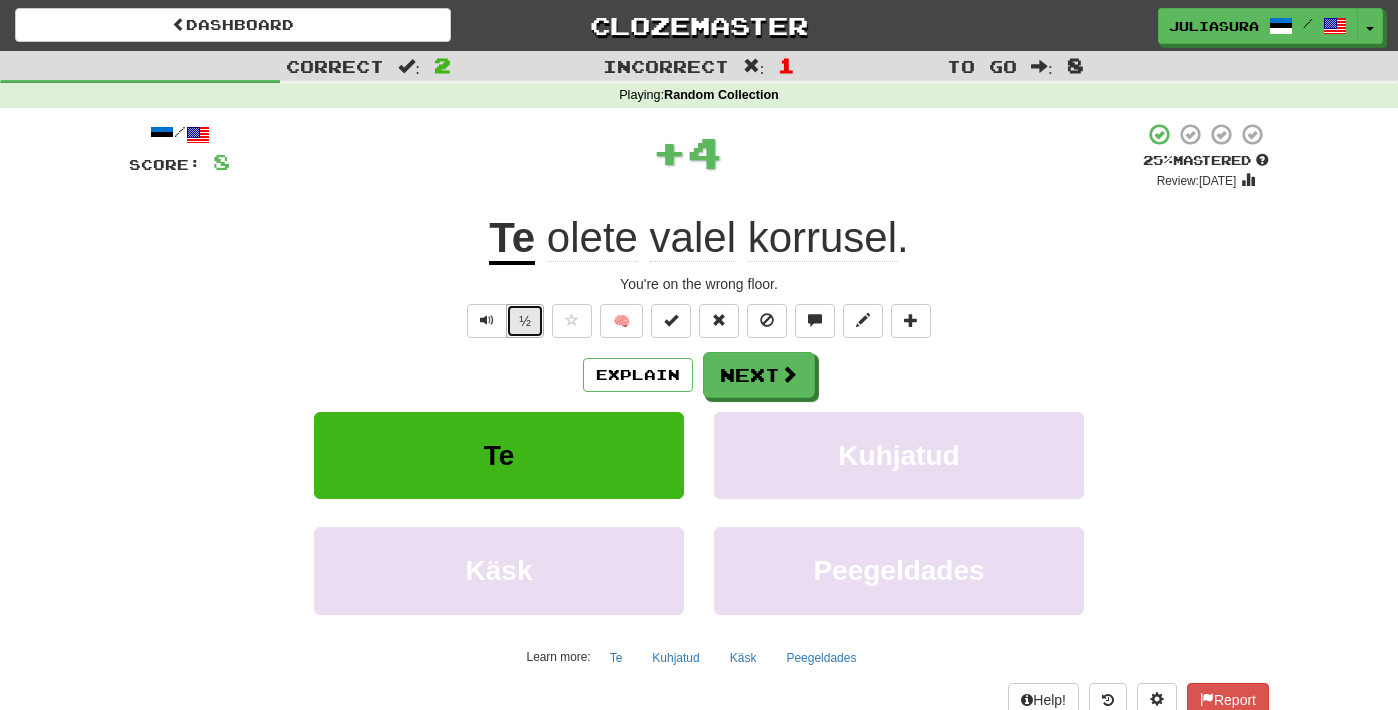 click on "½" at bounding box center (525, 321) 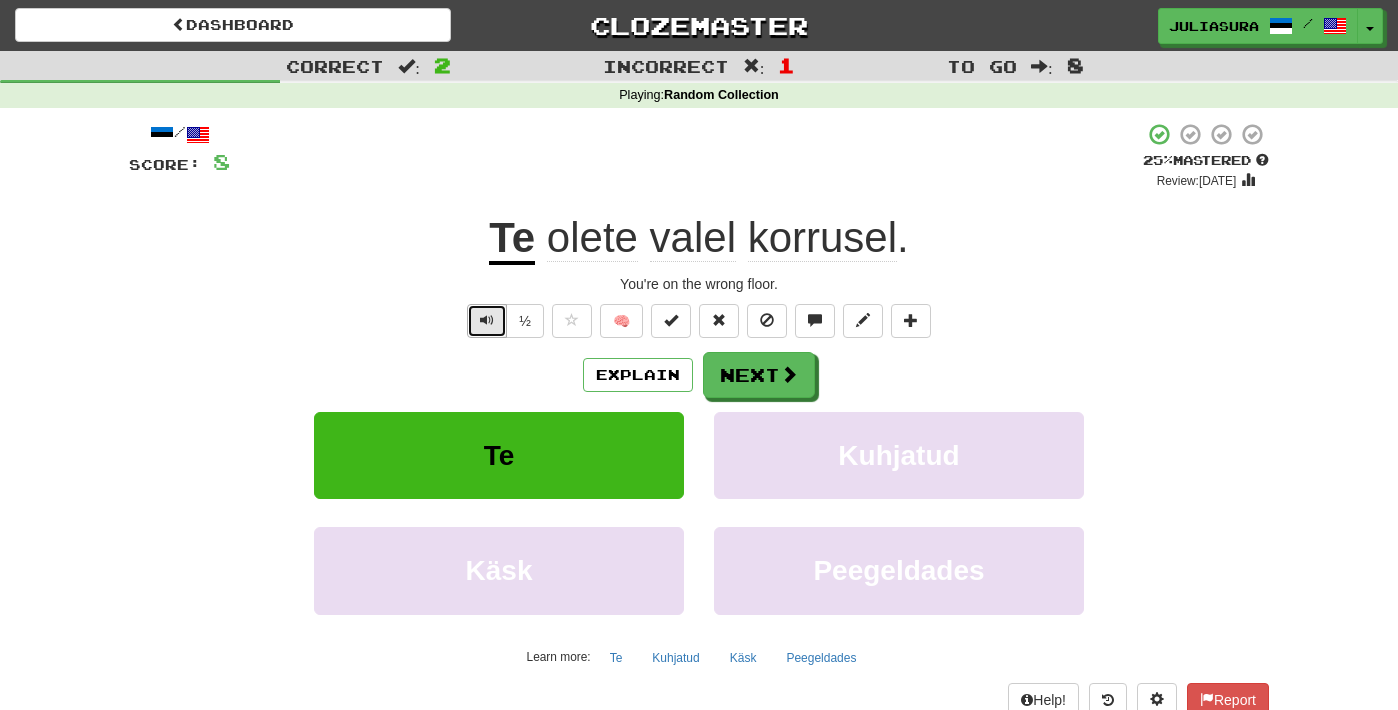 click at bounding box center (487, 320) 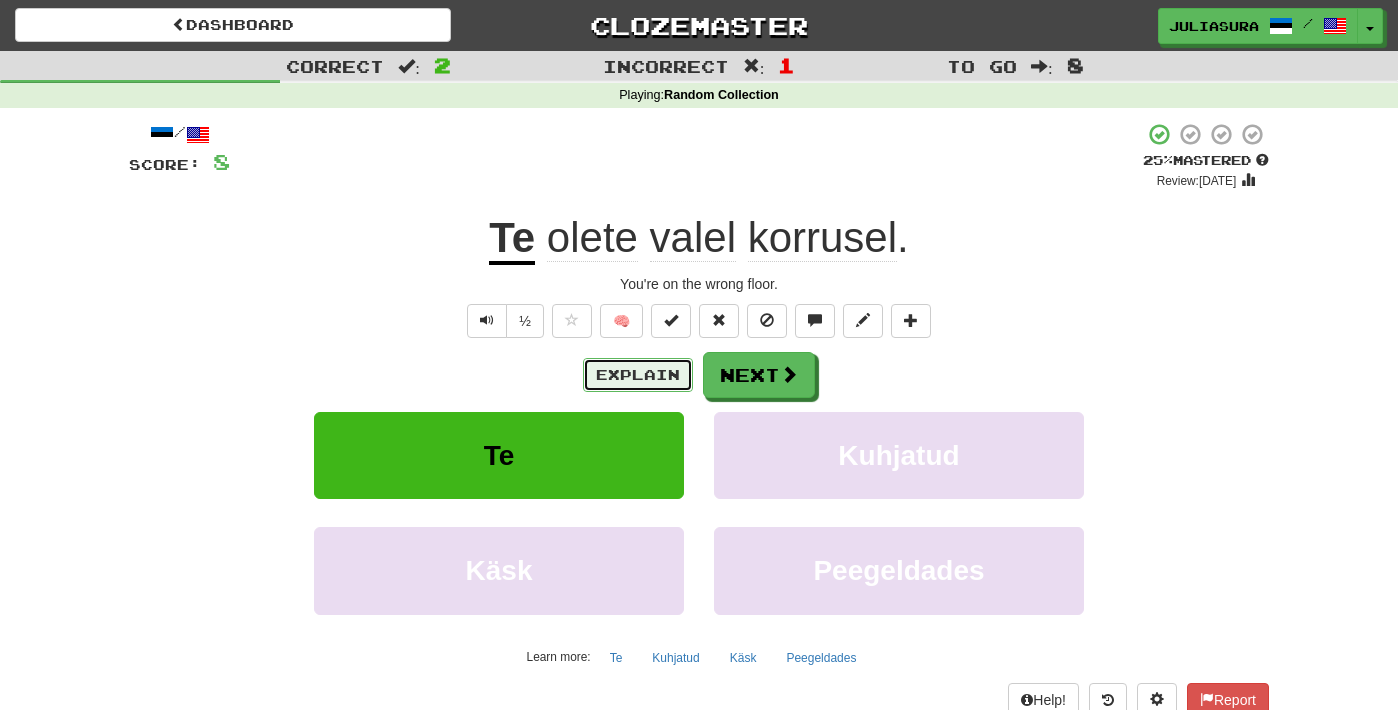 click on "Explain" at bounding box center [638, 375] 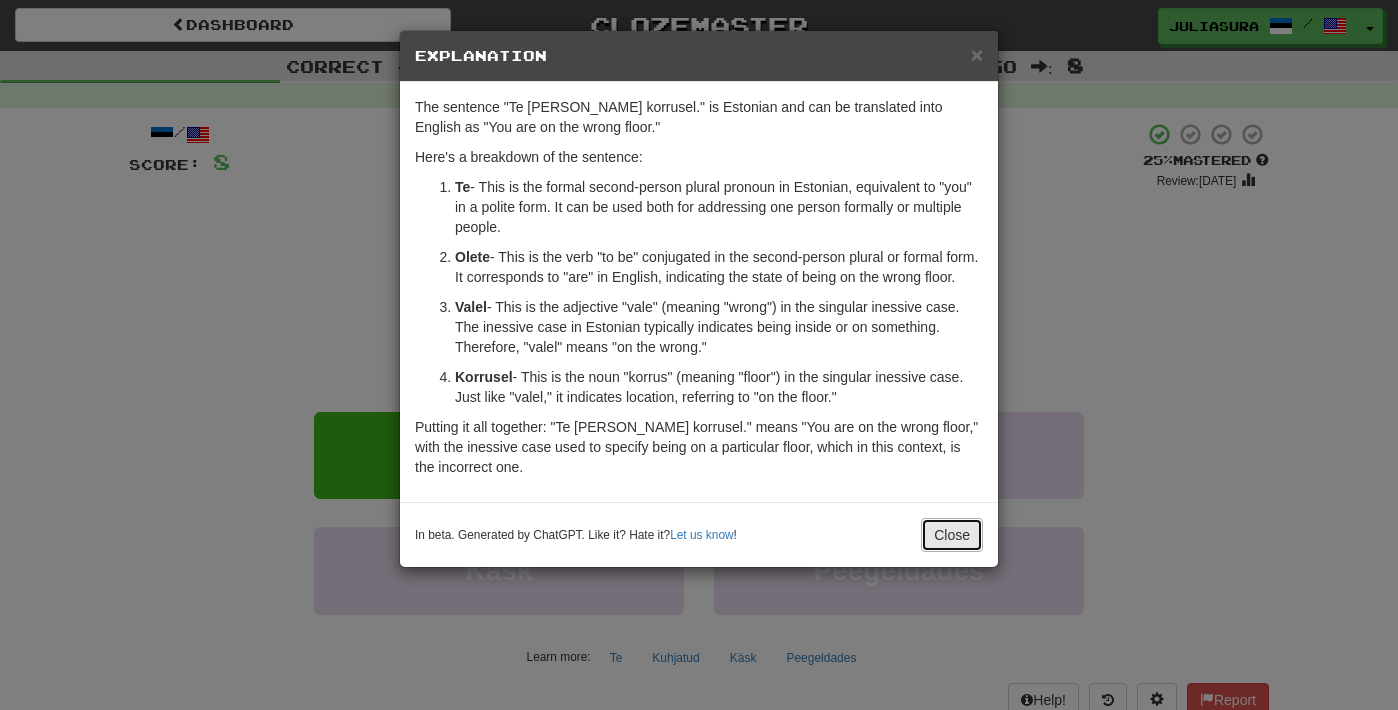 click on "Close" at bounding box center [952, 535] 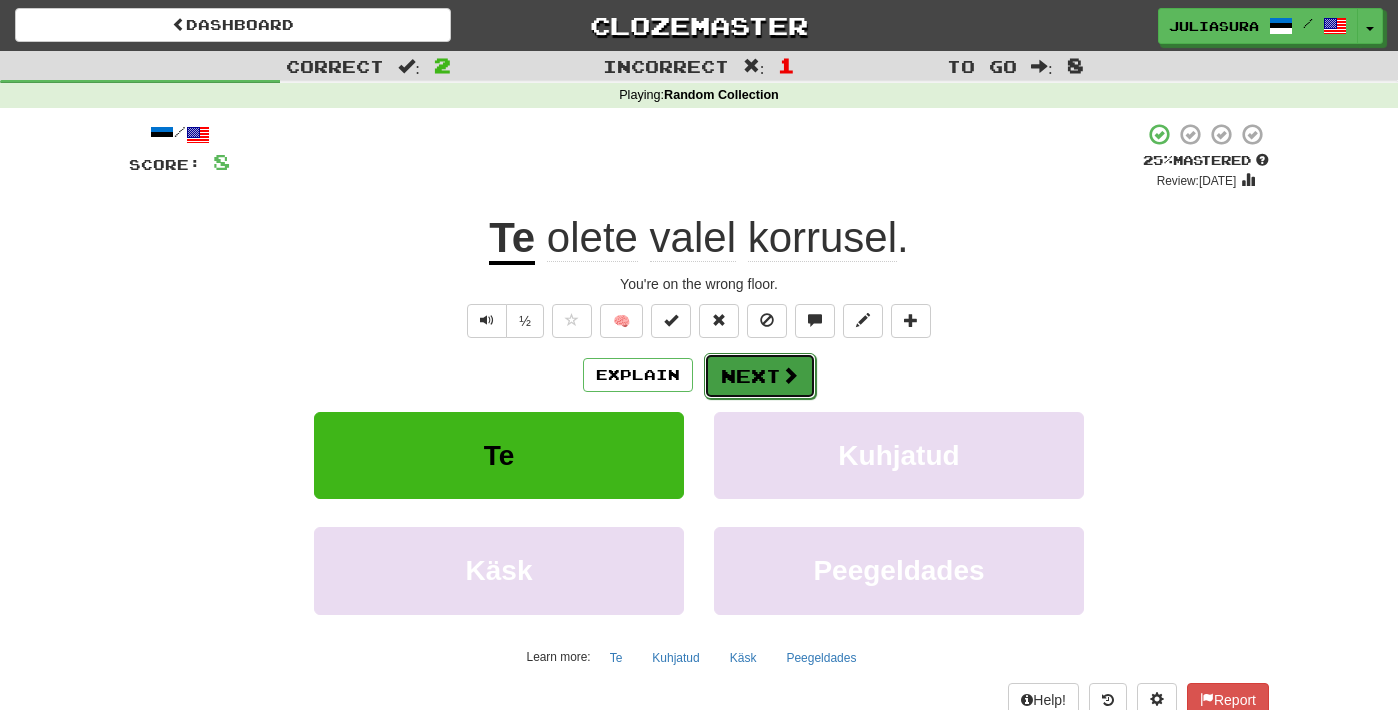 click on "Next" at bounding box center [760, 376] 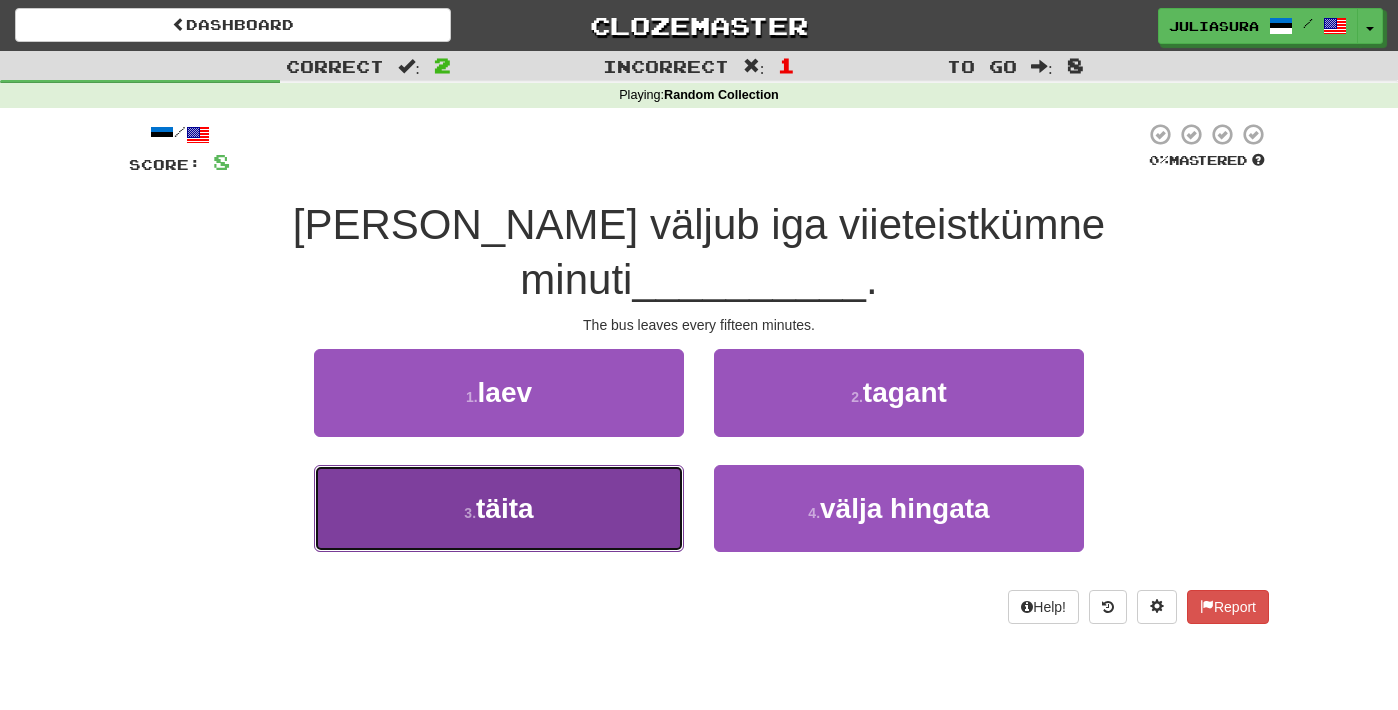 click on "3 .  täita" at bounding box center (499, 508) 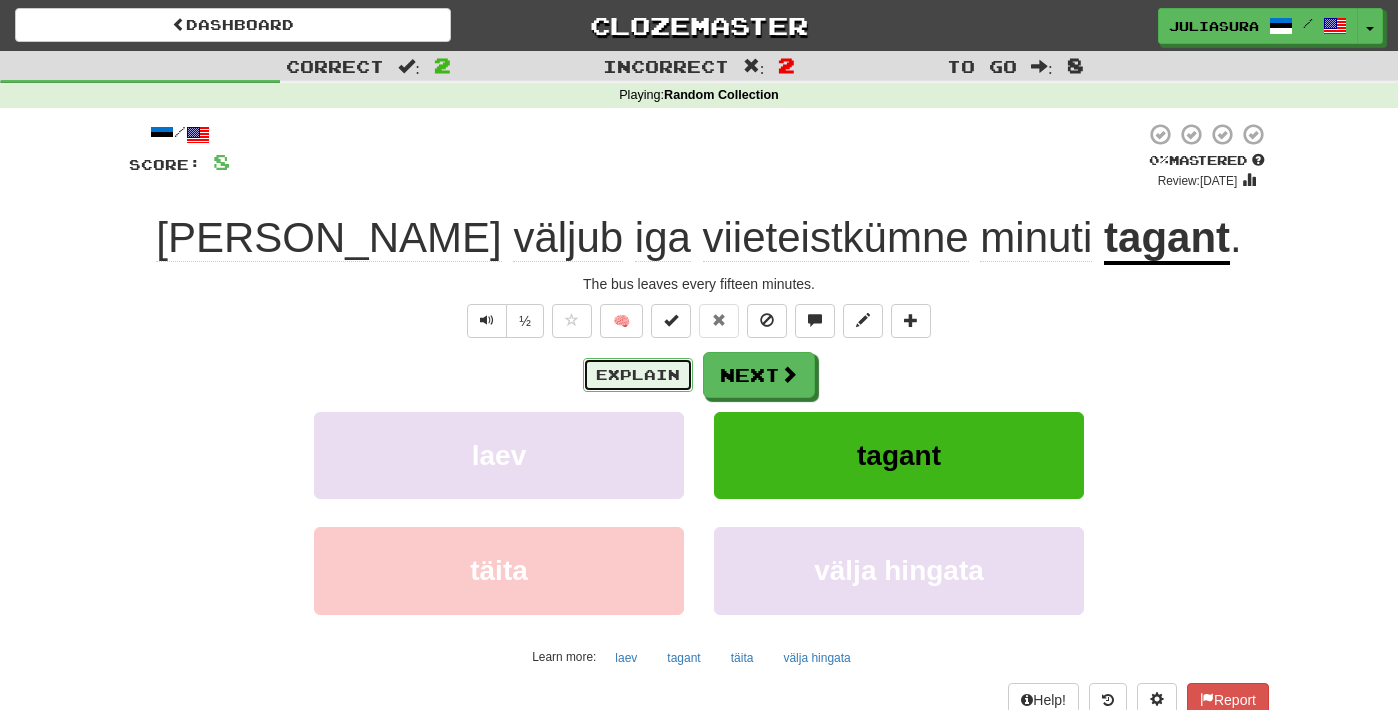 click on "Explain" at bounding box center (638, 375) 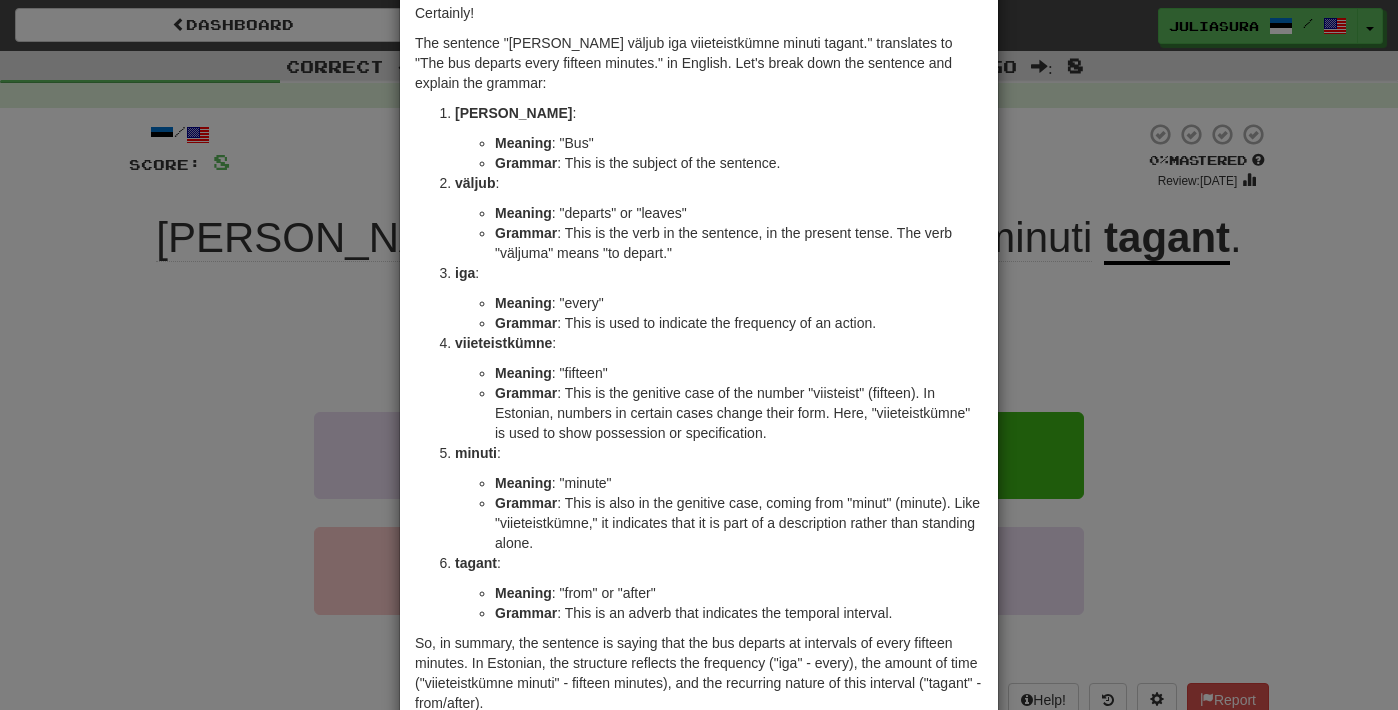 scroll, scrollTop: 0, scrollLeft: 0, axis: both 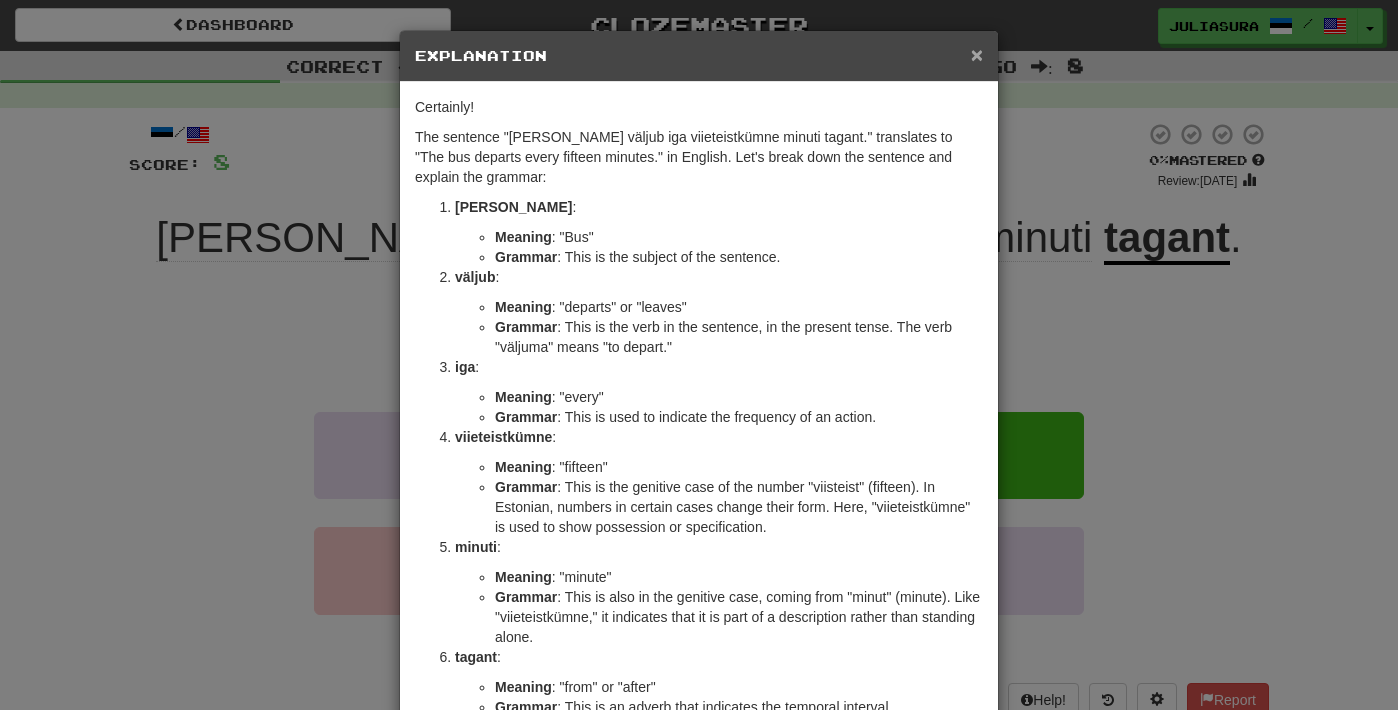 click on "×" at bounding box center [977, 54] 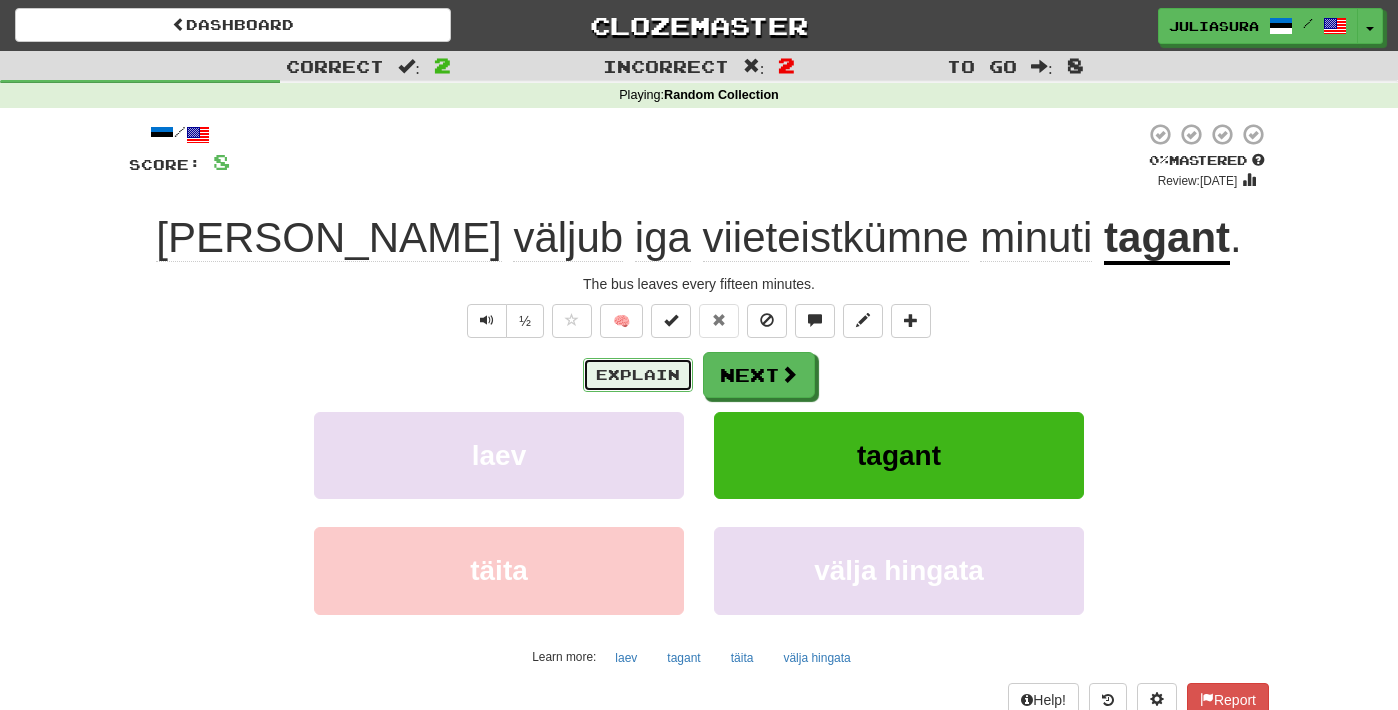 click on "Explain" at bounding box center [638, 375] 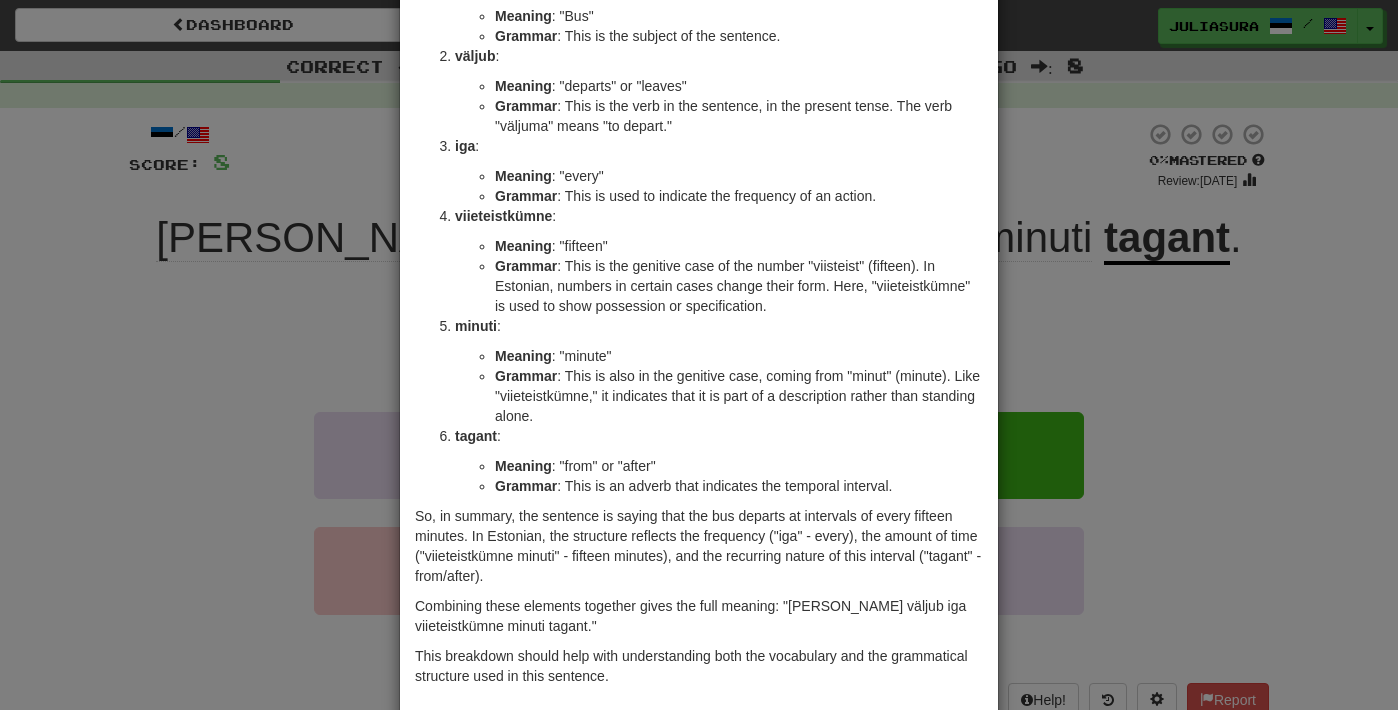scroll, scrollTop: 0, scrollLeft: 0, axis: both 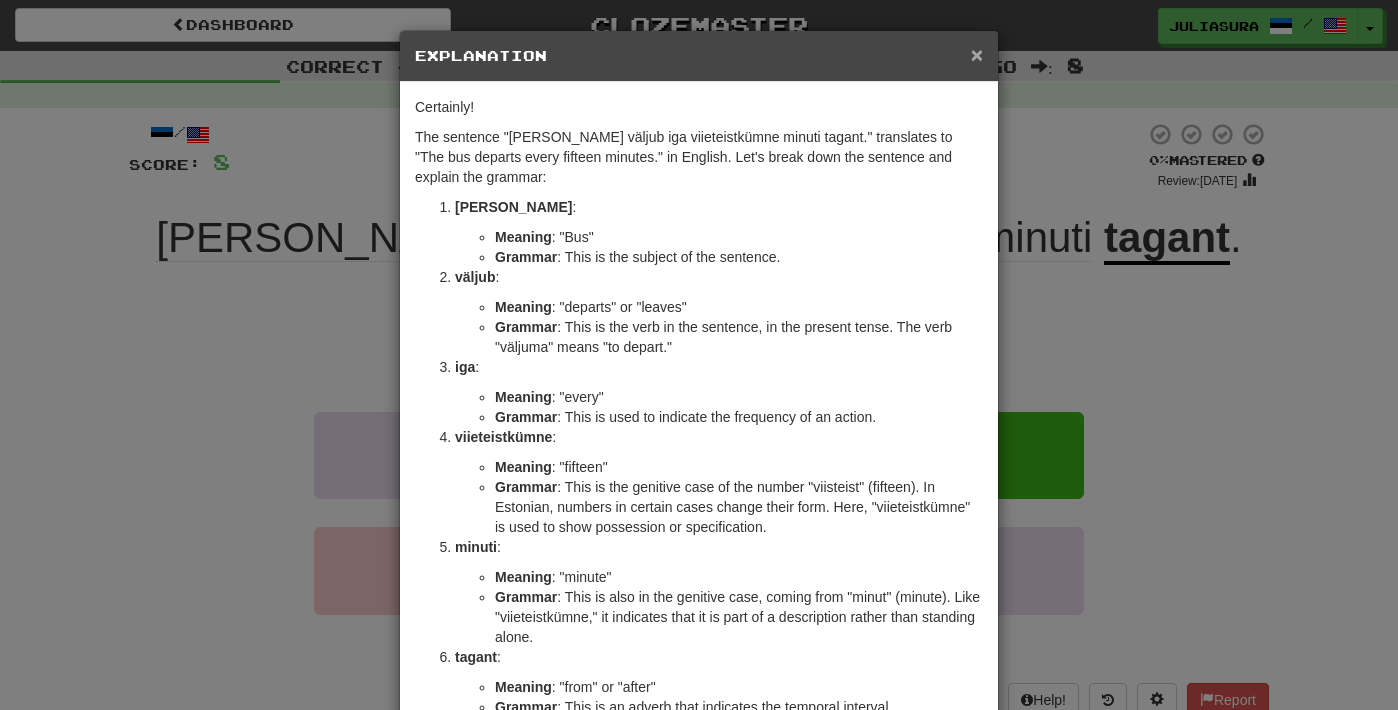 click on "×" at bounding box center [977, 54] 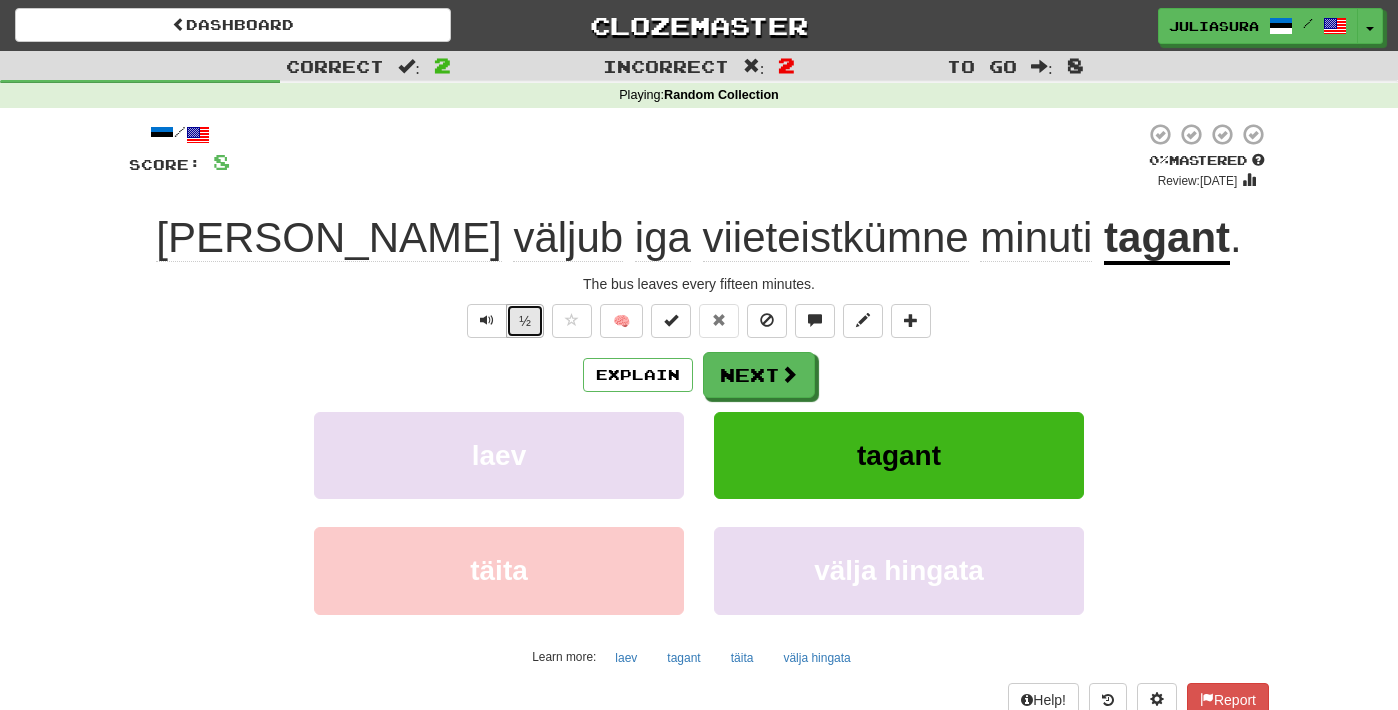 click on "½" at bounding box center [525, 321] 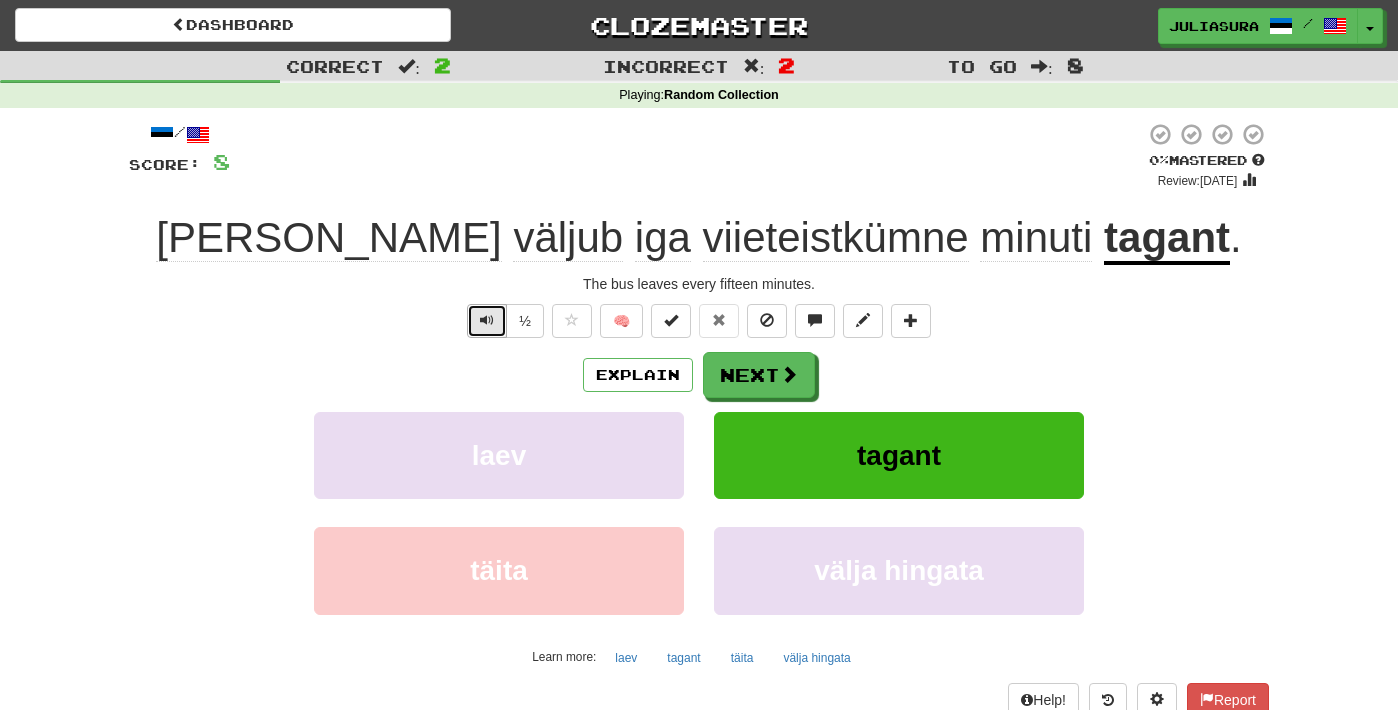click at bounding box center [487, 320] 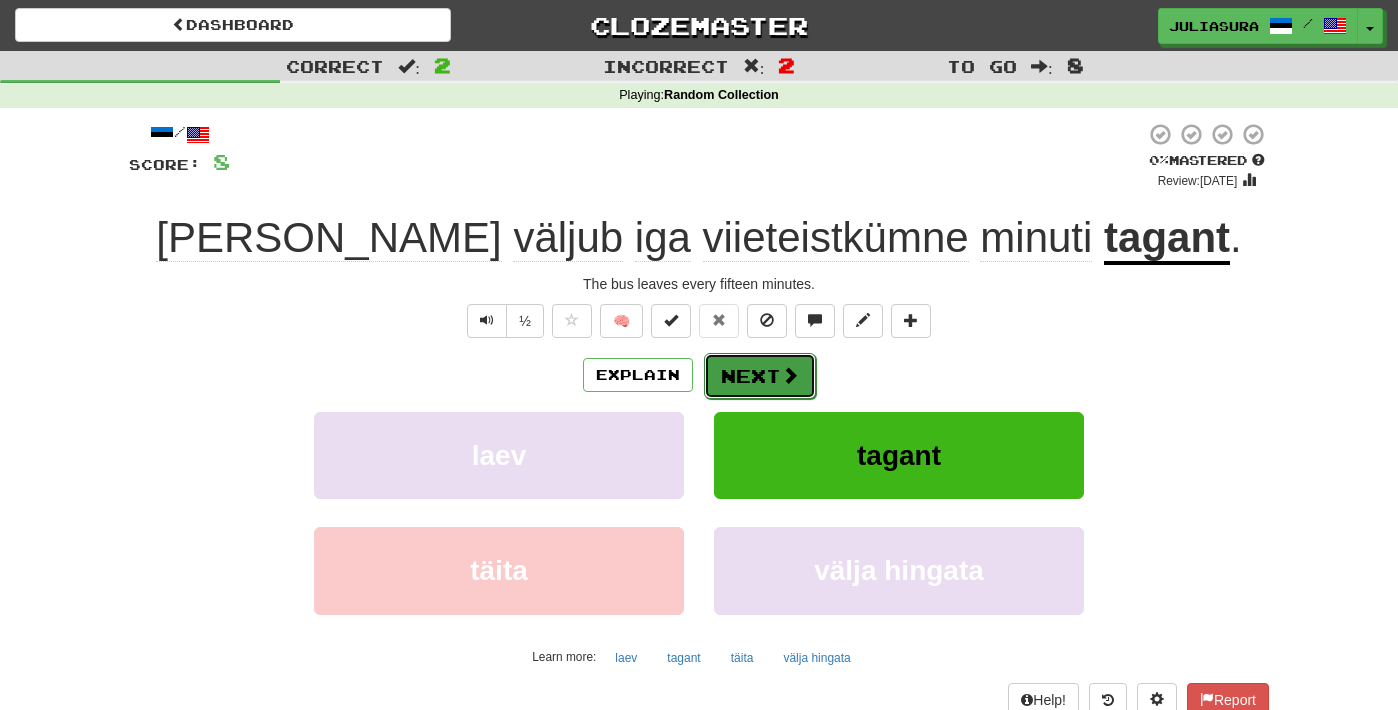 click on "Next" at bounding box center (760, 376) 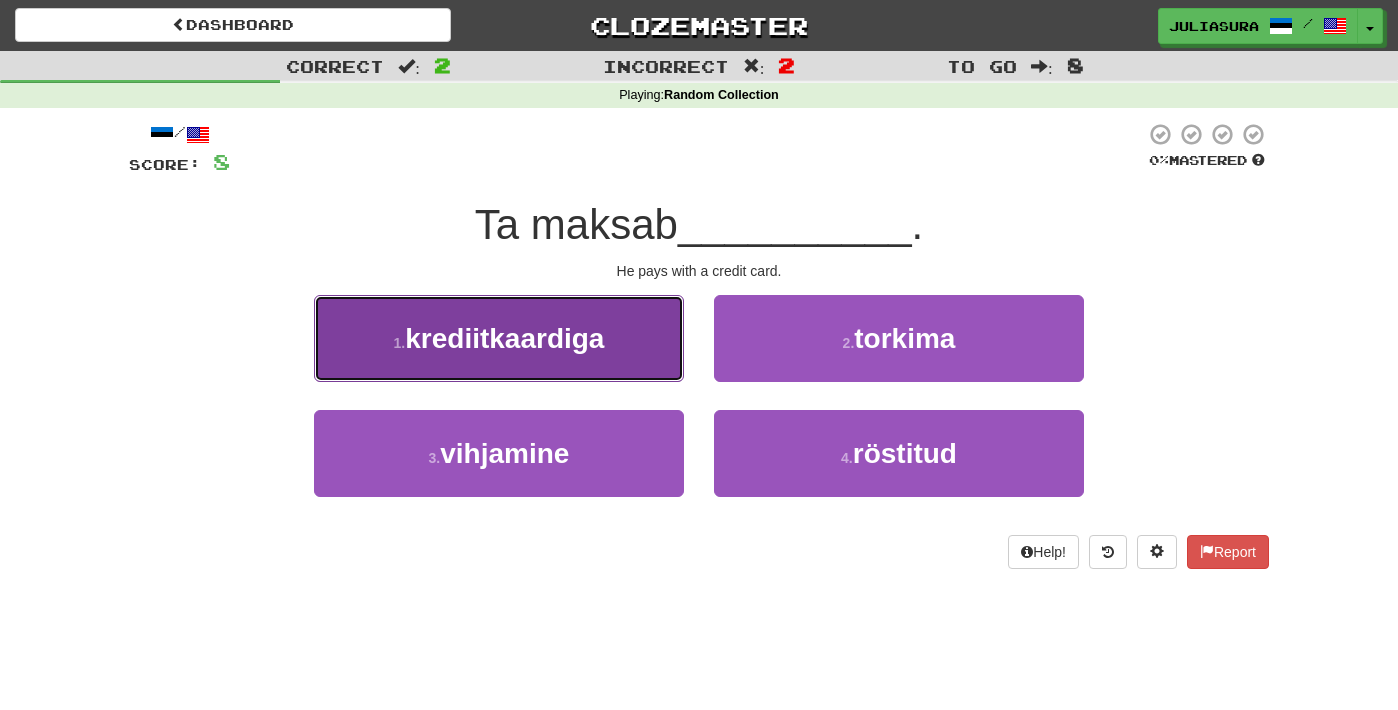 click on "krediitkaardiga" at bounding box center [504, 338] 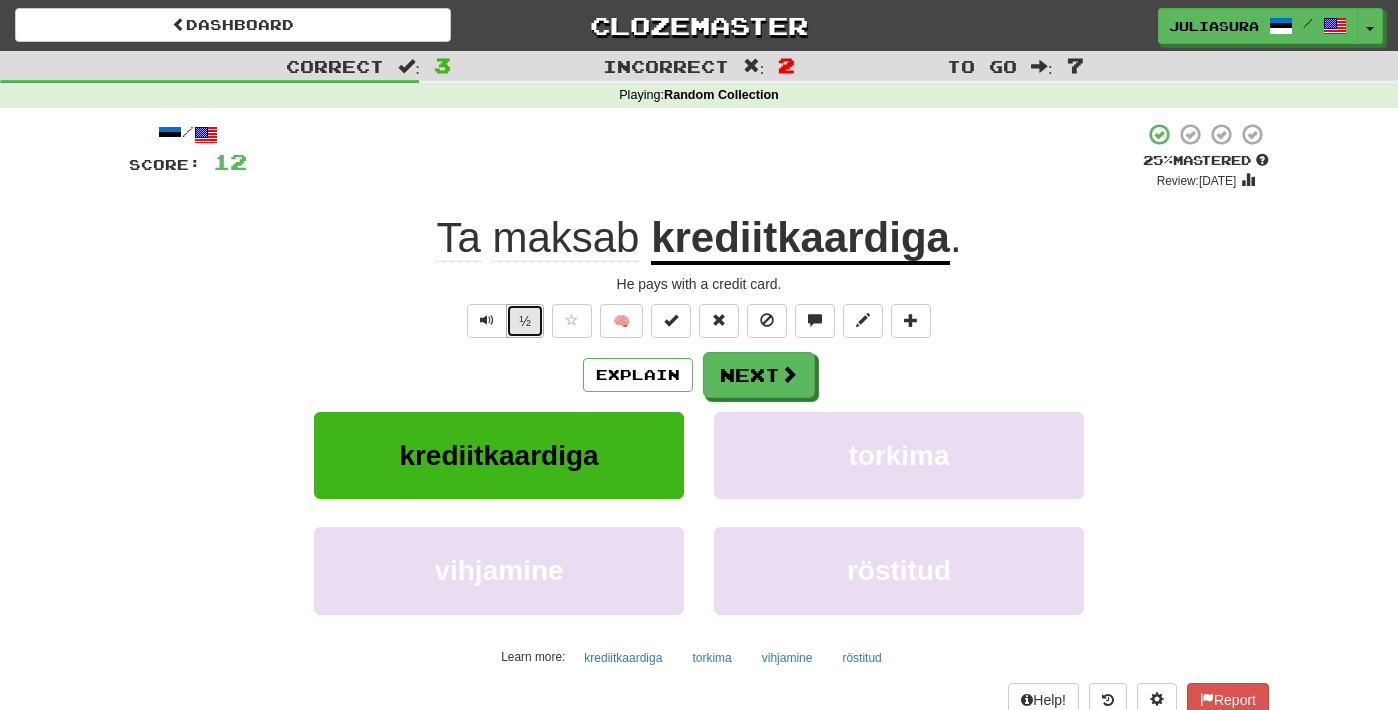 click on "½" at bounding box center (525, 321) 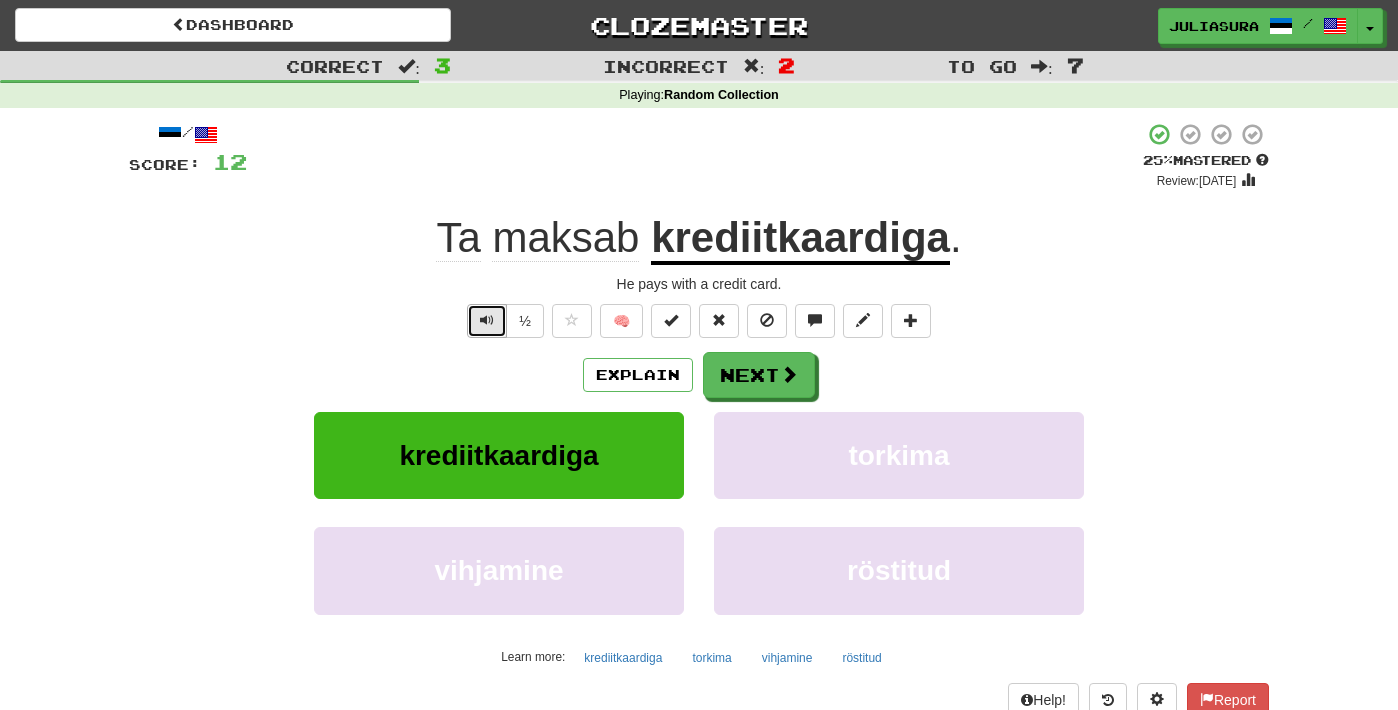 click at bounding box center (487, 320) 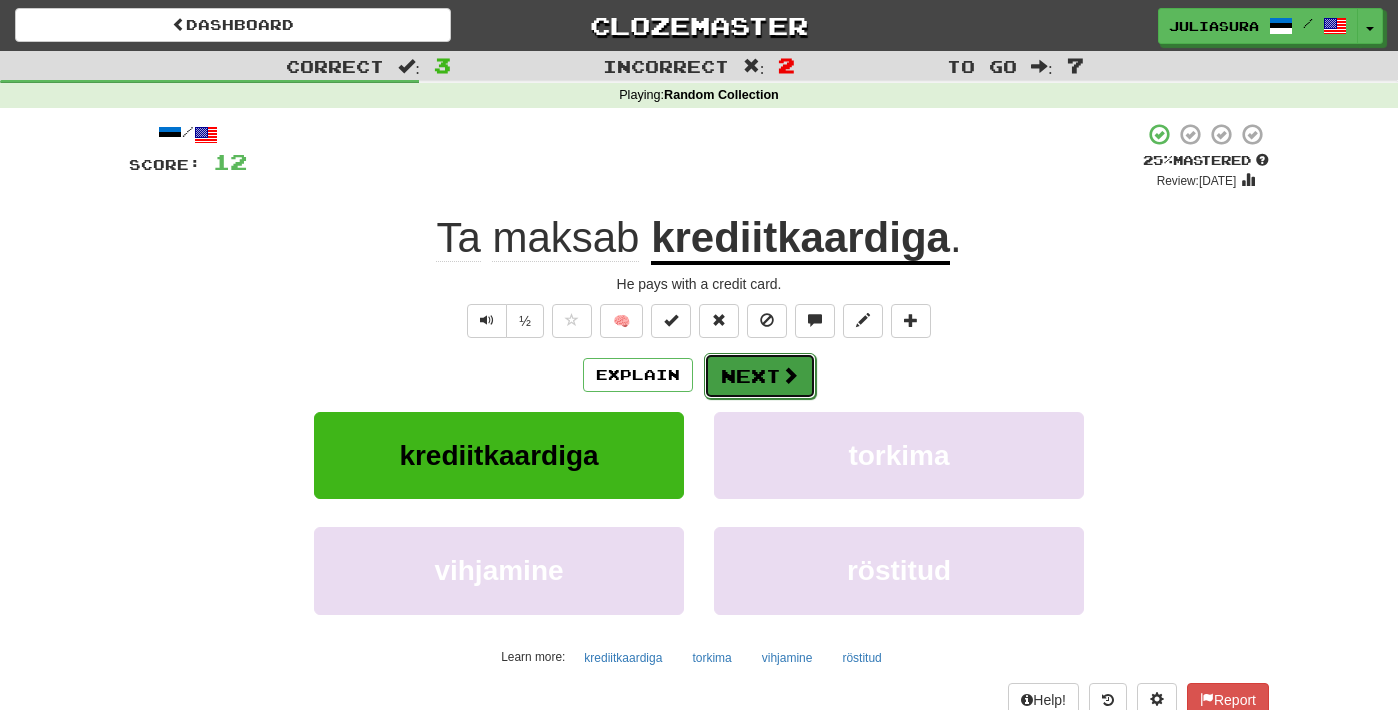 click on "Next" at bounding box center (760, 376) 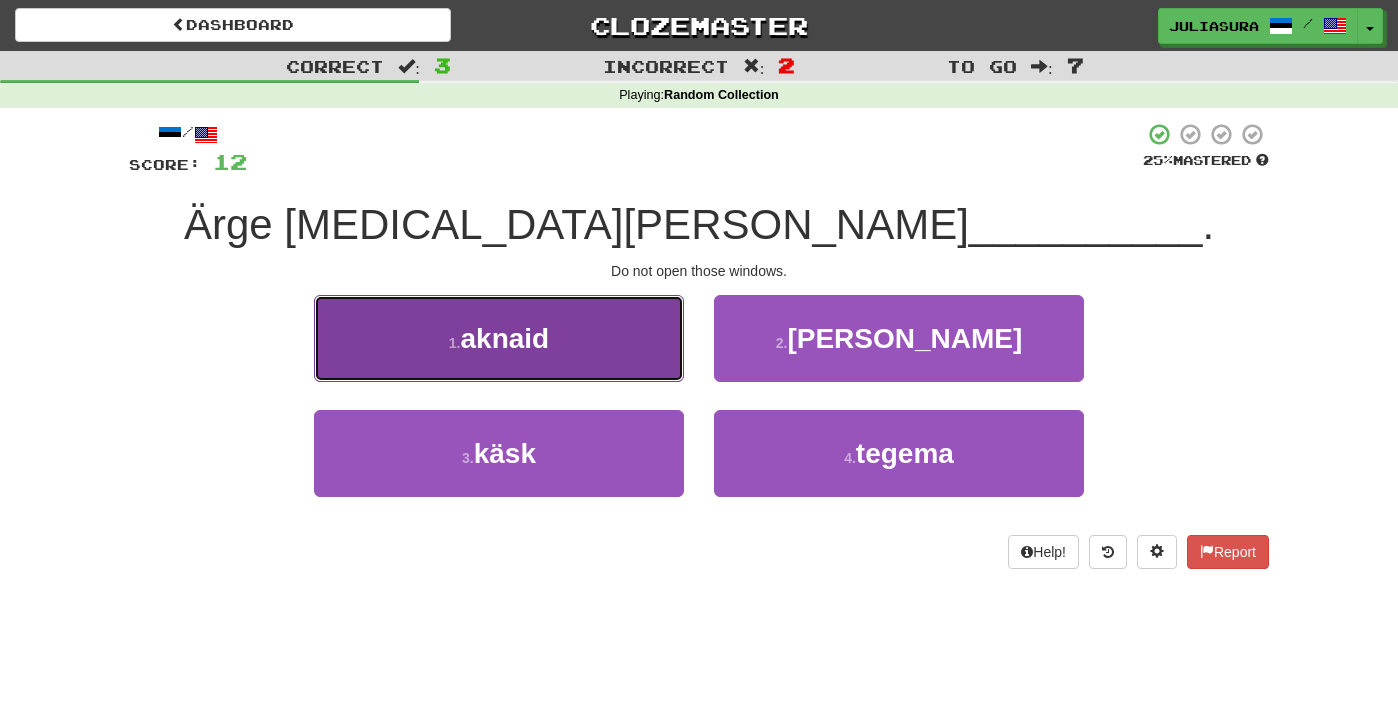 click on "1 .  aknaid" at bounding box center (499, 338) 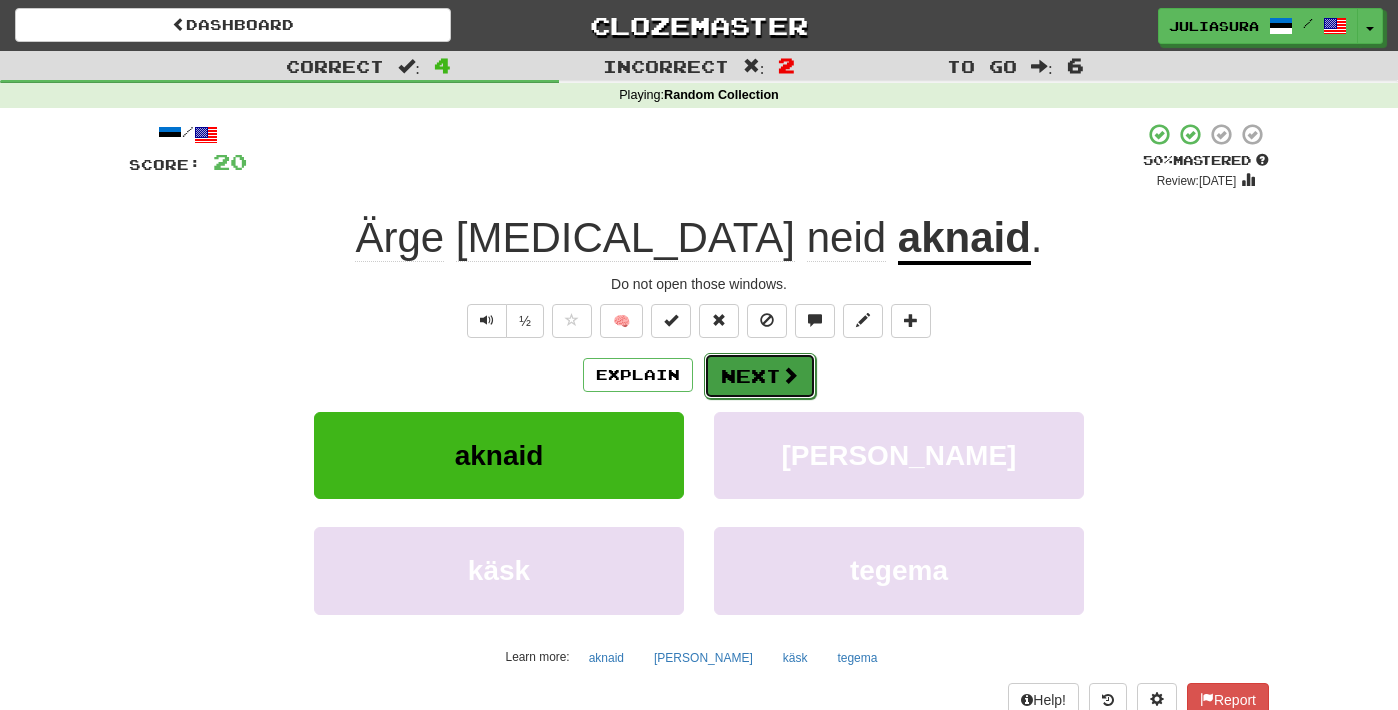 click on "Next" at bounding box center (760, 376) 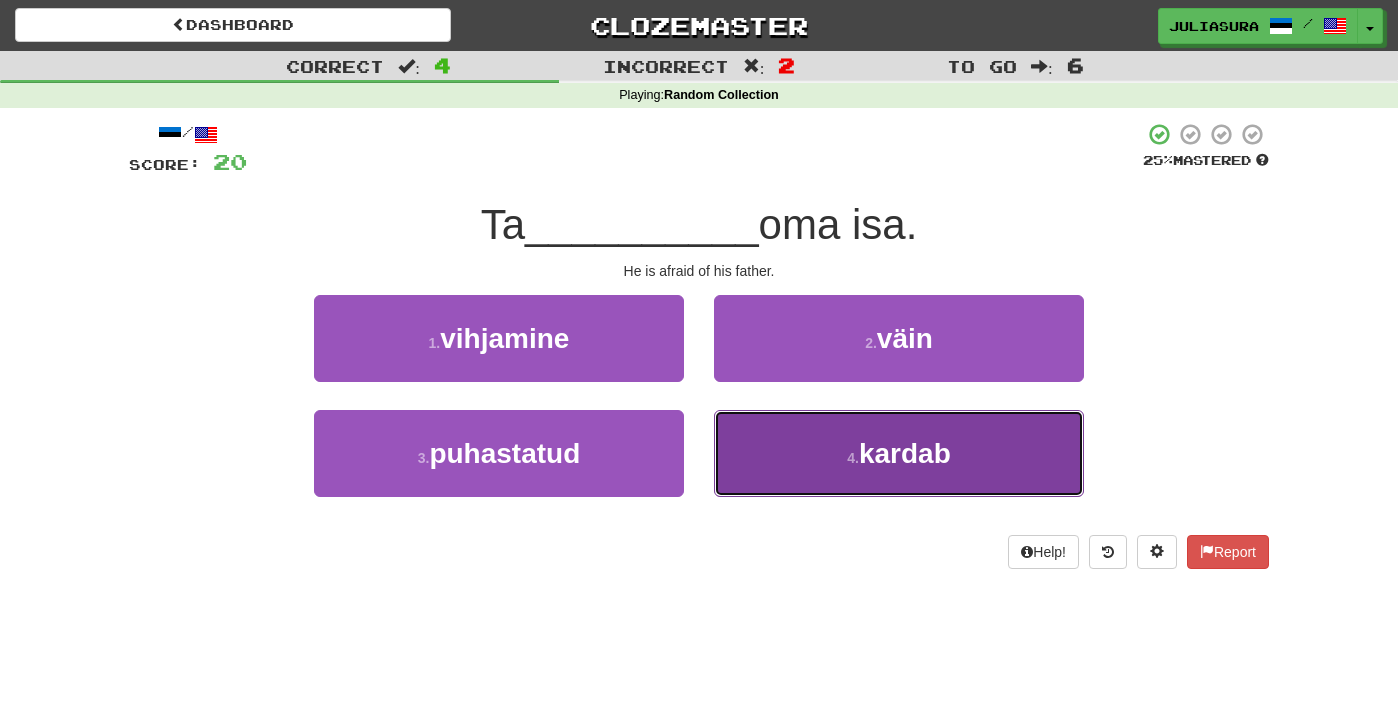 click on "kardab" at bounding box center (905, 453) 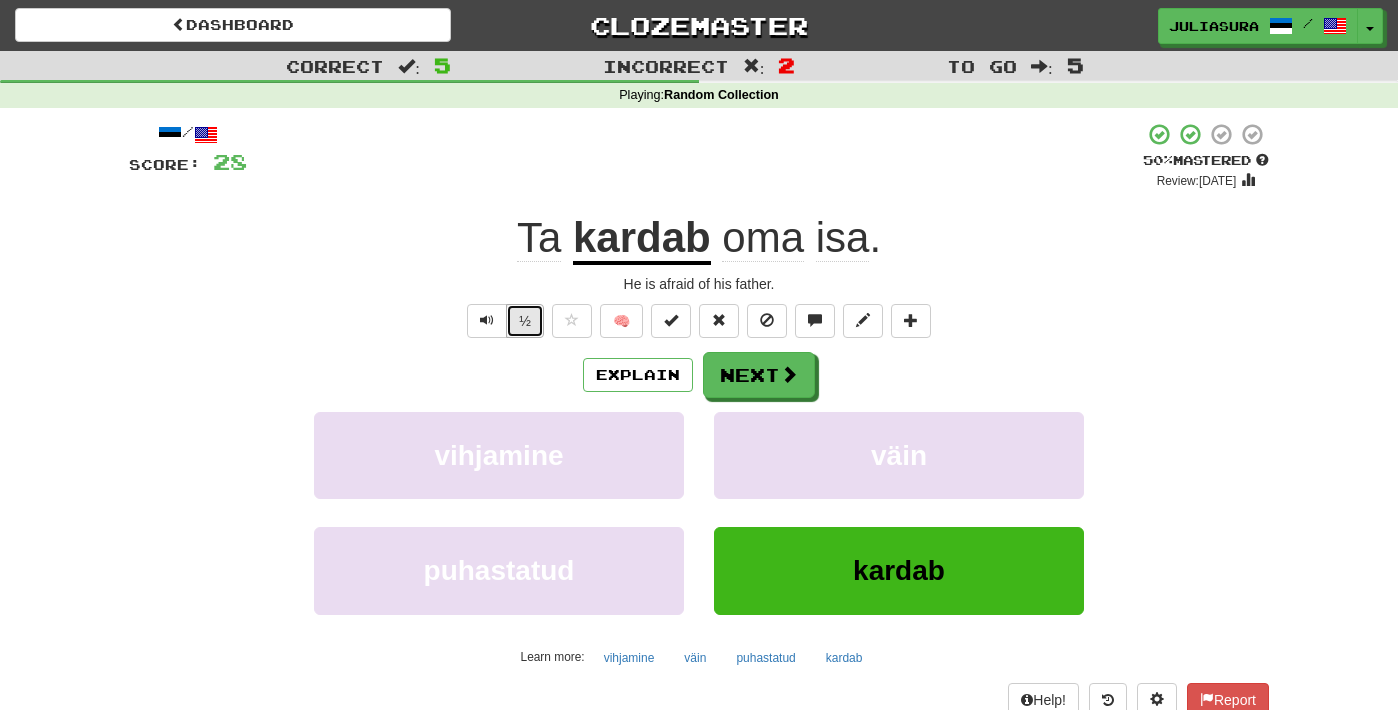 click on "½" at bounding box center [525, 321] 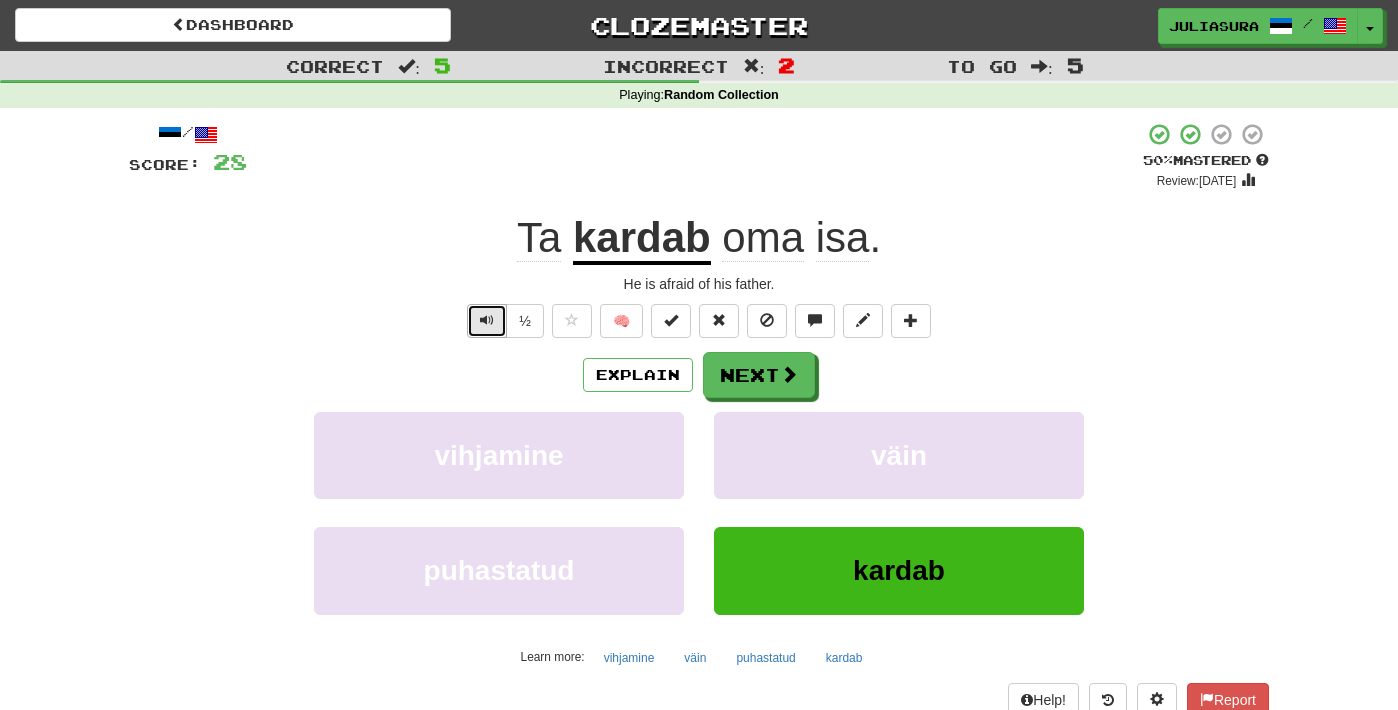 click at bounding box center [487, 320] 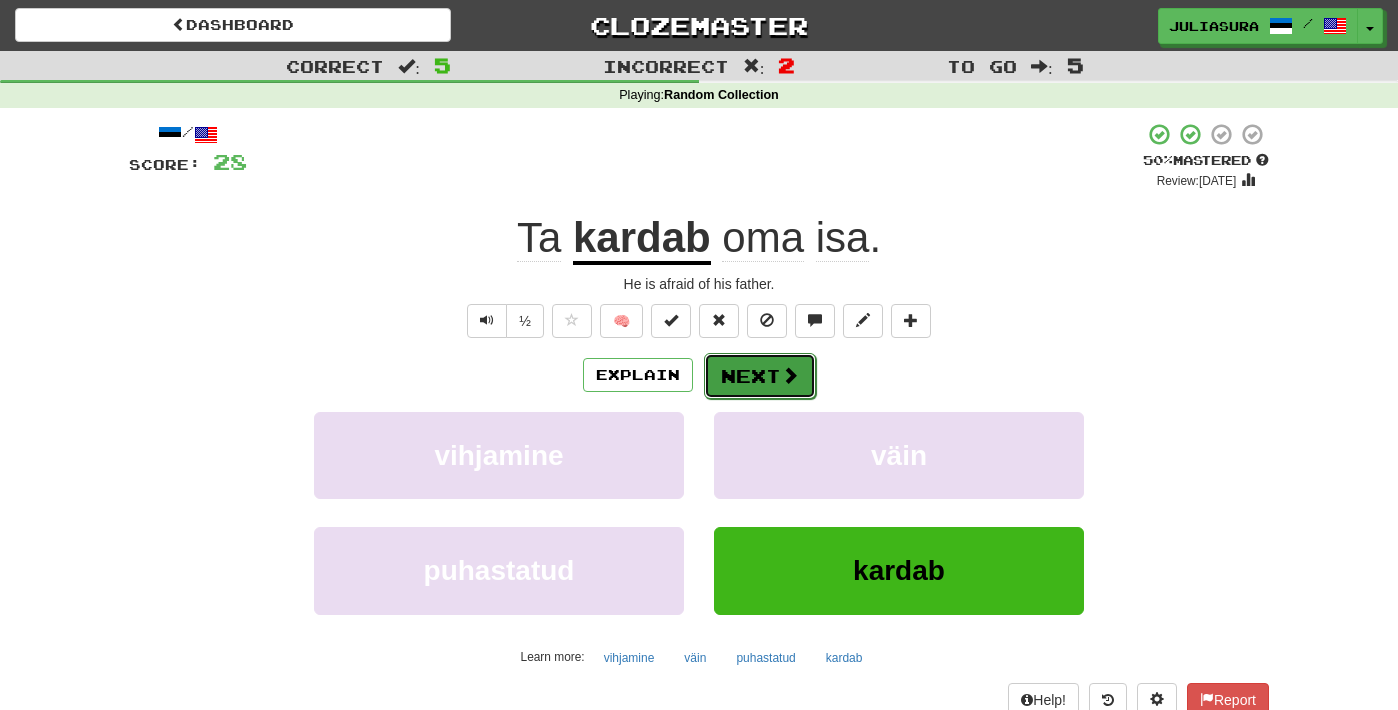 click on "Next" at bounding box center (760, 376) 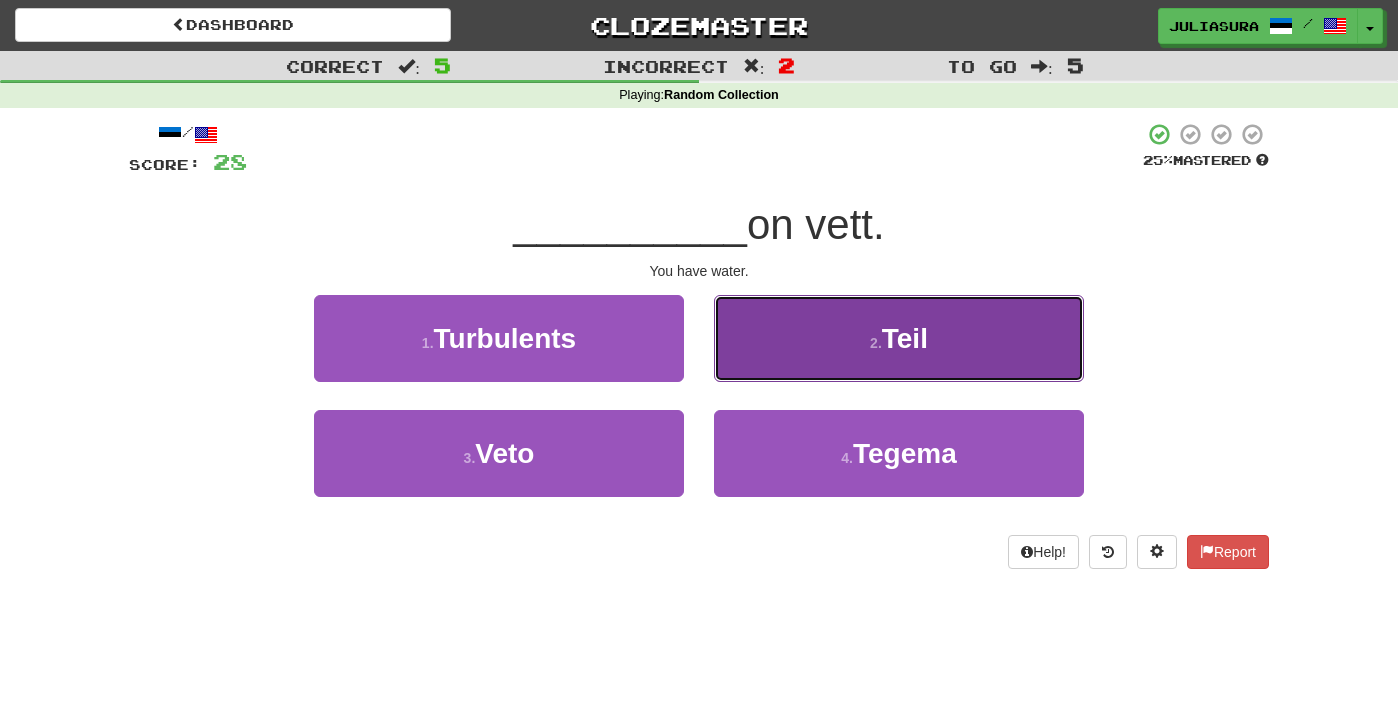 click on "2 .  Teil" at bounding box center (899, 338) 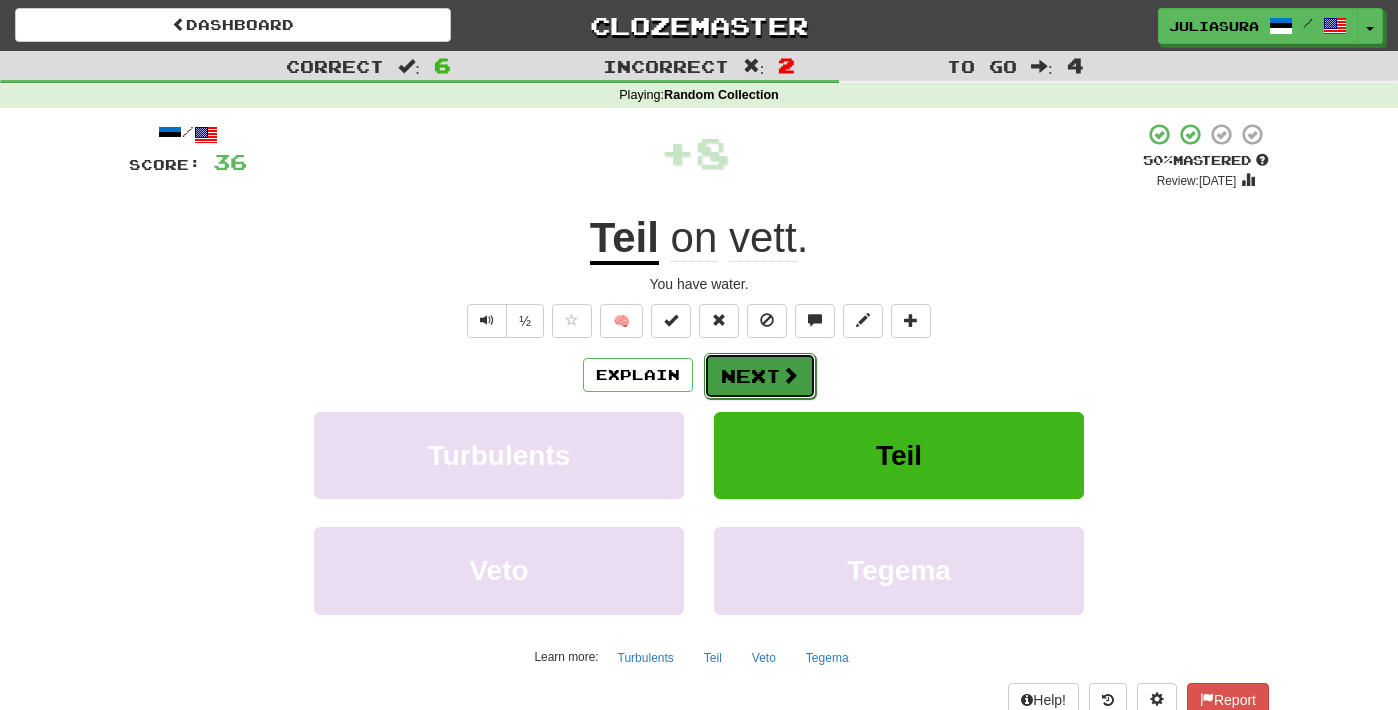 click on "Next" at bounding box center (760, 376) 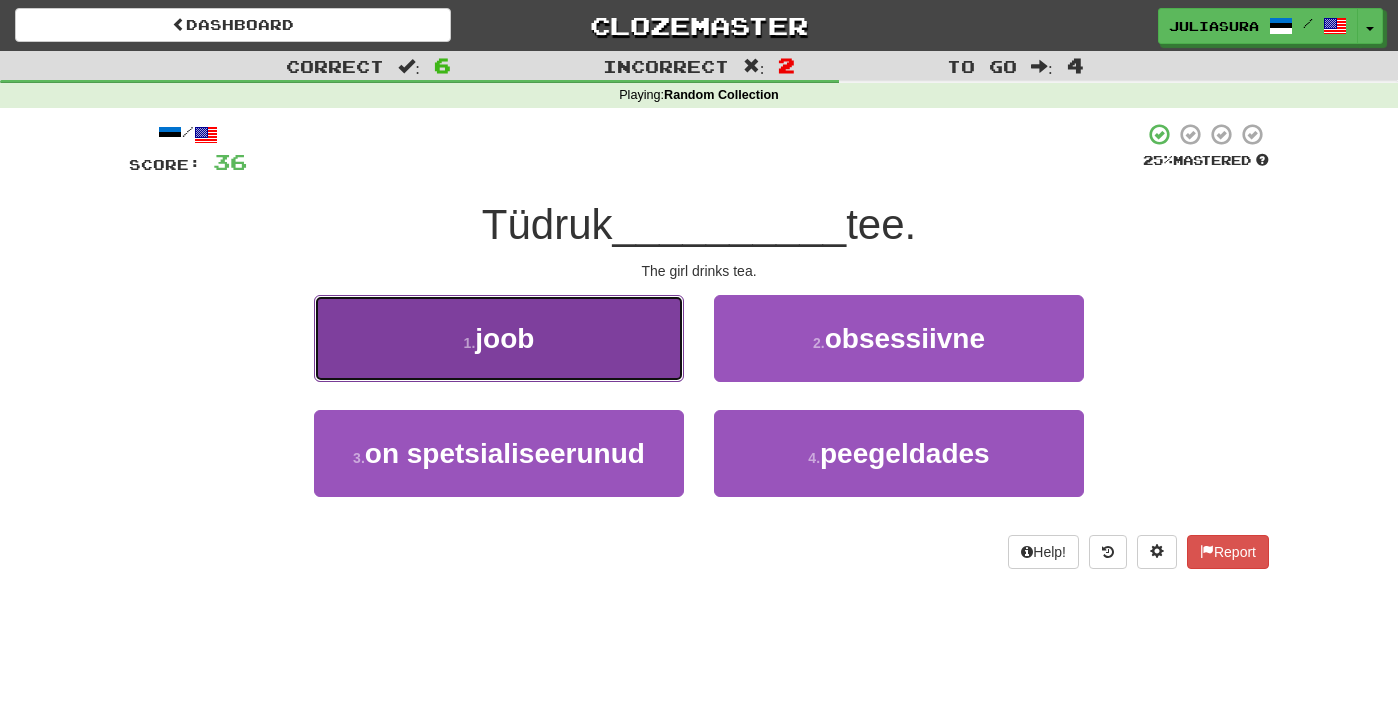 click on "1 .  joob" at bounding box center (499, 338) 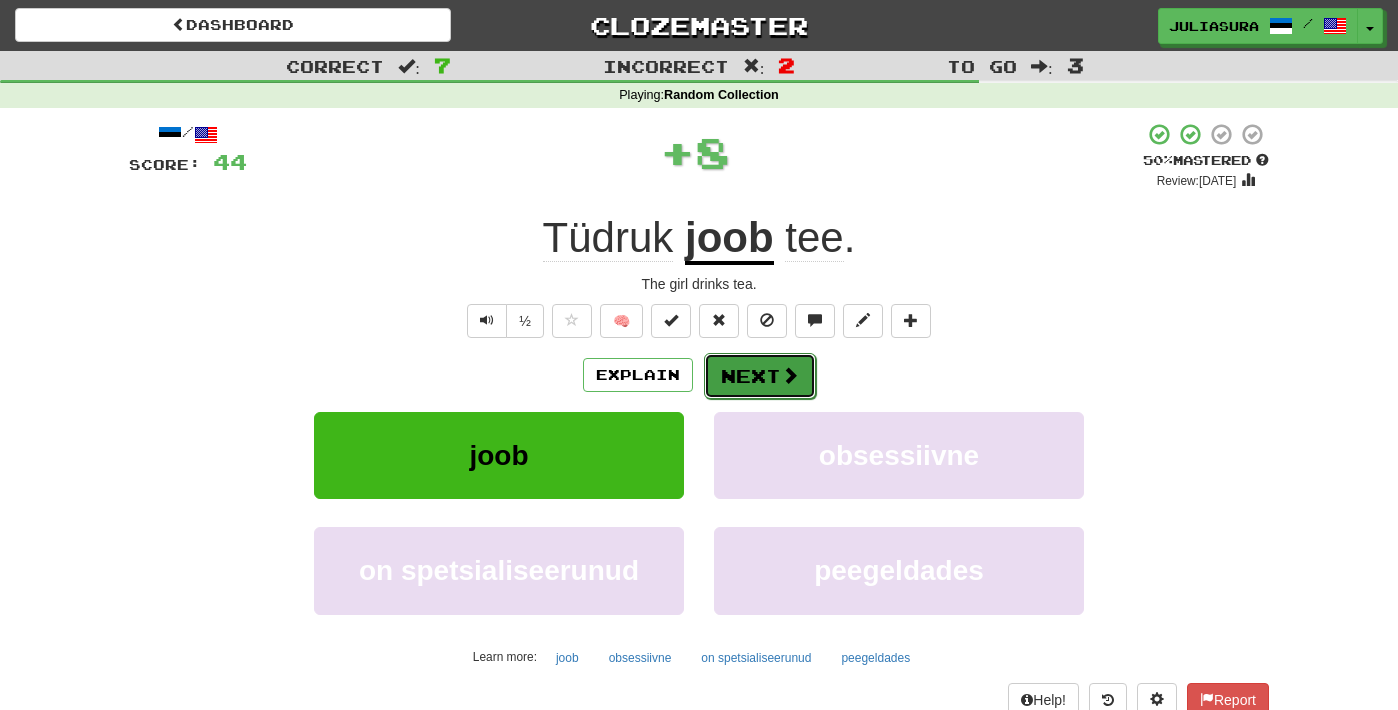 click on "Next" at bounding box center [760, 376] 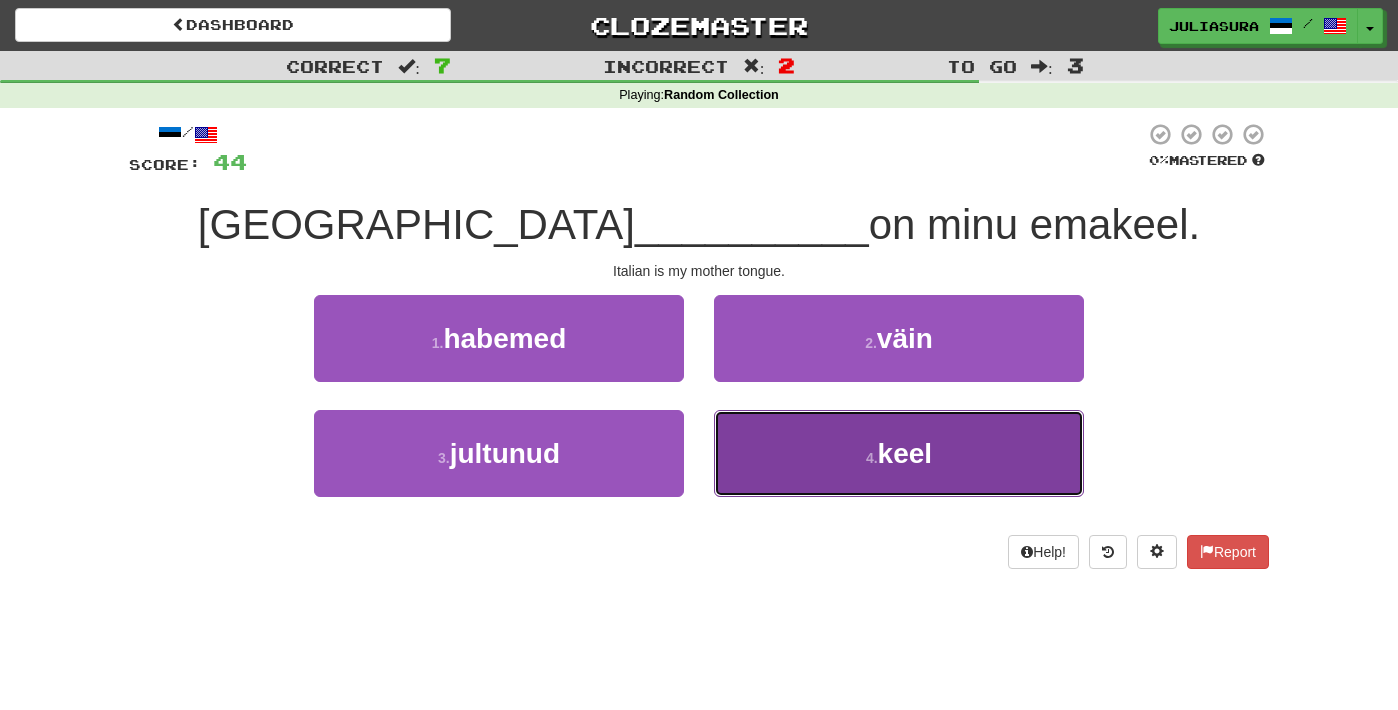 click on "keel" at bounding box center (905, 453) 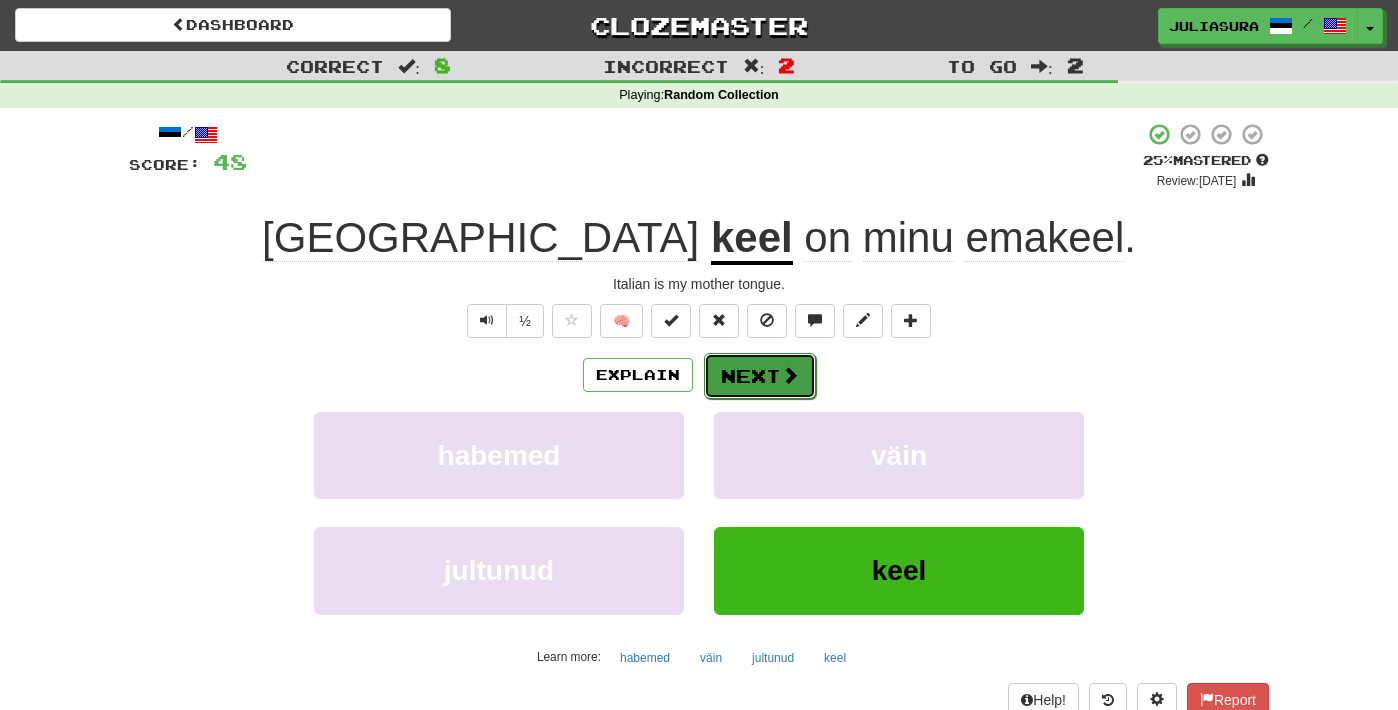 click on "Next" at bounding box center (760, 376) 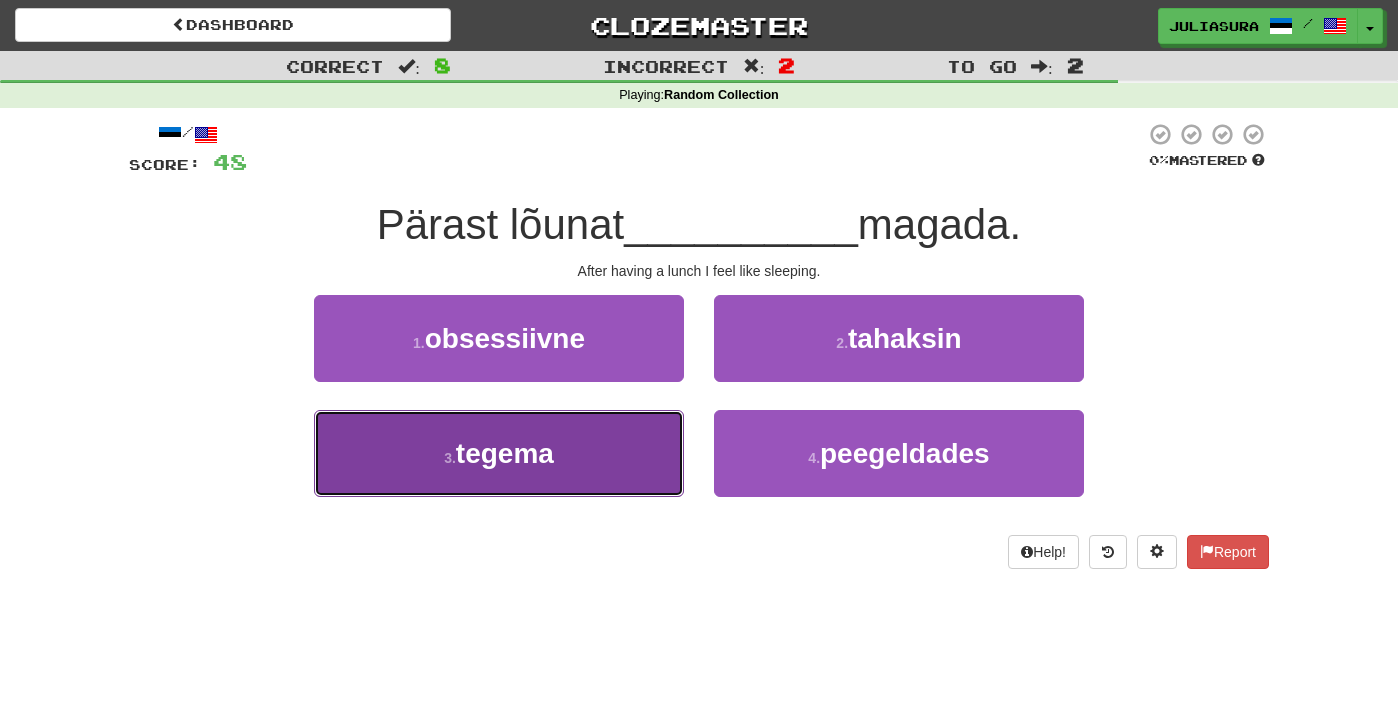 click on "3 .  tegema" at bounding box center [499, 453] 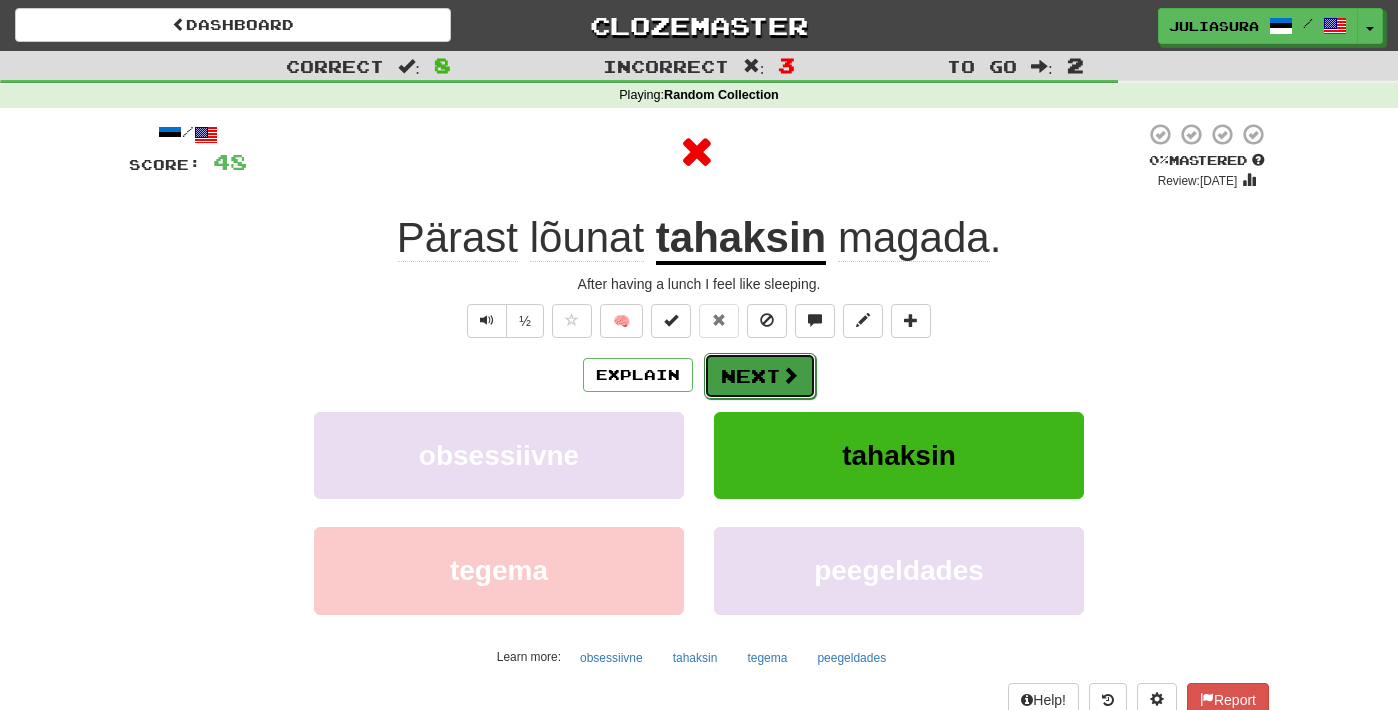 click on "Next" at bounding box center (760, 376) 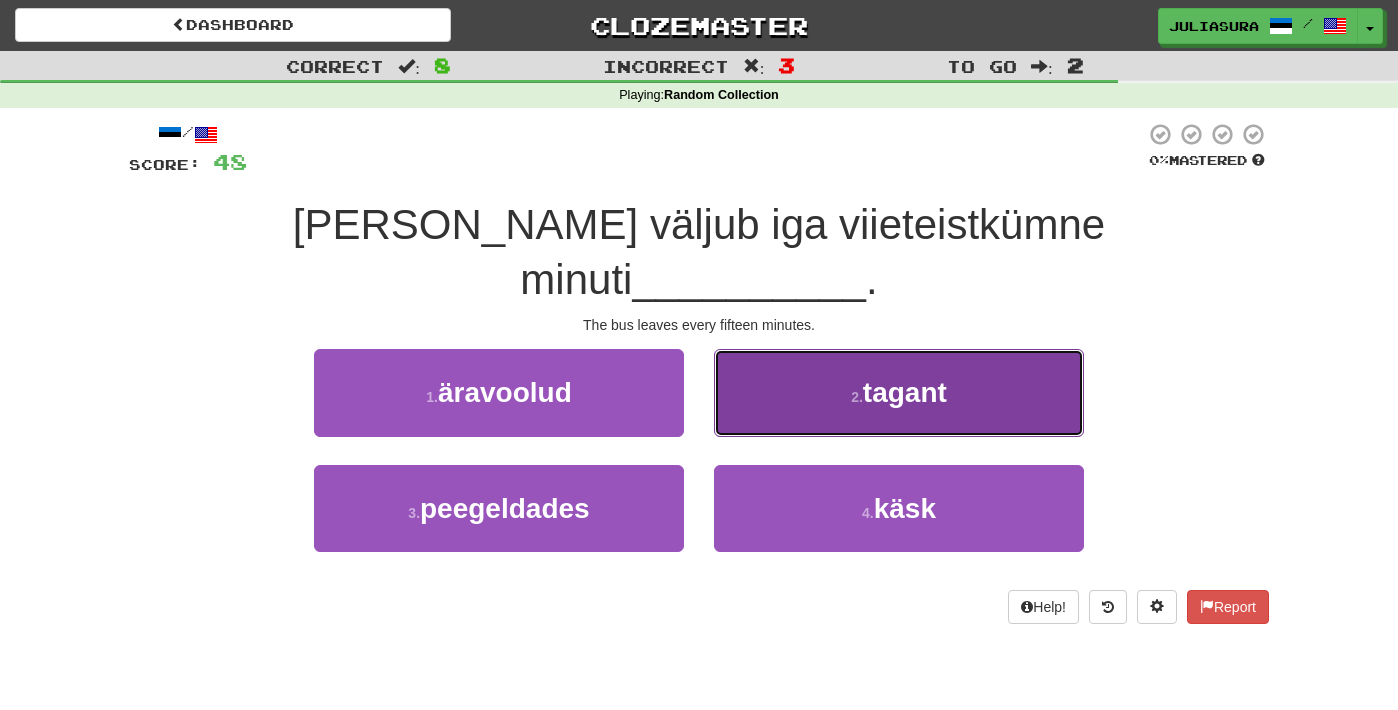 click on "tagant" at bounding box center (905, 392) 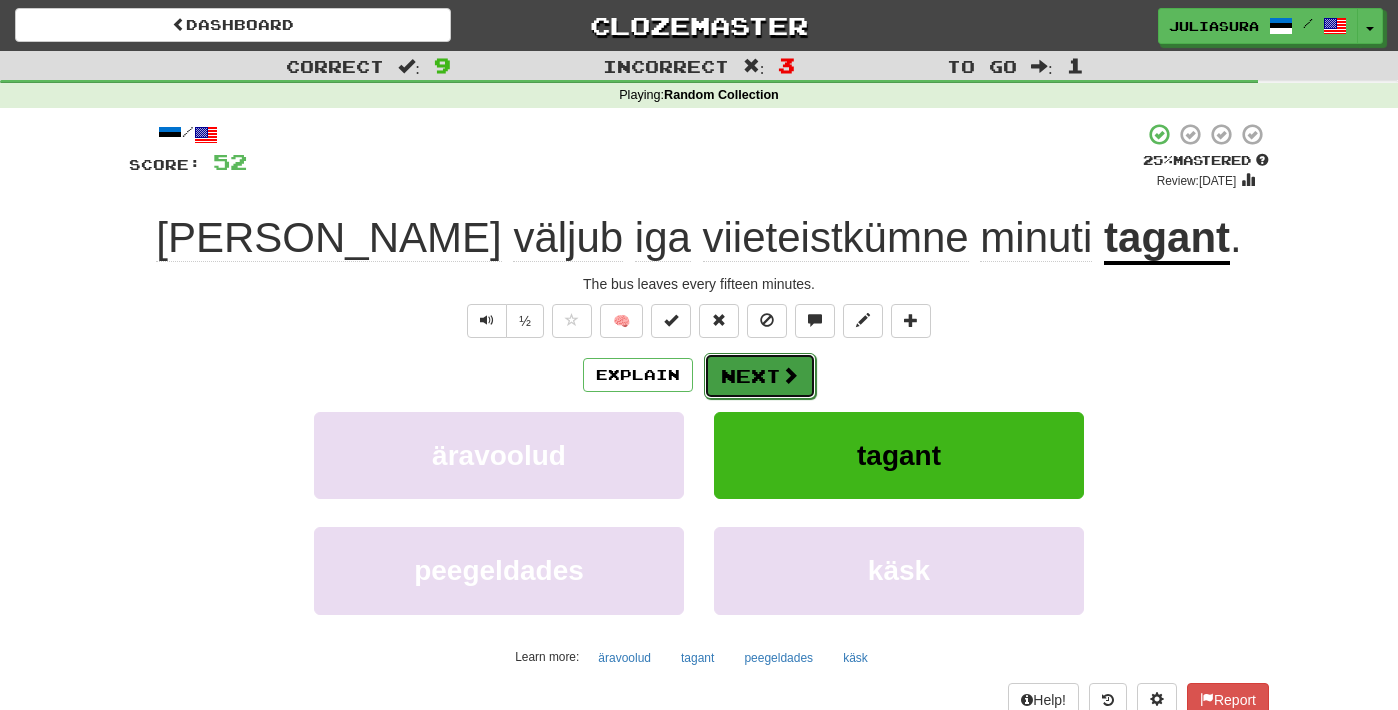 click on "Next" at bounding box center [760, 376] 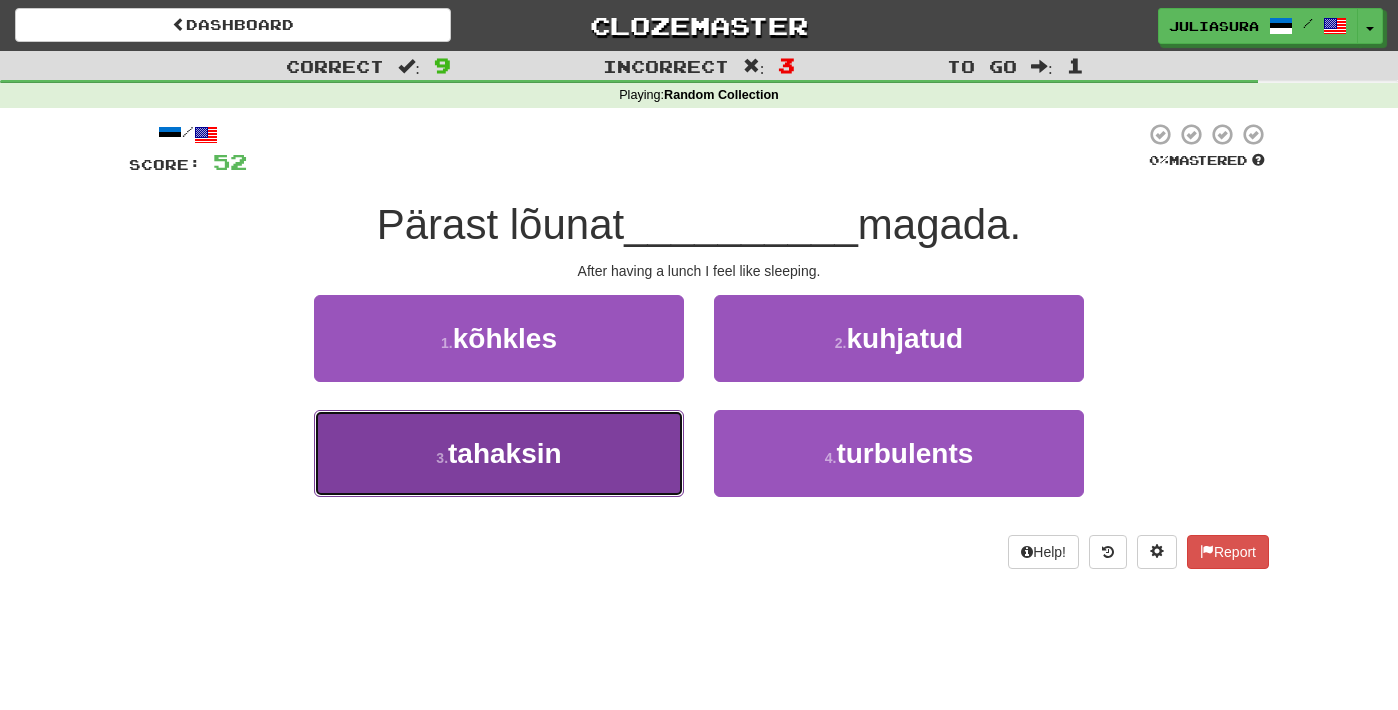click on "3 .  tahaksin" at bounding box center [499, 453] 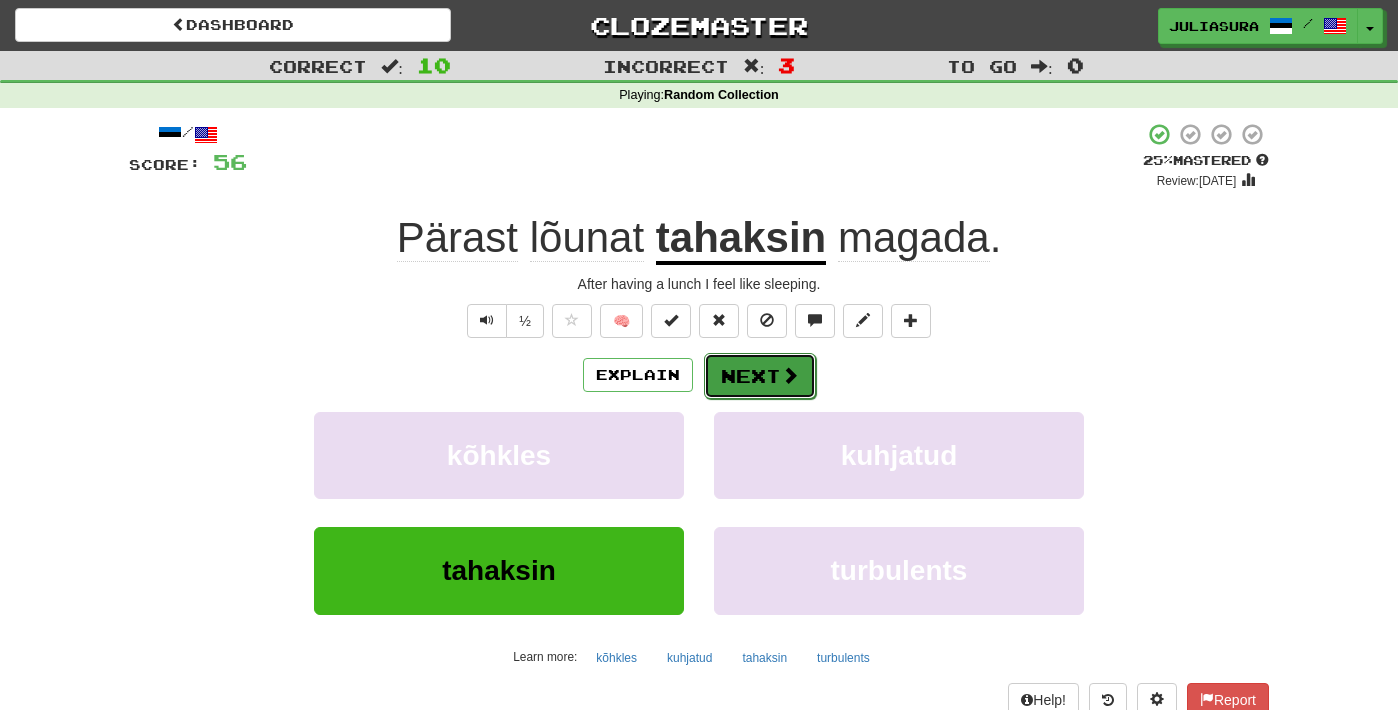click on "Next" at bounding box center (760, 376) 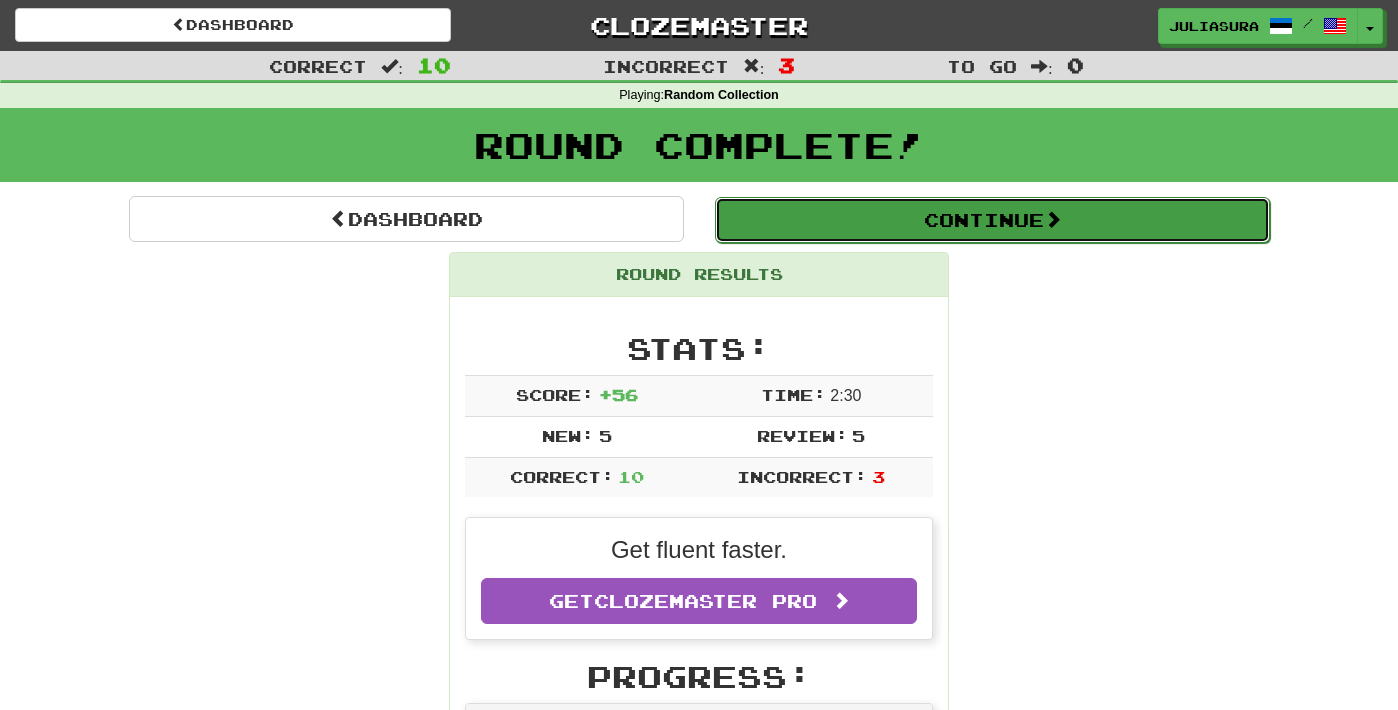 click on "Continue" at bounding box center (992, 220) 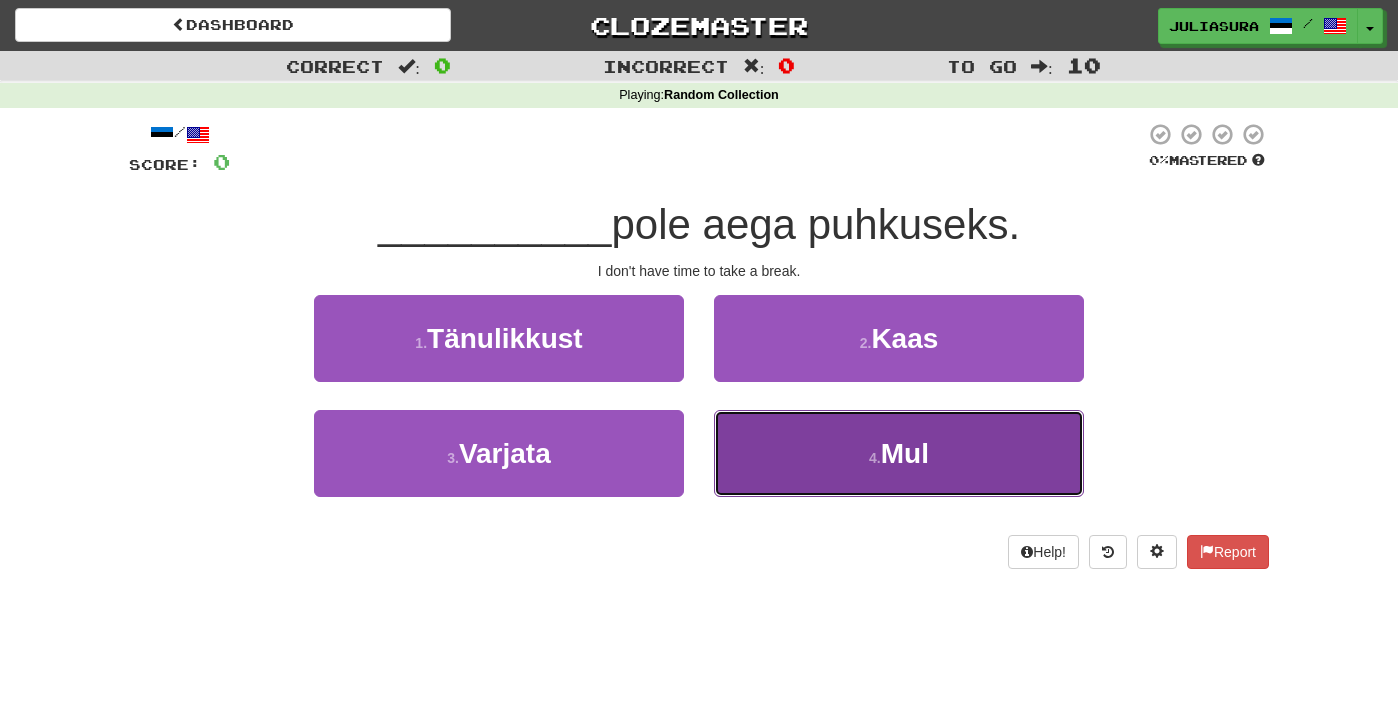 click on "Mul" at bounding box center (905, 453) 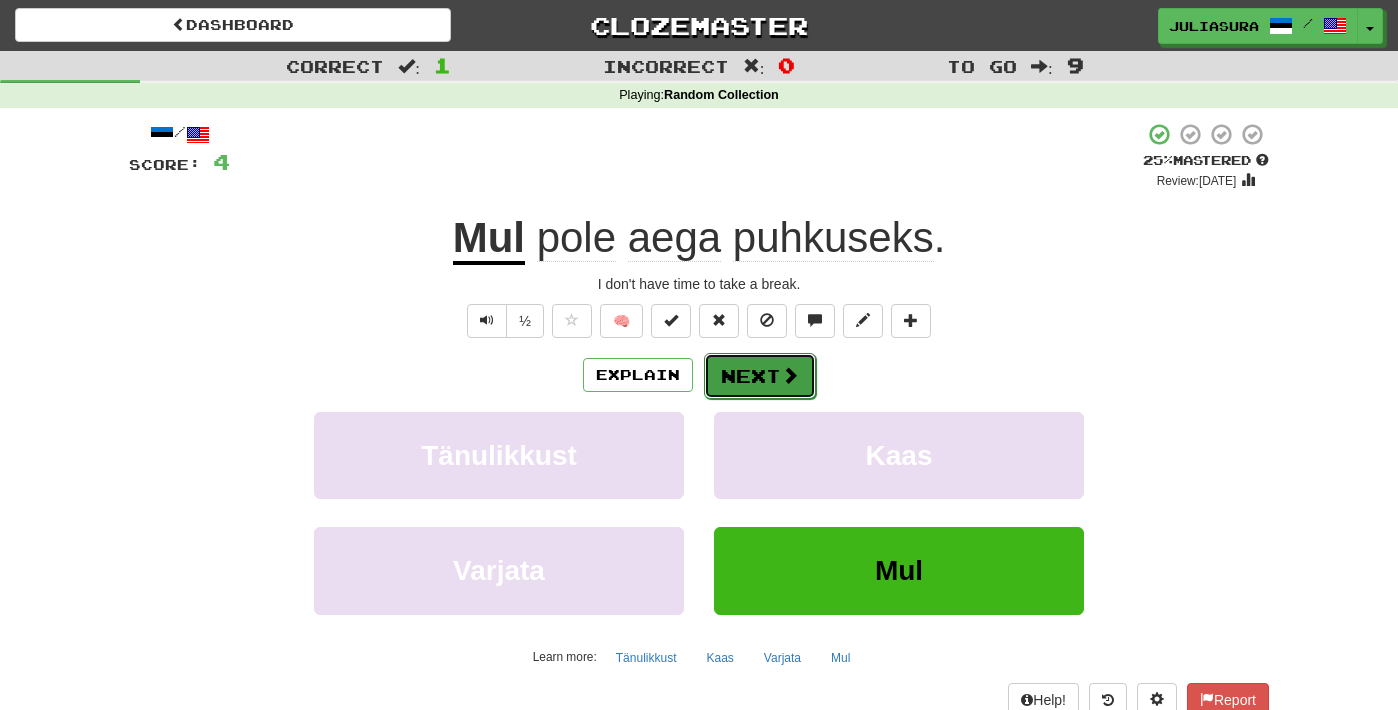 click on "Next" at bounding box center (760, 376) 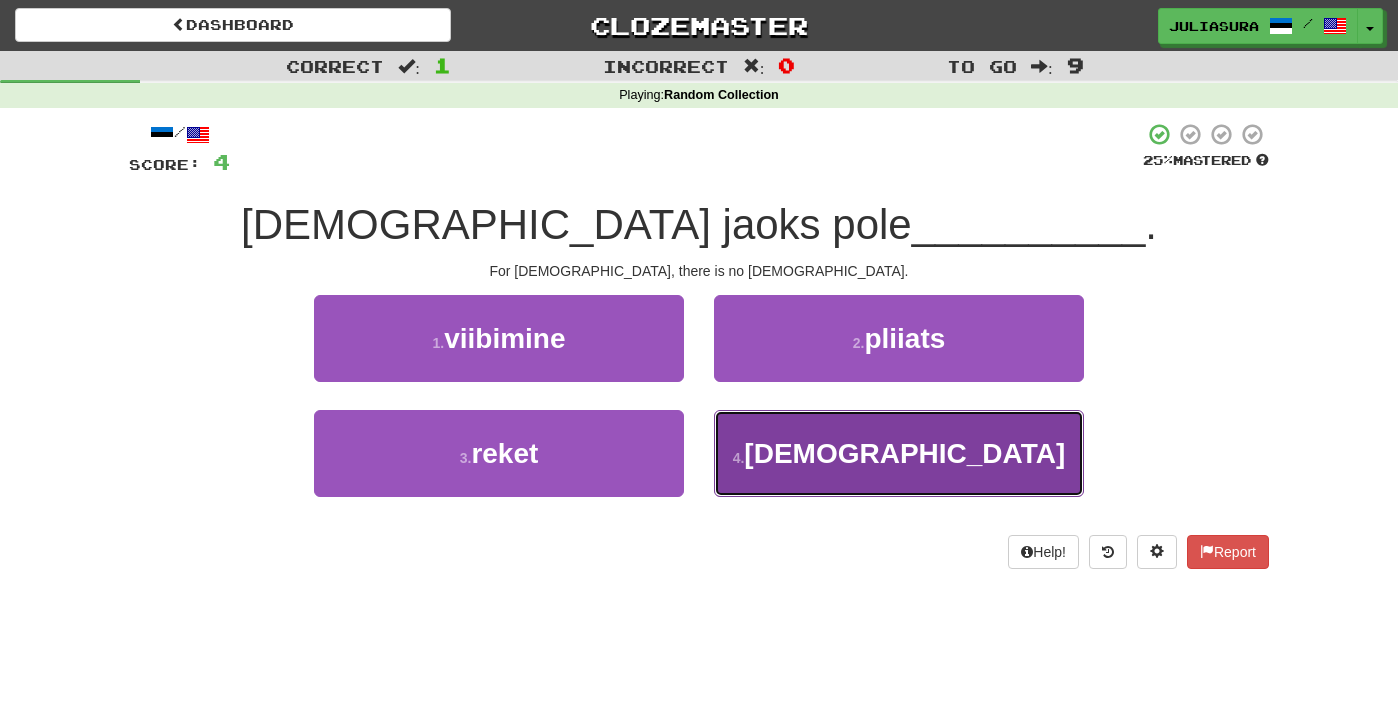 click on "jumalat" at bounding box center [904, 453] 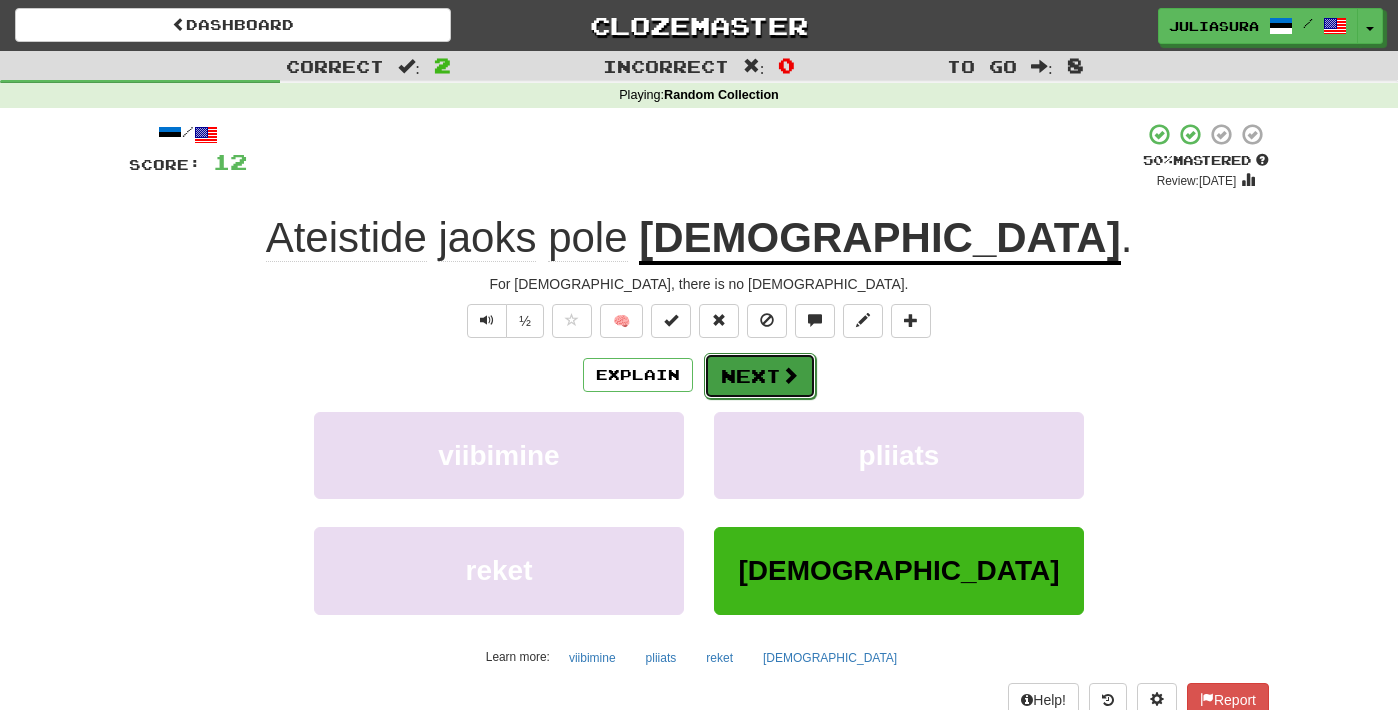 click on "Next" at bounding box center [760, 376] 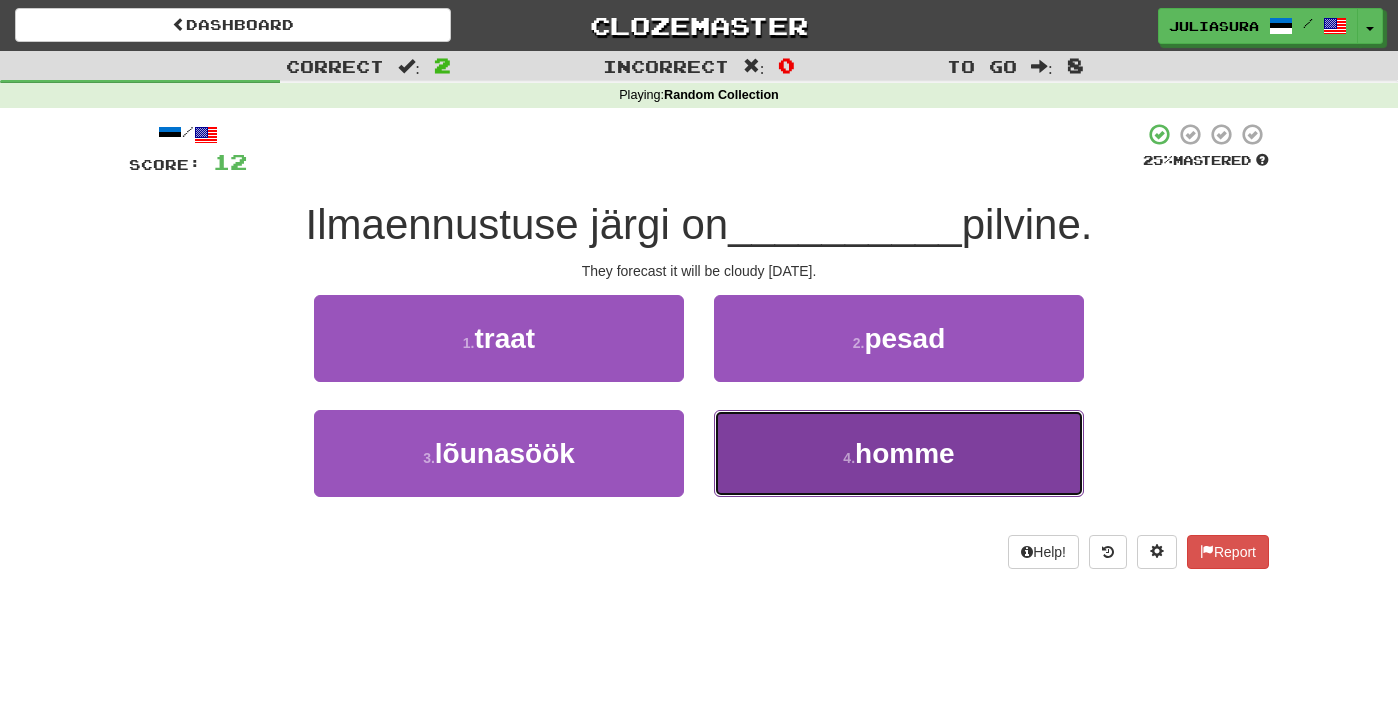 click on "homme" at bounding box center [905, 453] 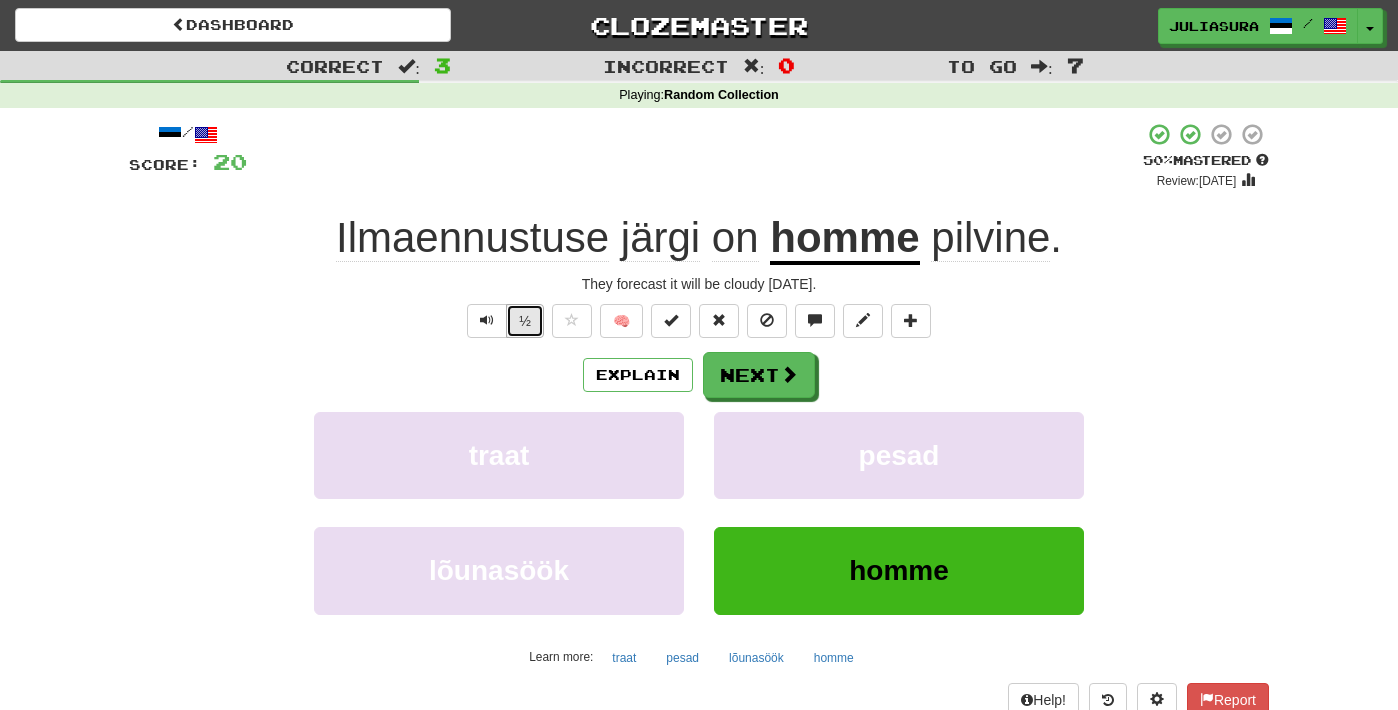 click on "½" at bounding box center [525, 321] 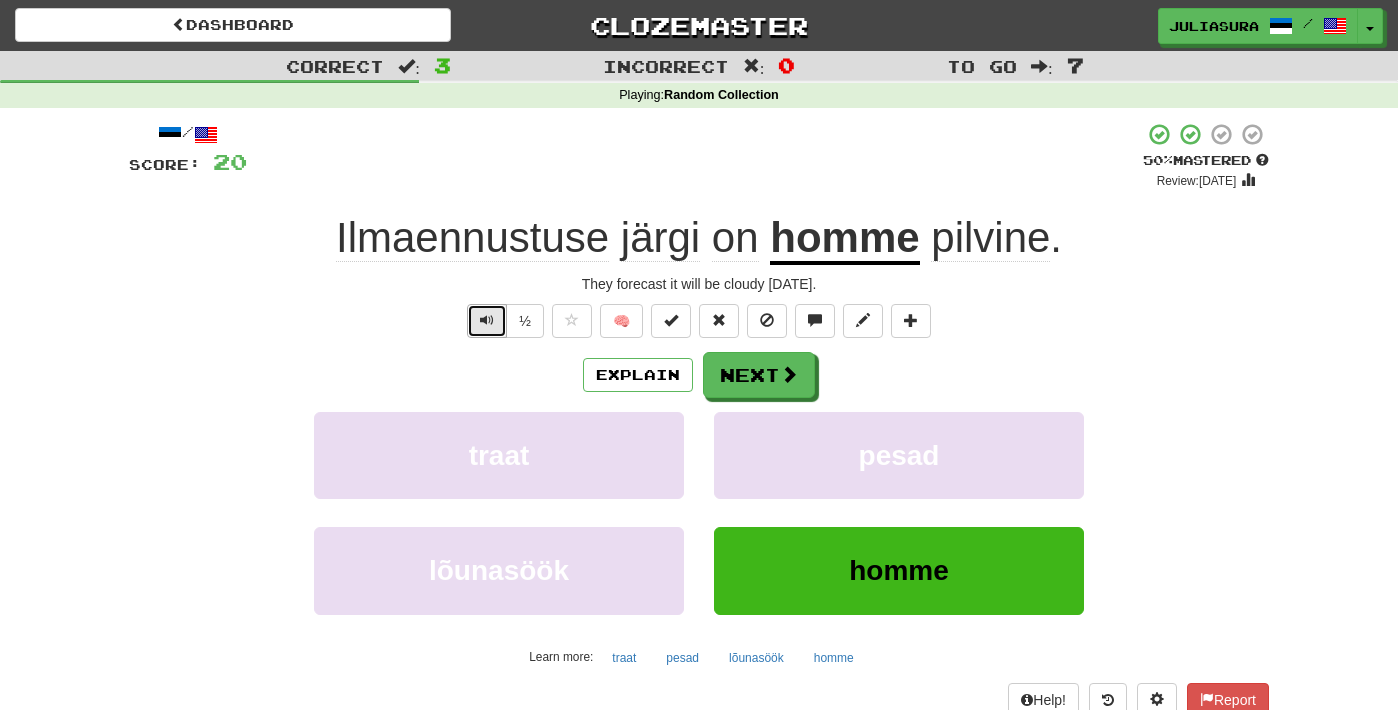 click at bounding box center (487, 320) 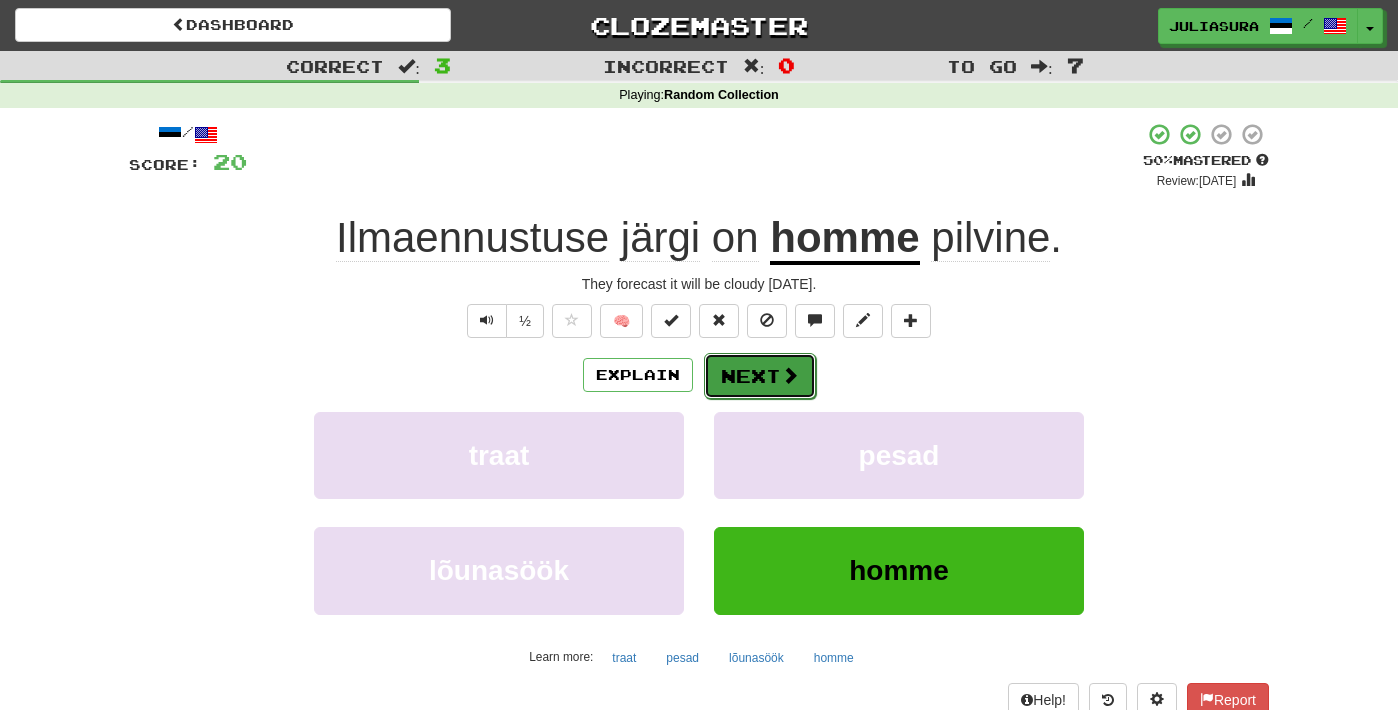 click on "Next" at bounding box center [760, 376] 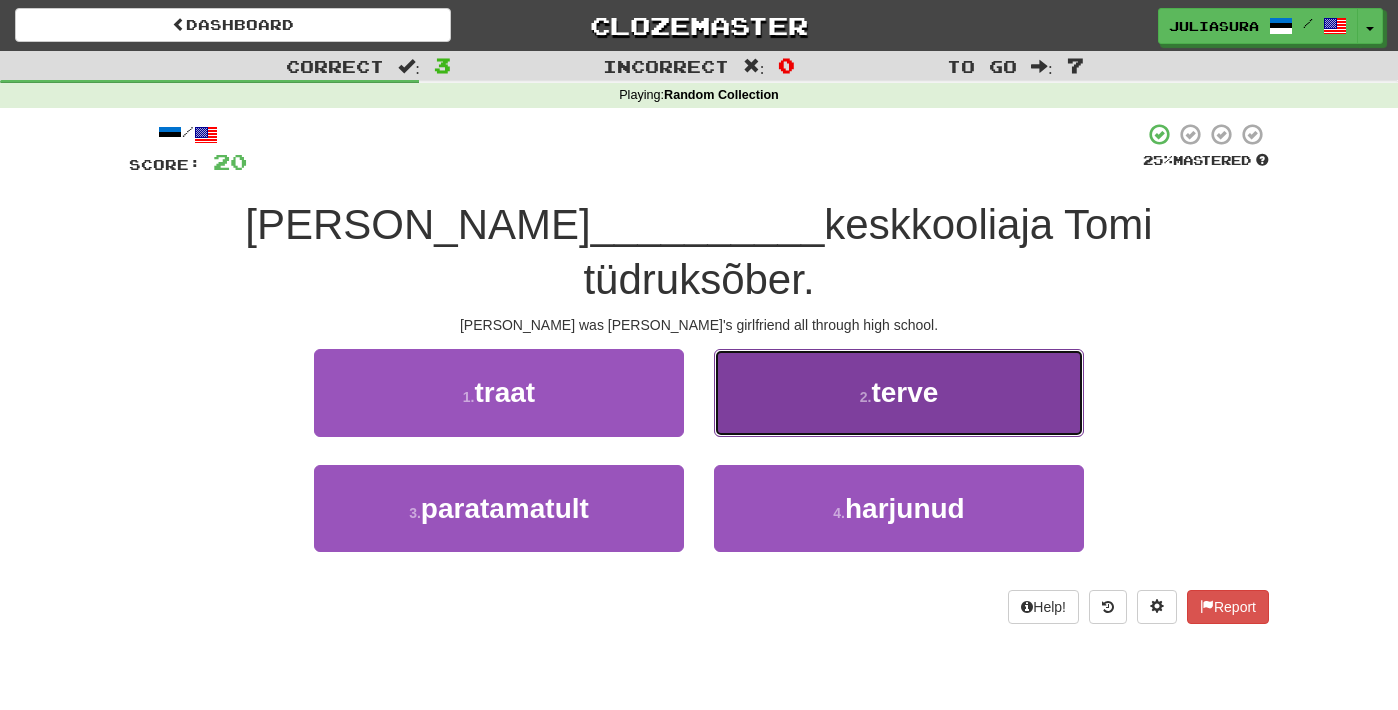 click on "terve" at bounding box center (904, 392) 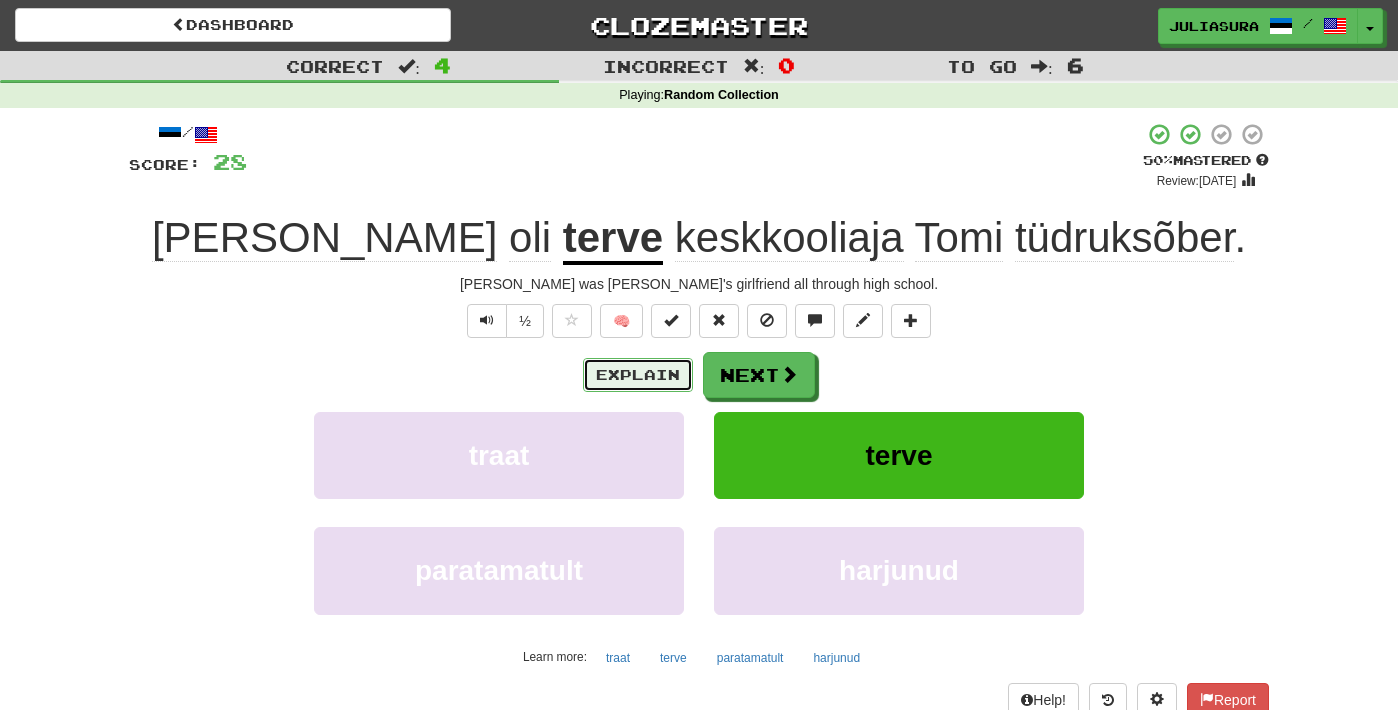 click on "Explain" at bounding box center (638, 375) 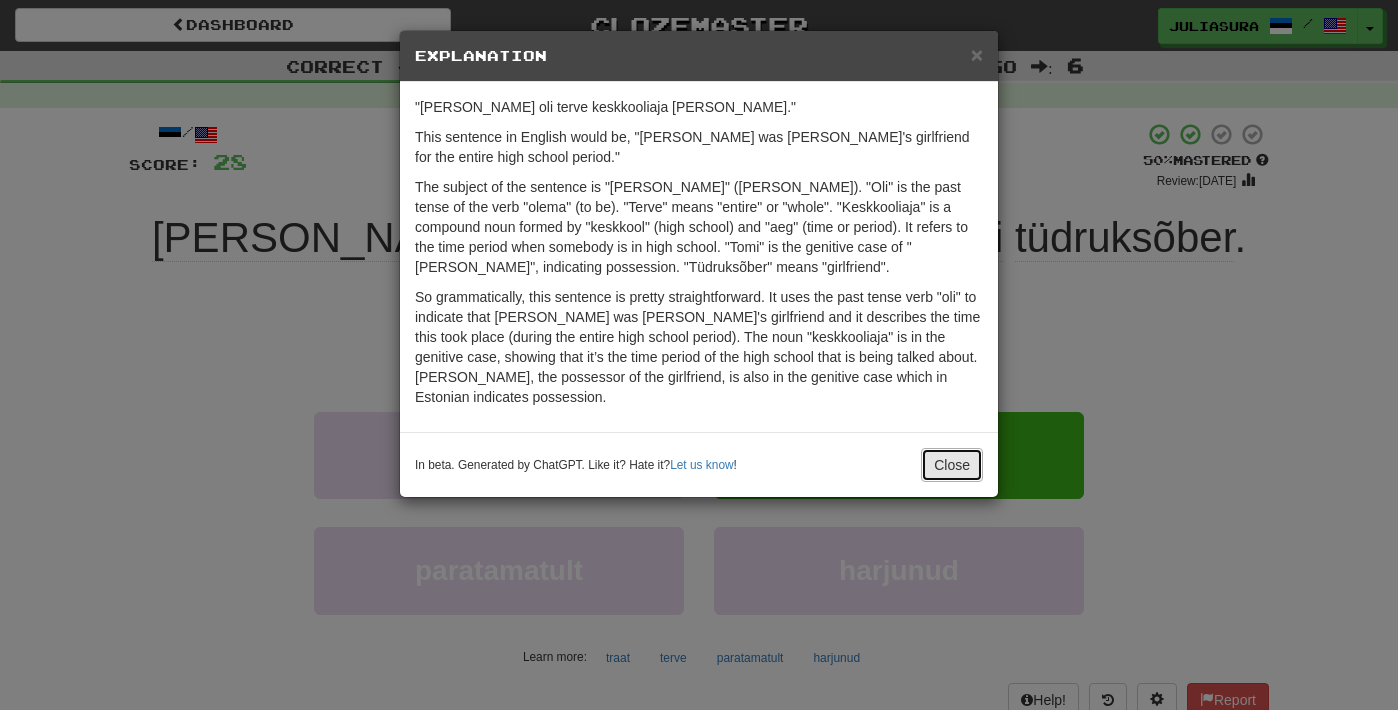 click on "Close" at bounding box center (952, 465) 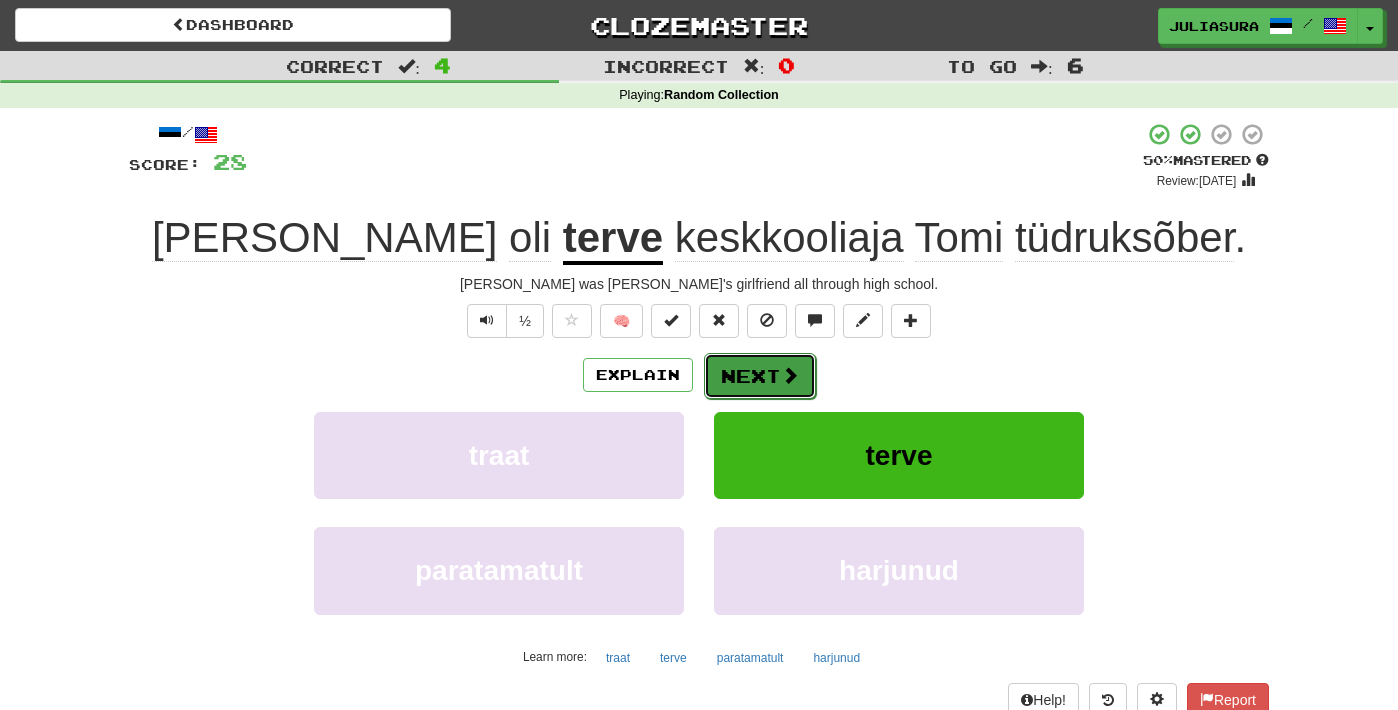 click on "Next" at bounding box center (760, 376) 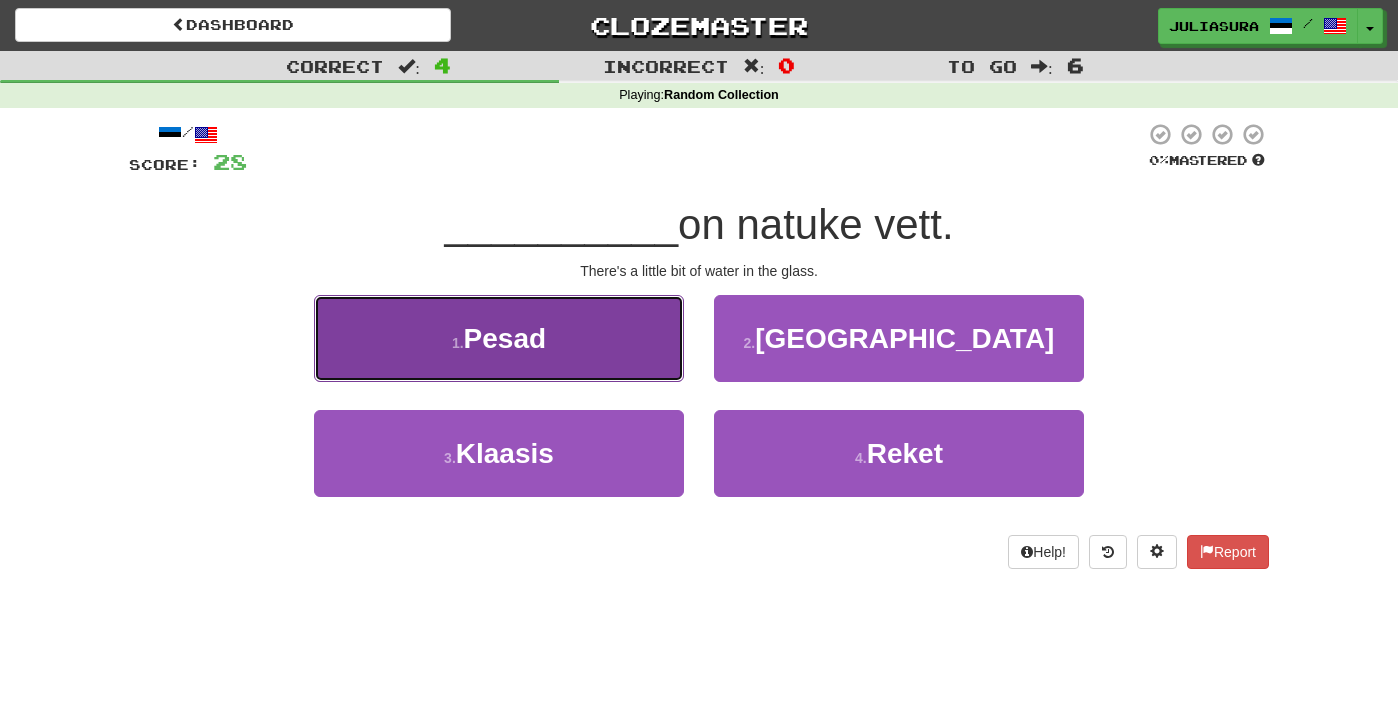 click on "1 .  Pesad" at bounding box center [499, 338] 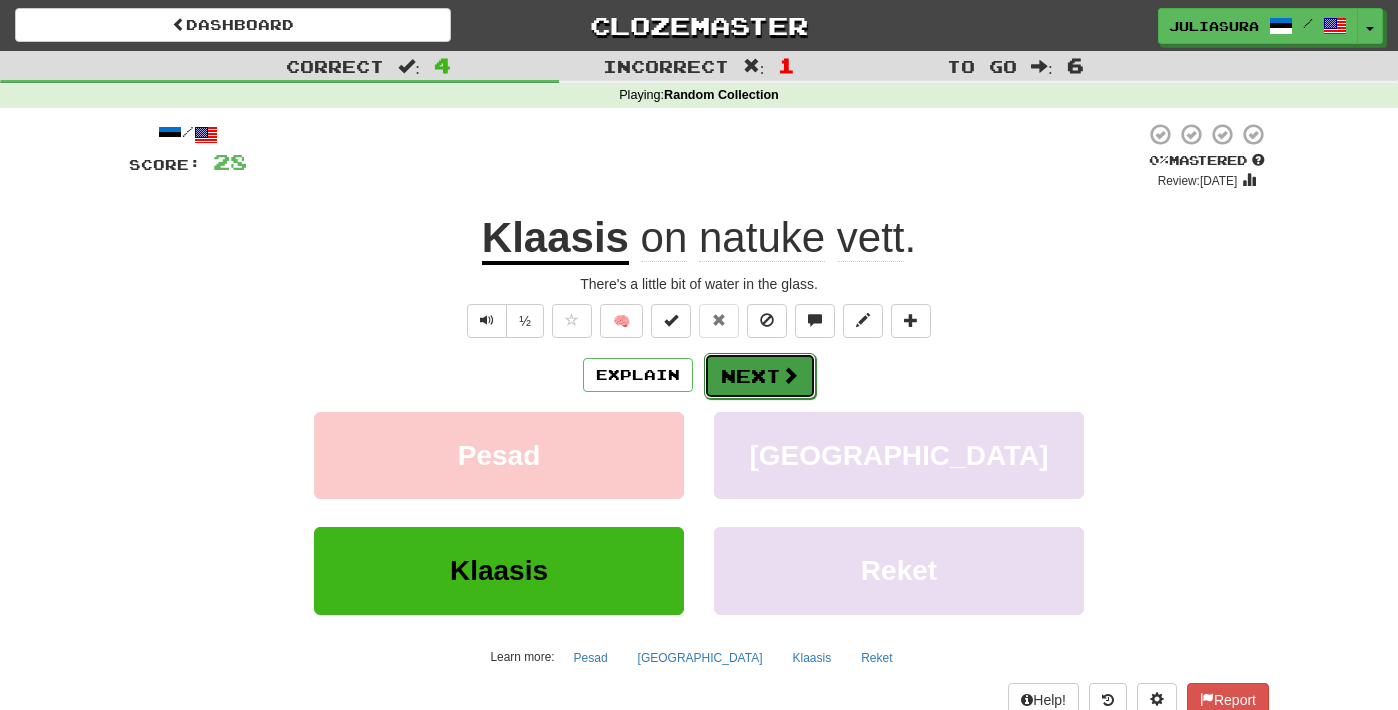 click on "Next" at bounding box center [760, 376] 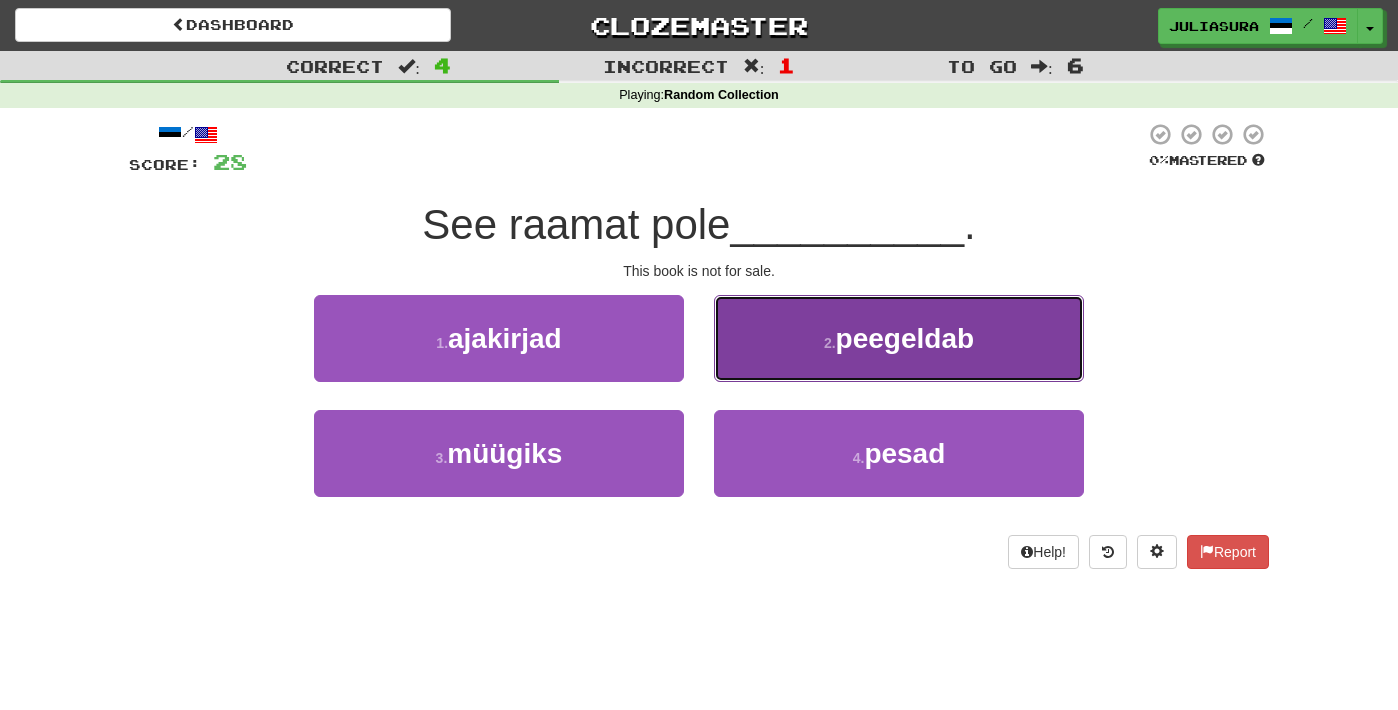 click on "peegeldab" at bounding box center (905, 338) 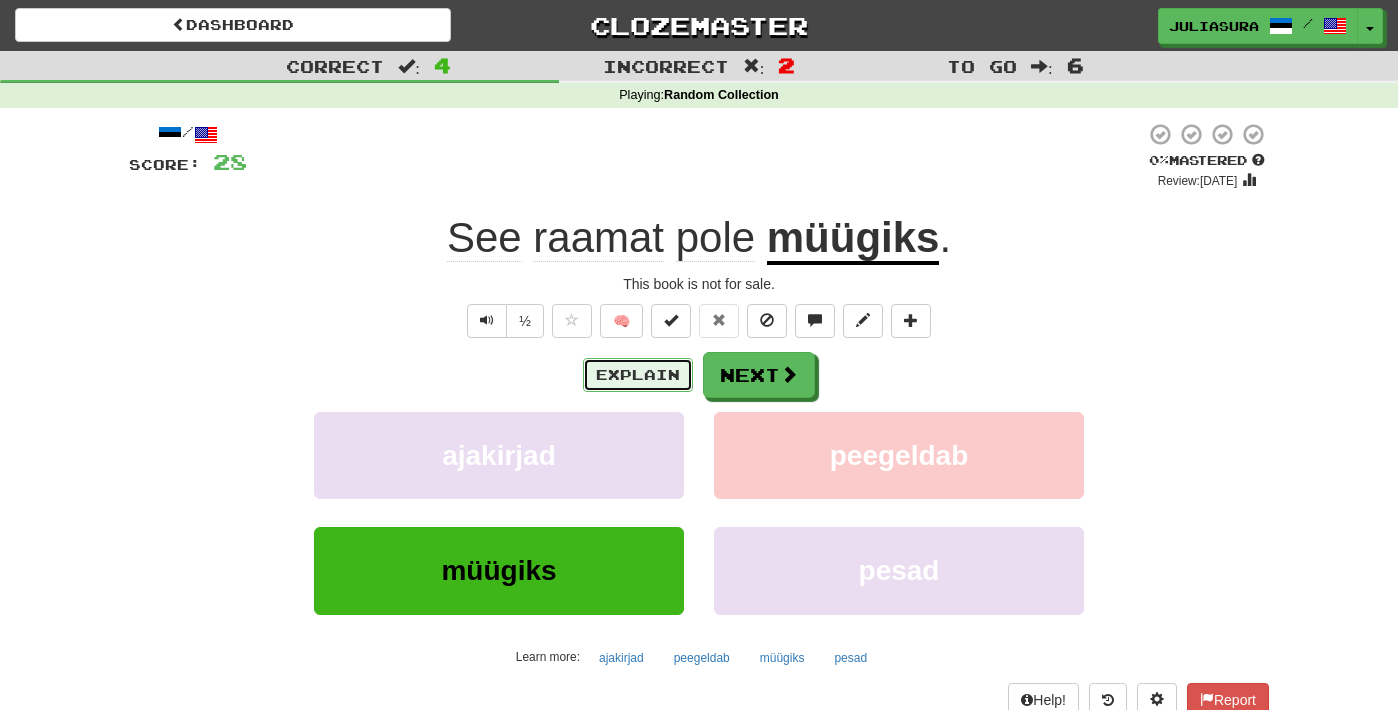 click on "Explain" at bounding box center (638, 375) 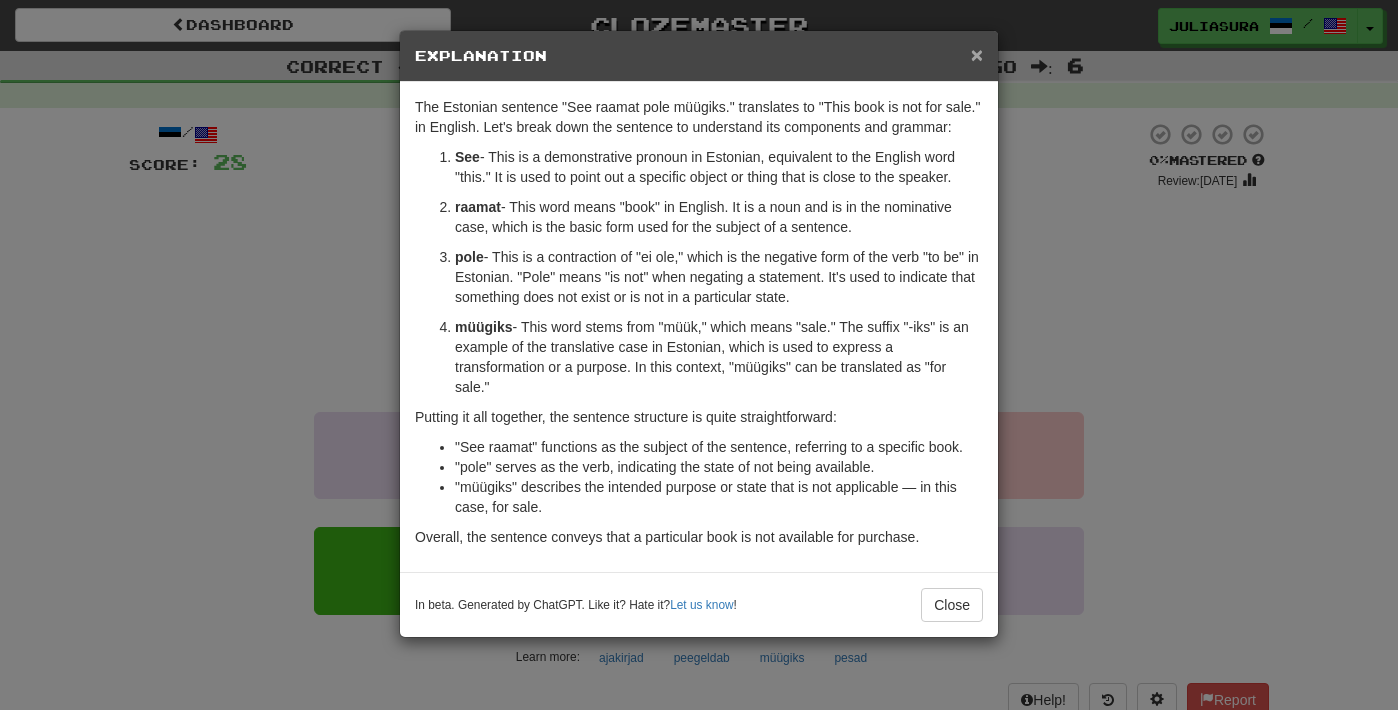 click on "×" at bounding box center [977, 54] 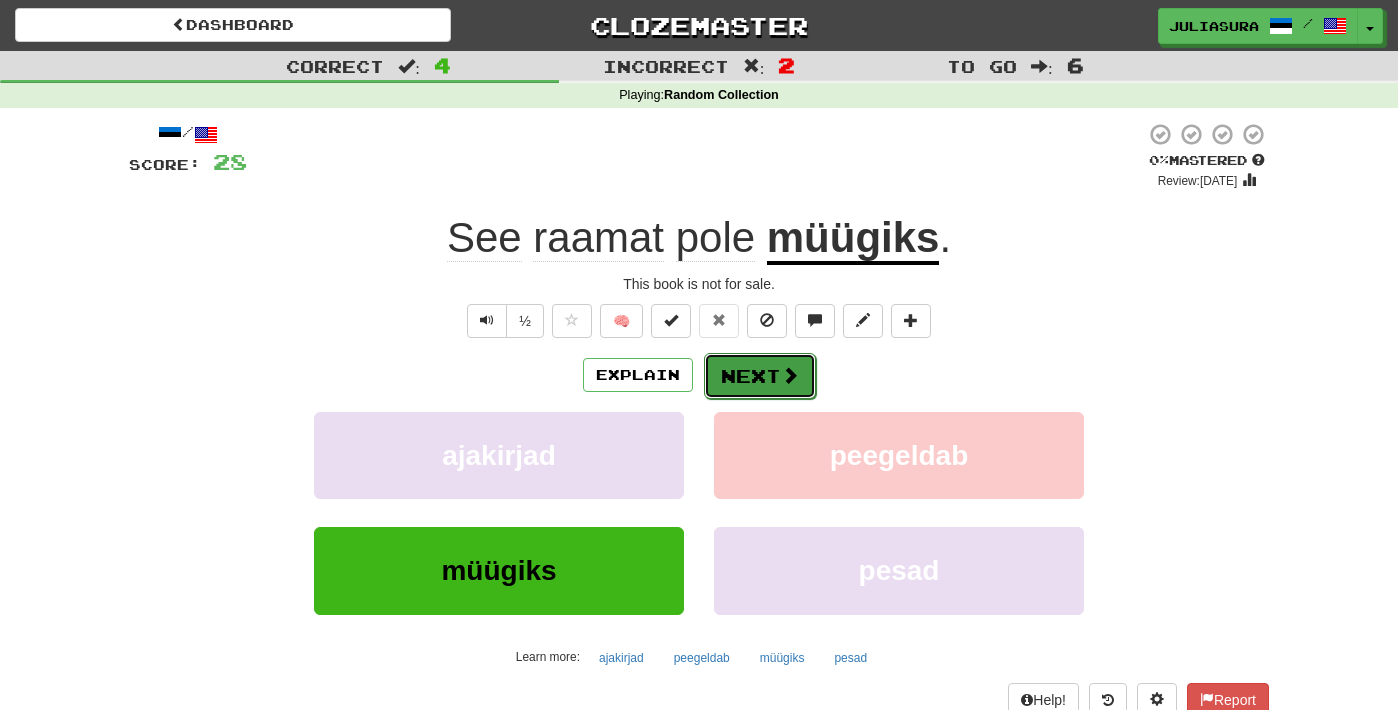 click on "Next" at bounding box center (760, 376) 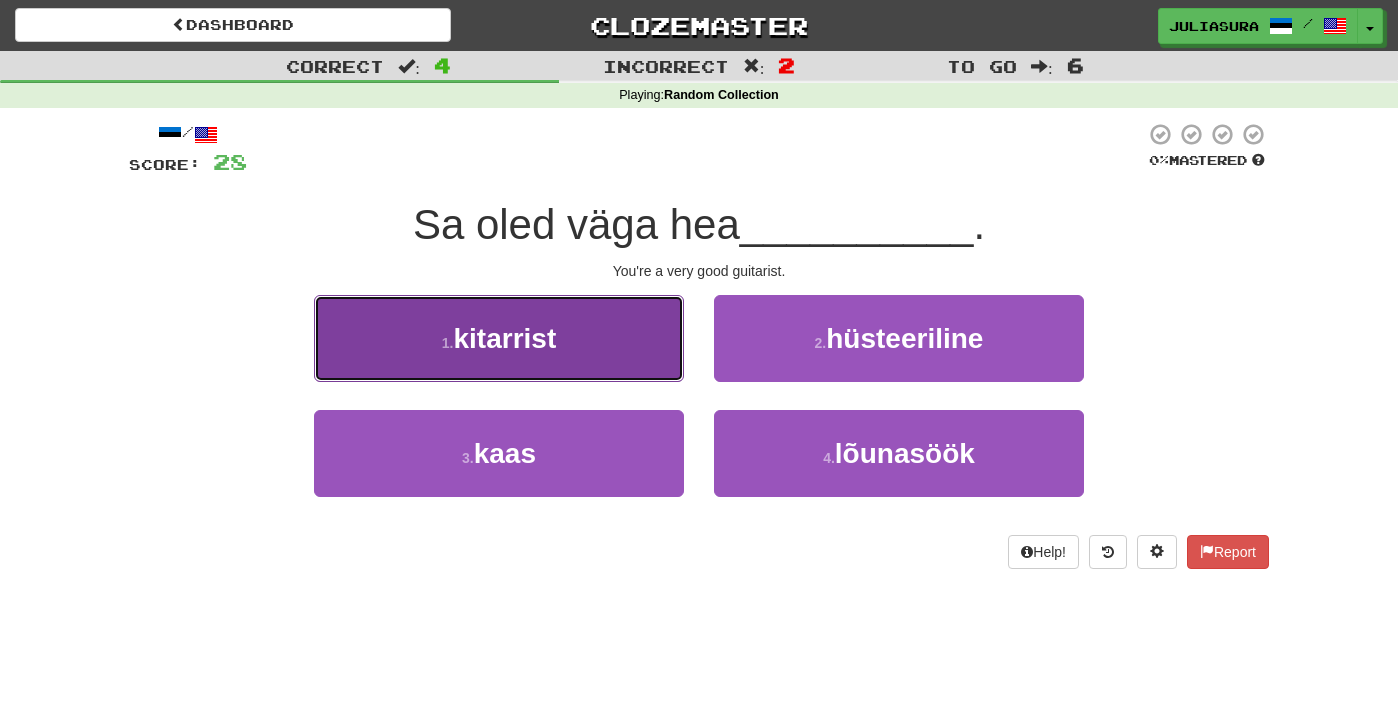 click on "1 .  kitarrist" at bounding box center (499, 338) 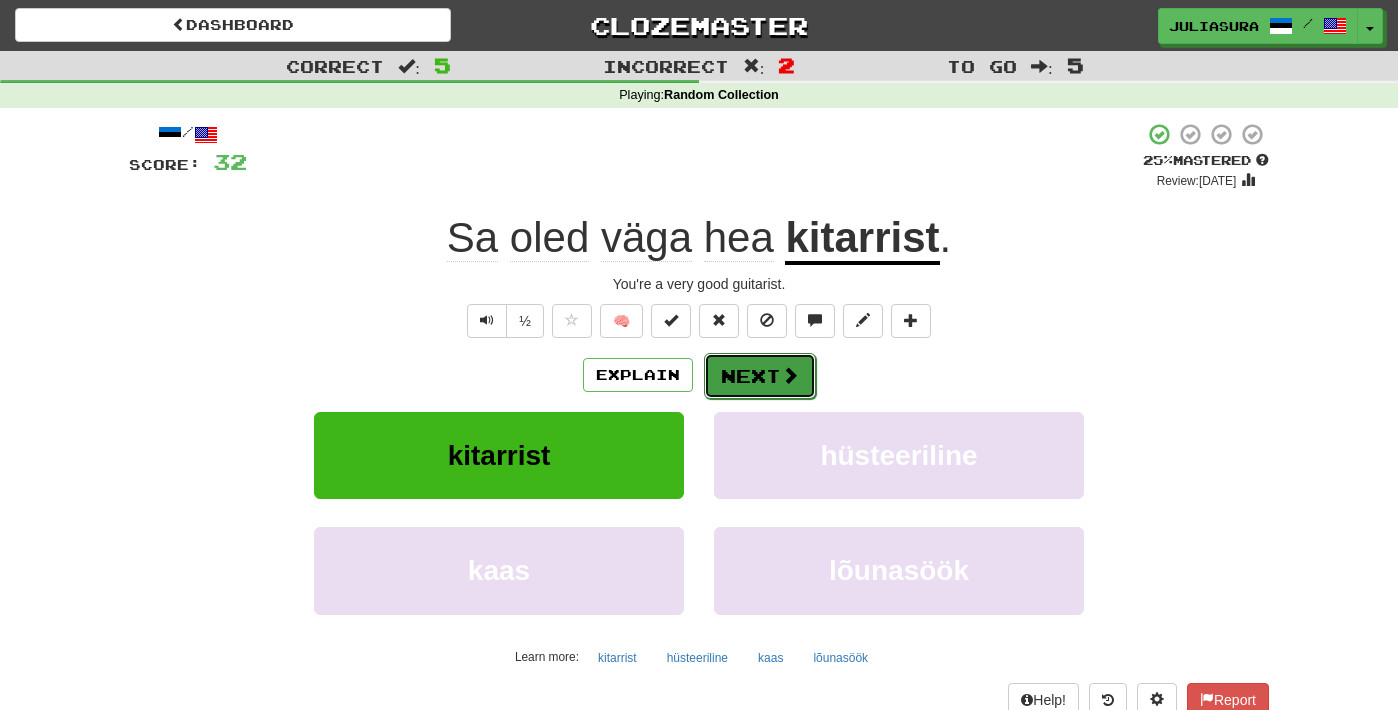 click on "Next" at bounding box center (760, 376) 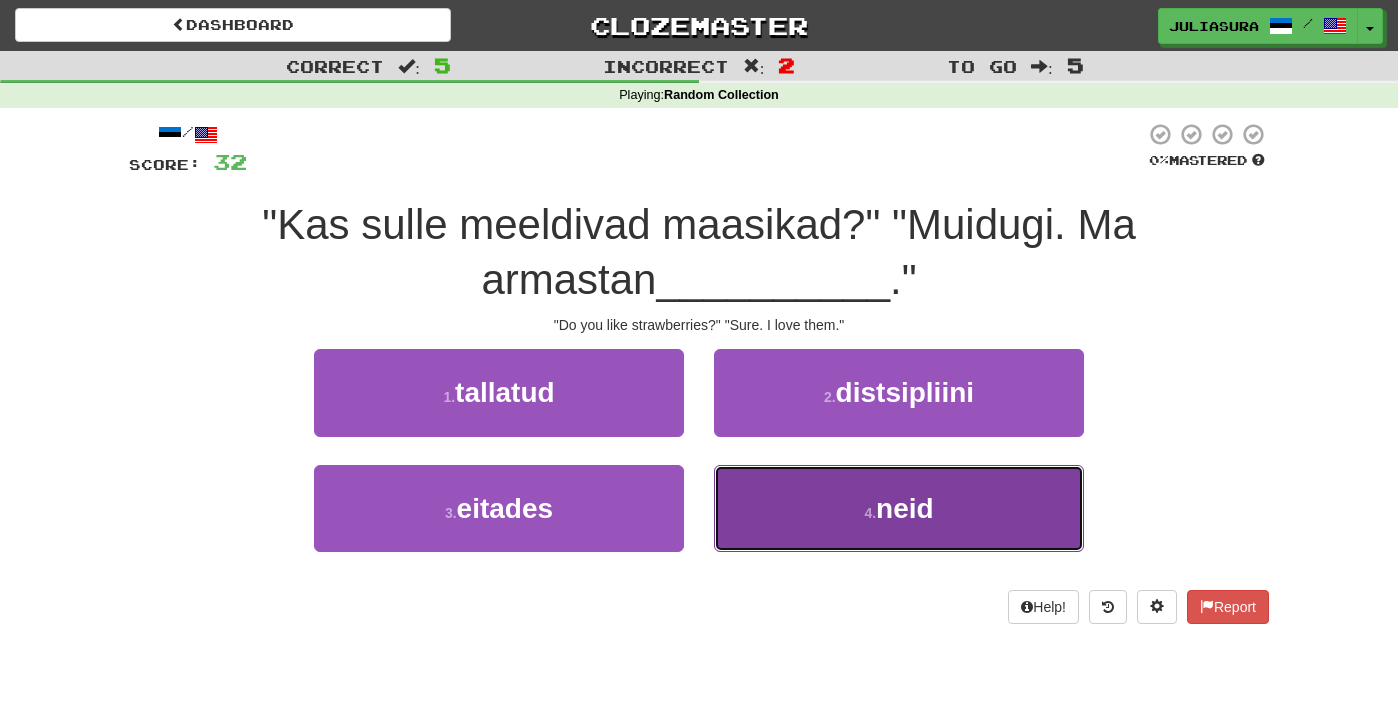 click on "neid" at bounding box center [905, 508] 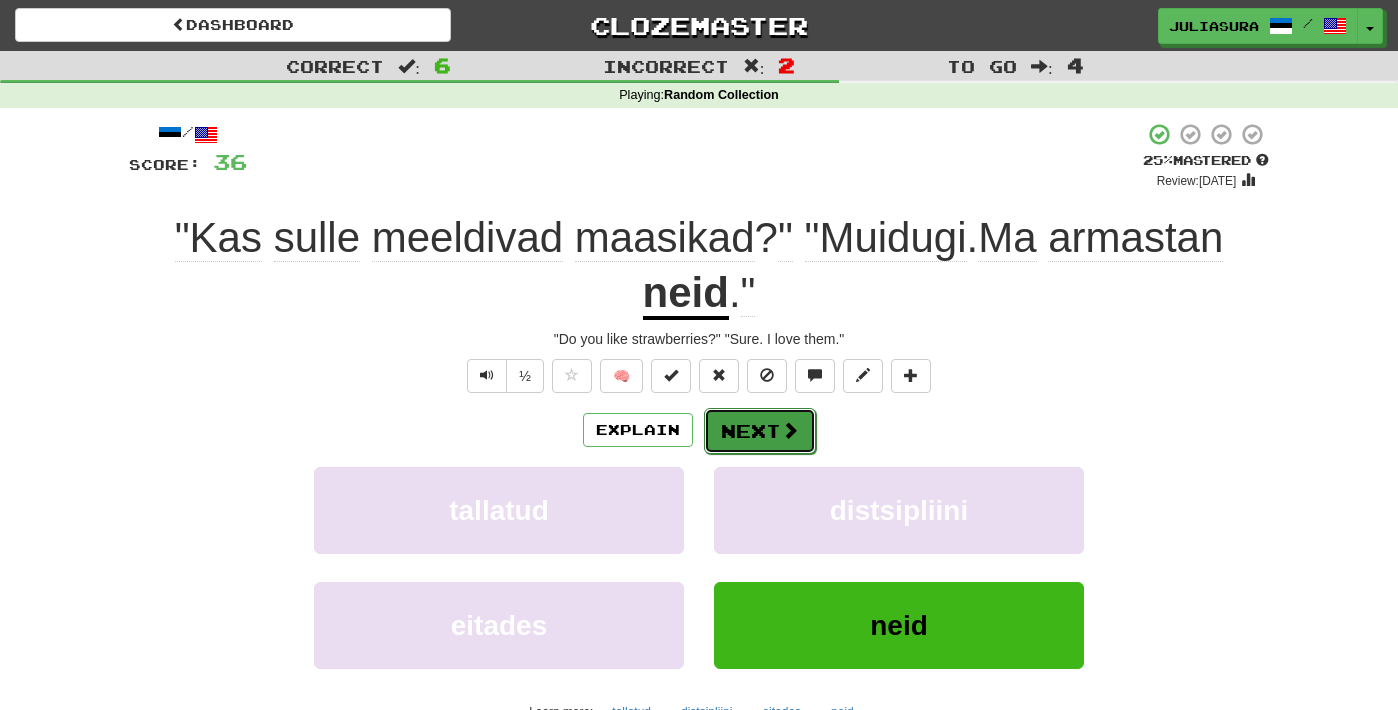 click on "Next" at bounding box center [760, 431] 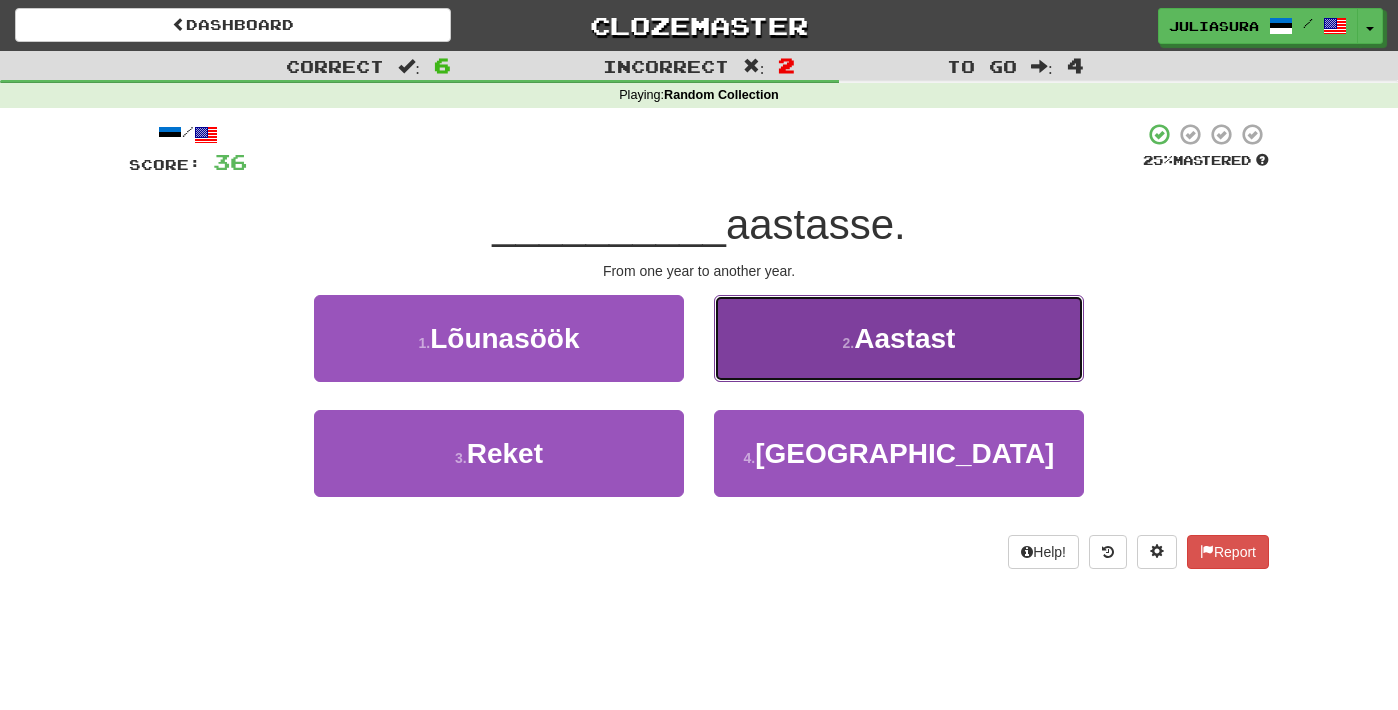 click on "Aastast" at bounding box center (904, 338) 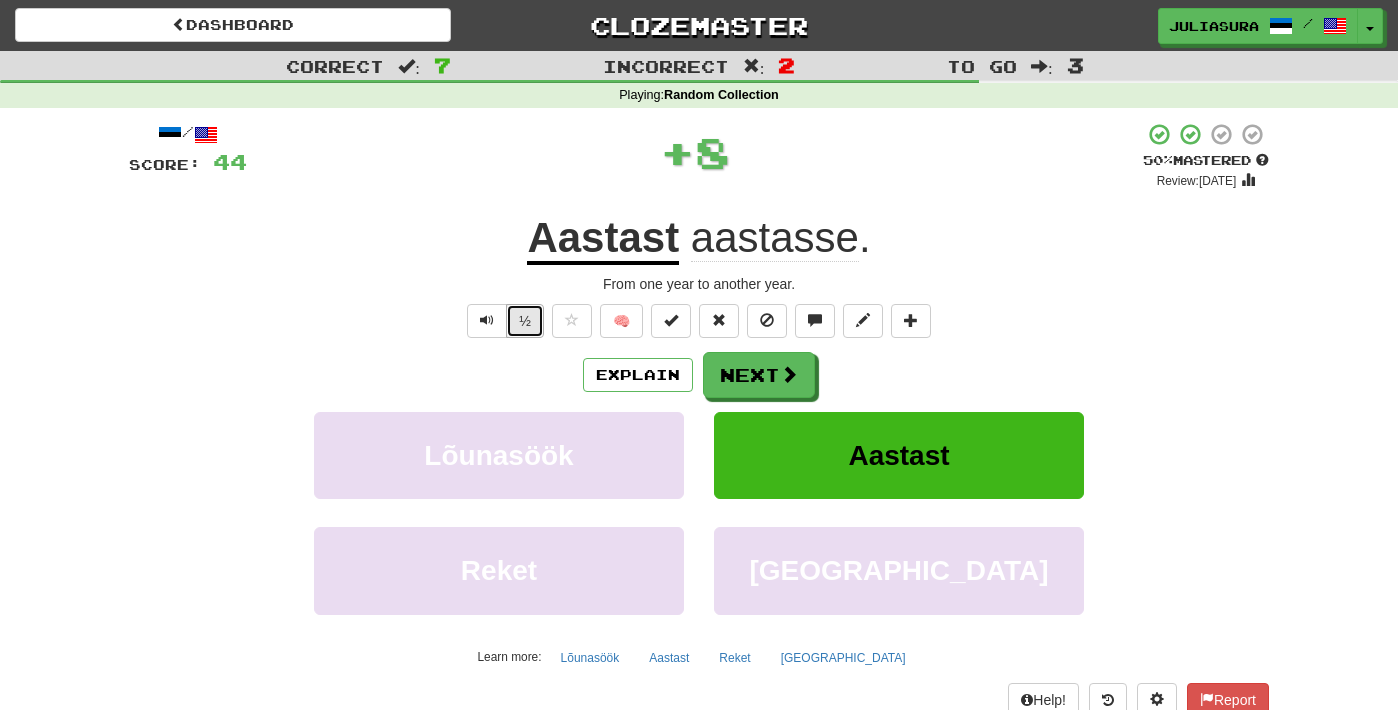 click on "½" at bounding box center [525, 321] 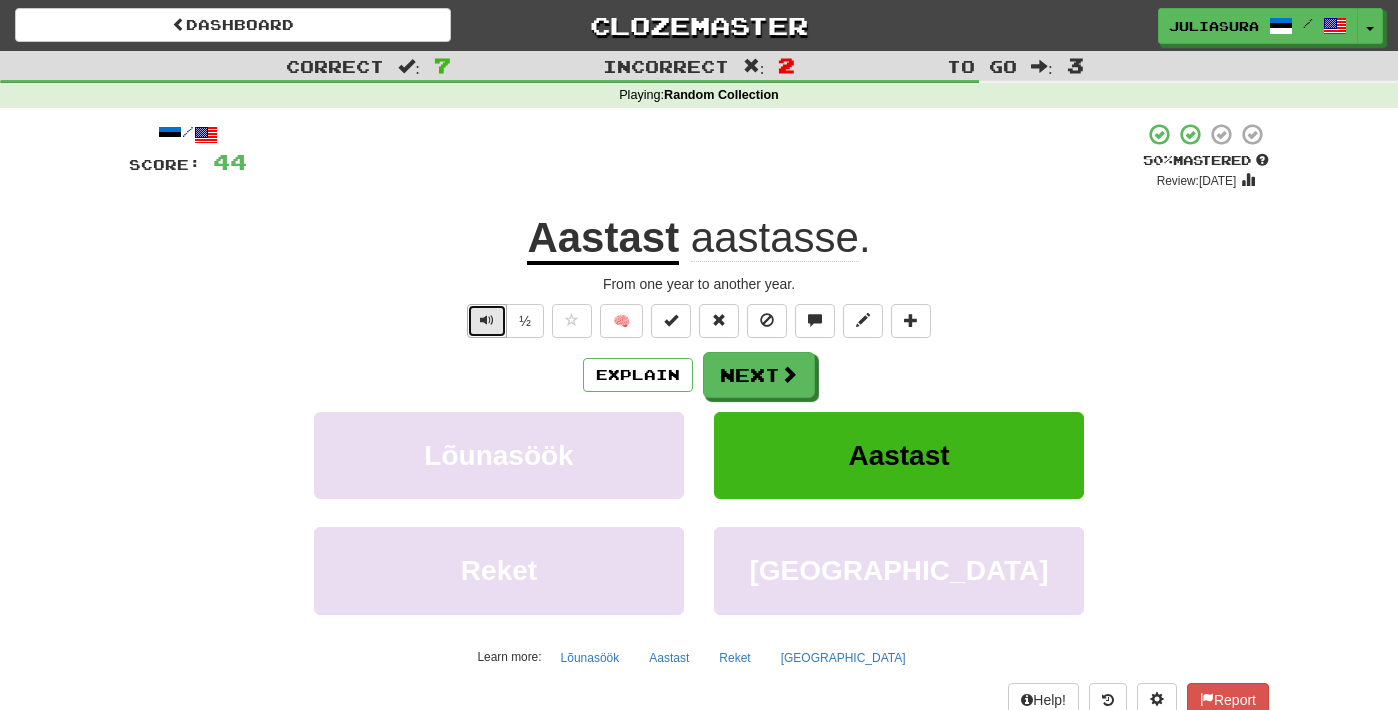 click at bounding box center [487, 320] 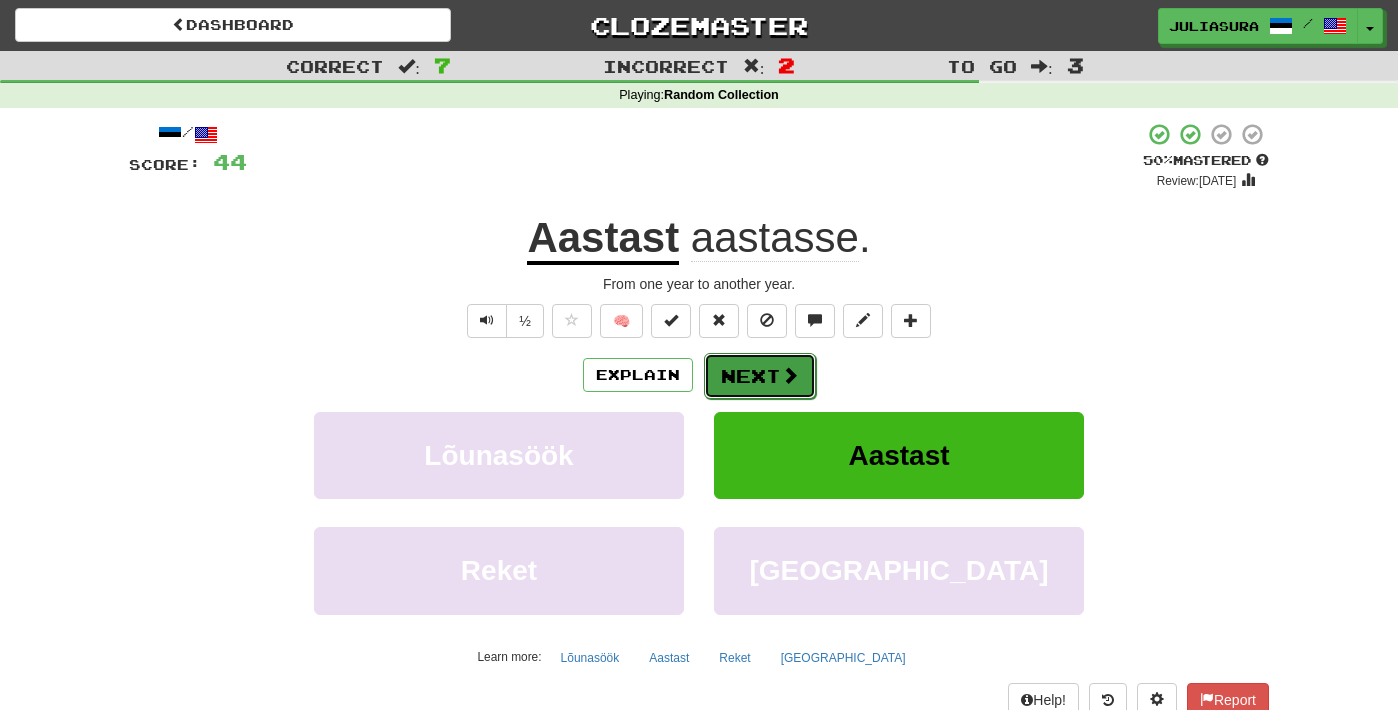 click on "Next" at bounding box center [760, 376] 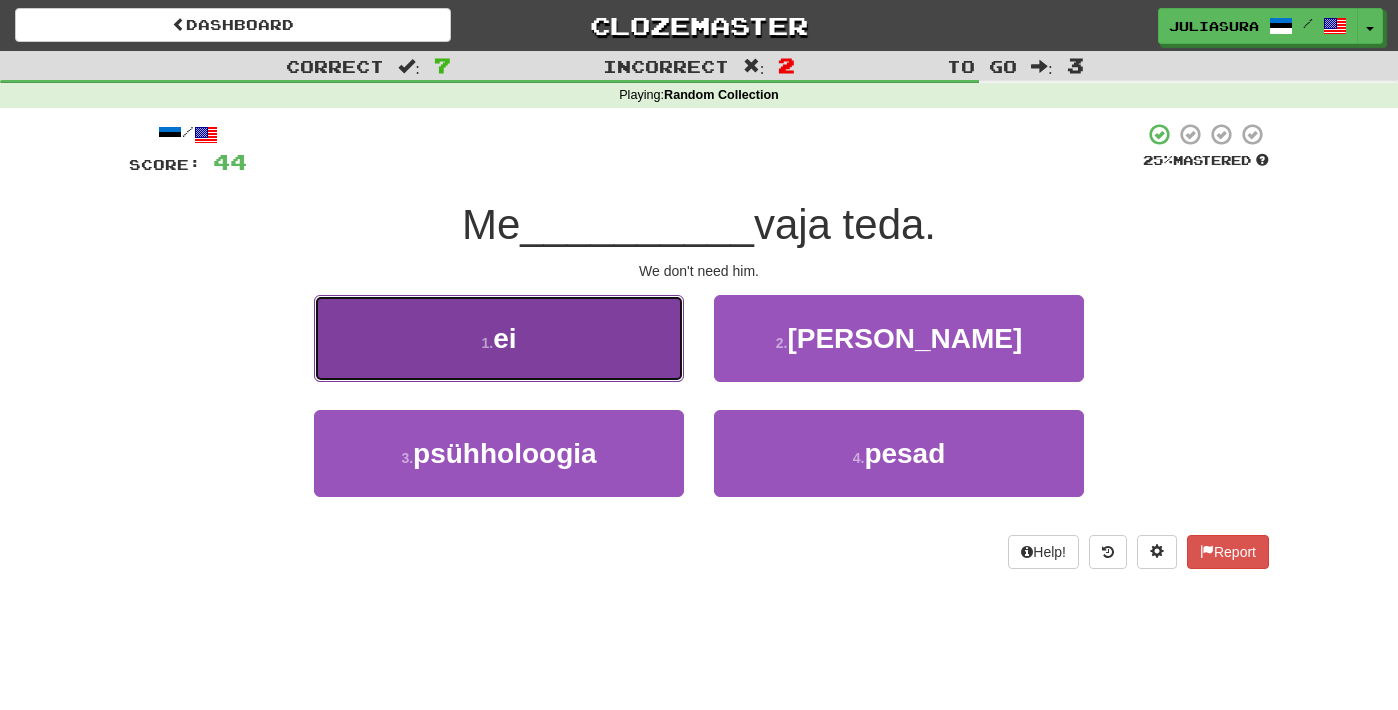 click on "1 .  ei" at bounding box center (499, 338) 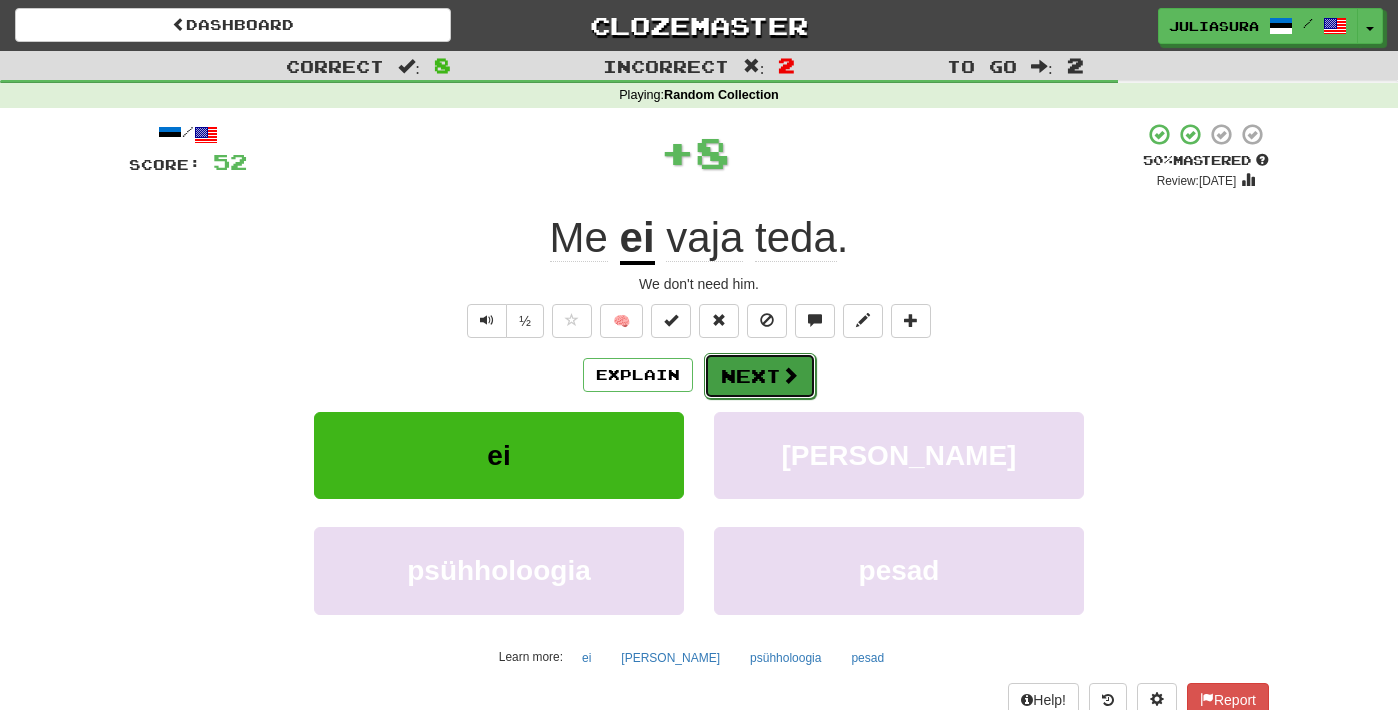 click on "Next" at bounding box center (760, 376) 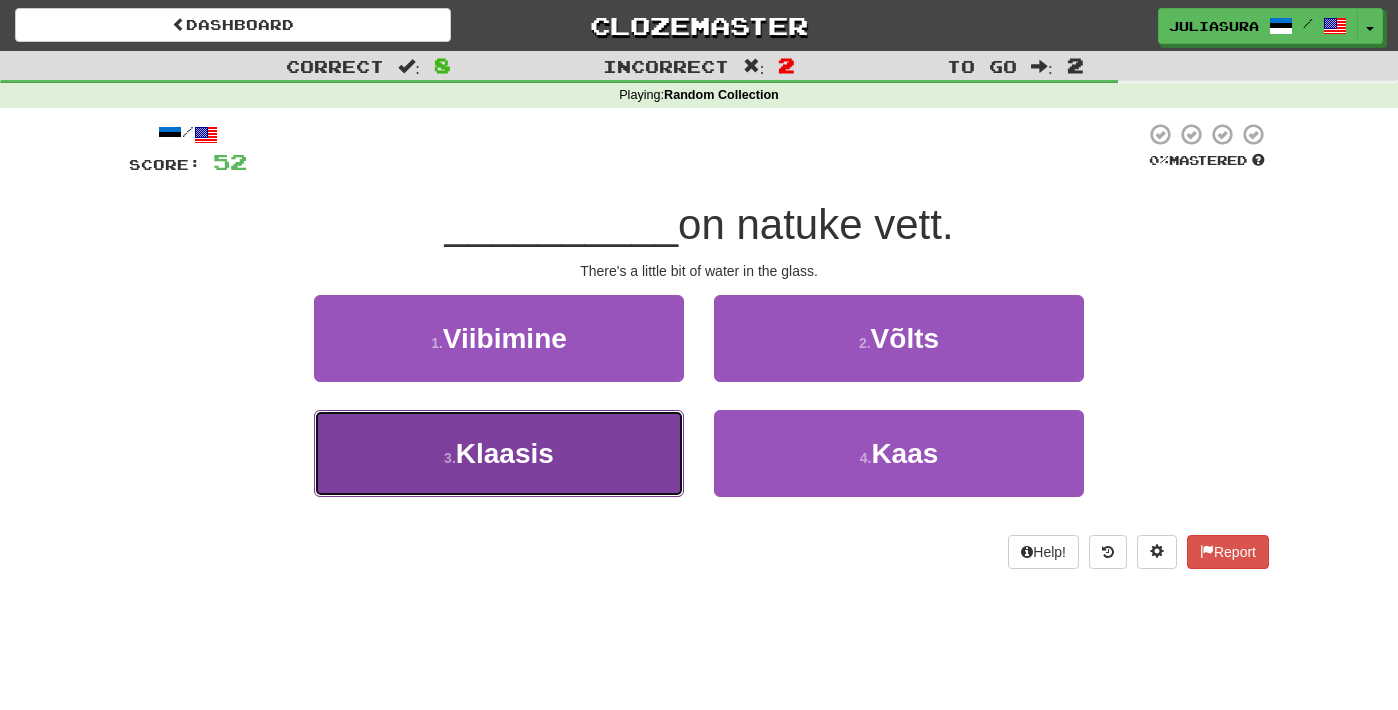 click on "3 .  Klaasis" at bounding box center (499, 453) 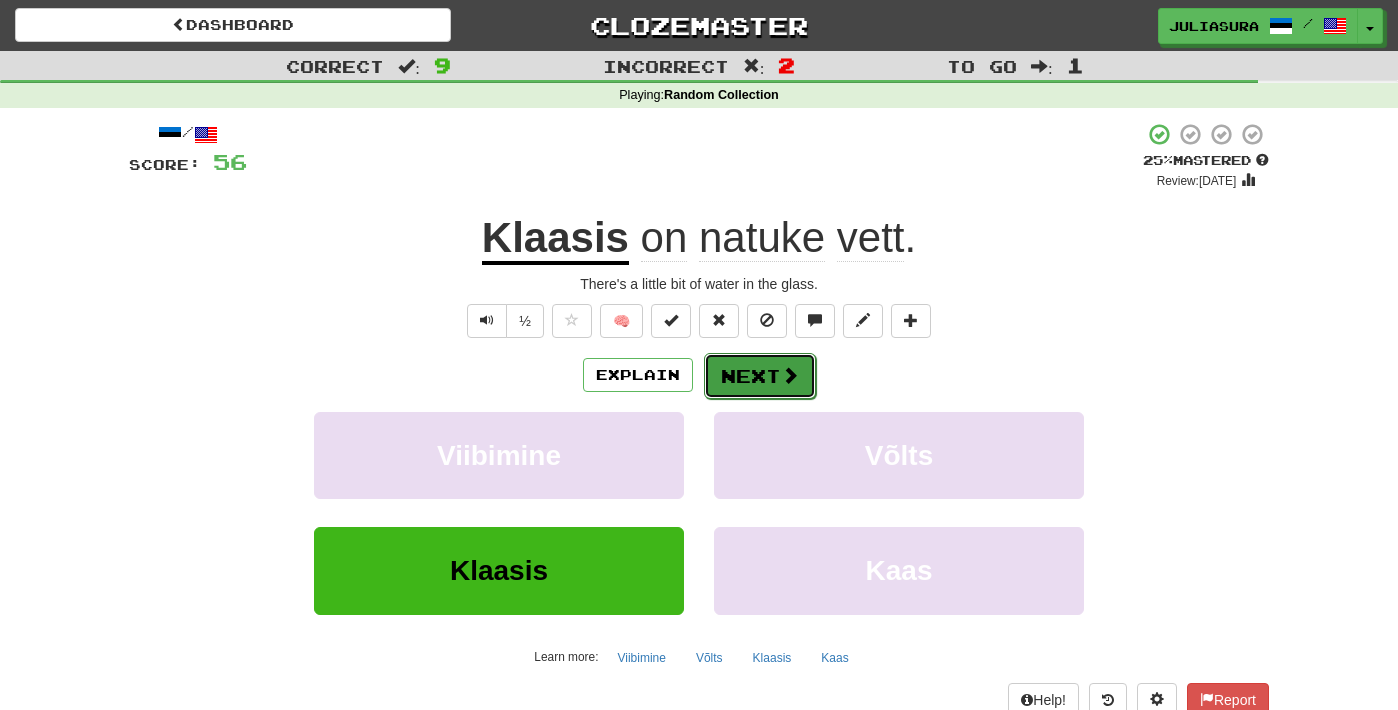 click on "Next" at bounding box center [760, 376] 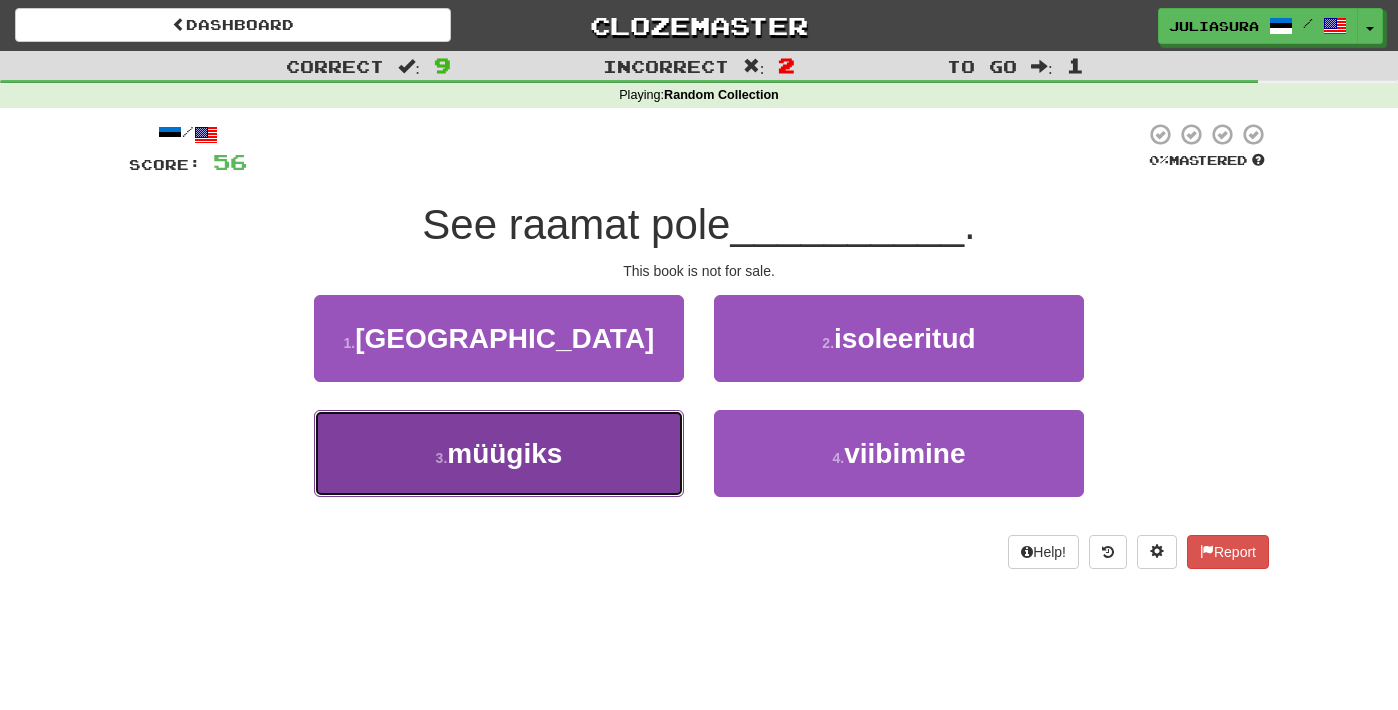 click on "müügiks" at bounding box center (504, 453) 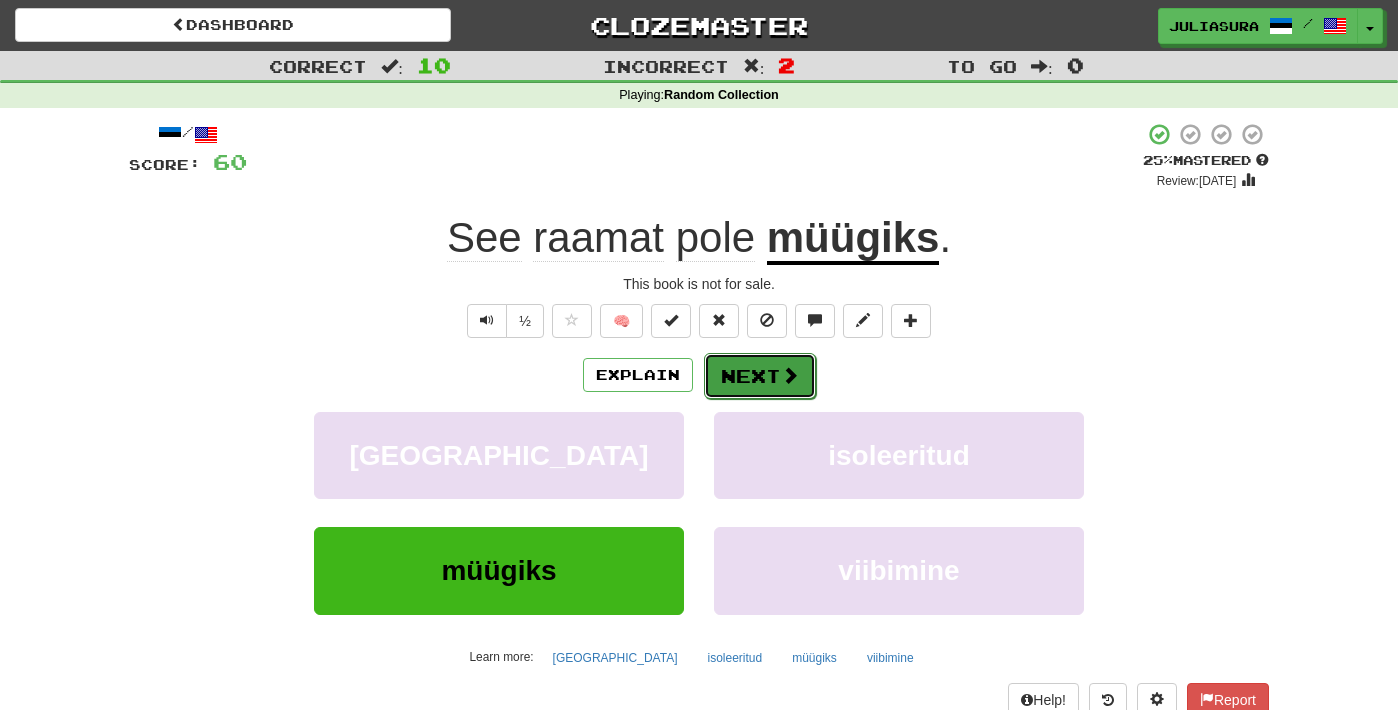 click on "Next" at bounding box center (760, 376) 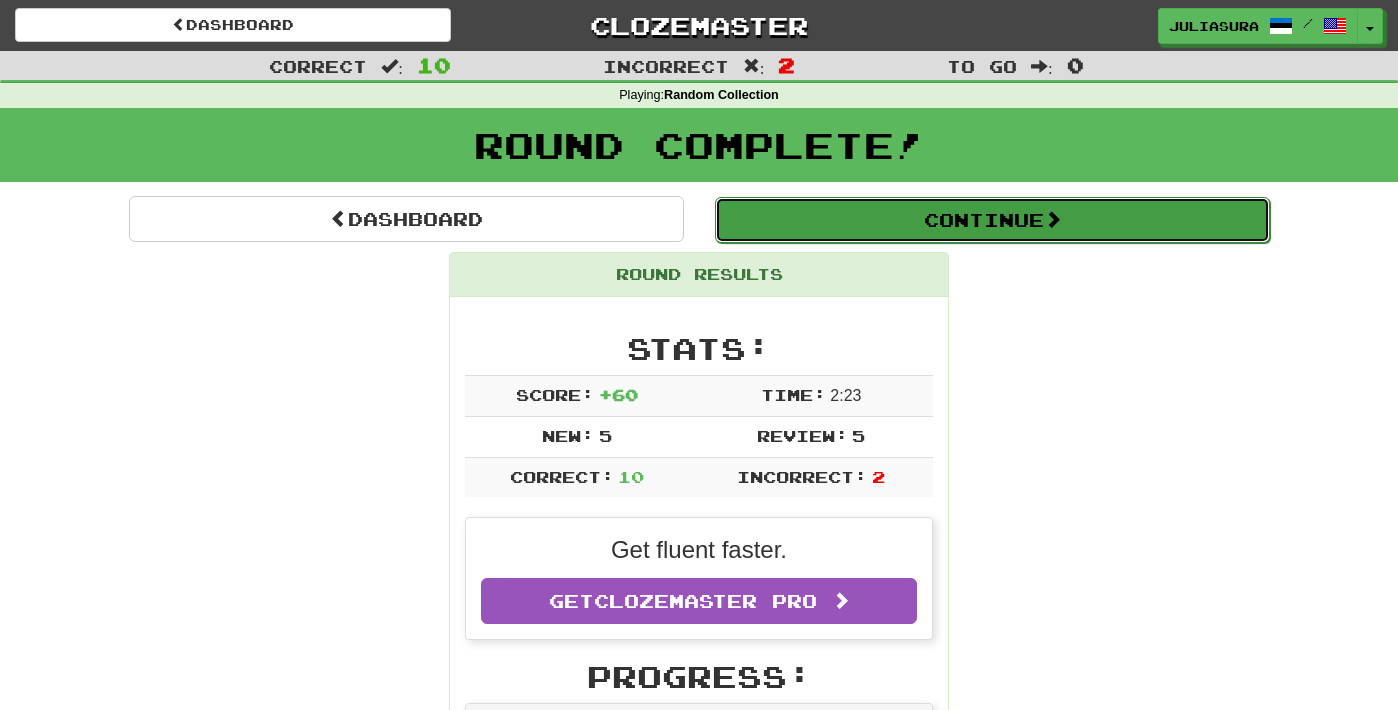 click on "Continue" at bounding box center (992, 220) 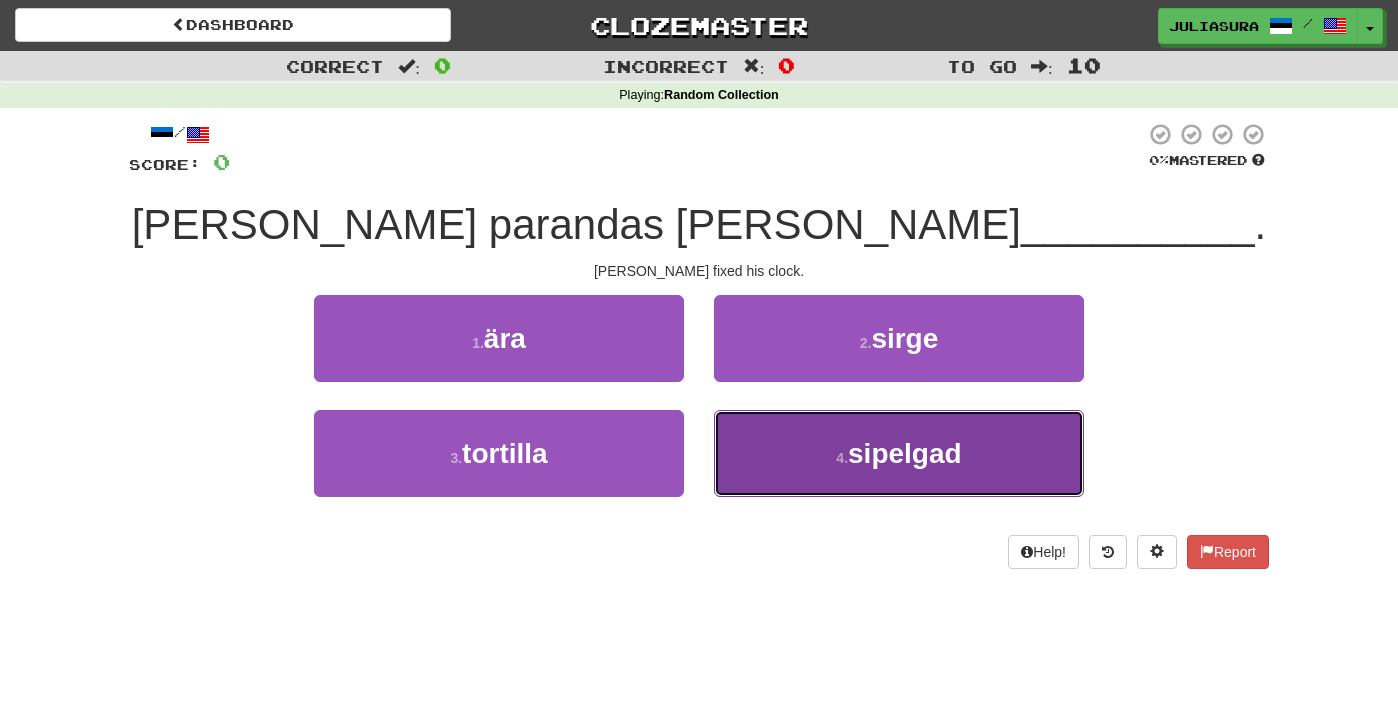 click on "sipelgad" at bounding box center [905, 453] 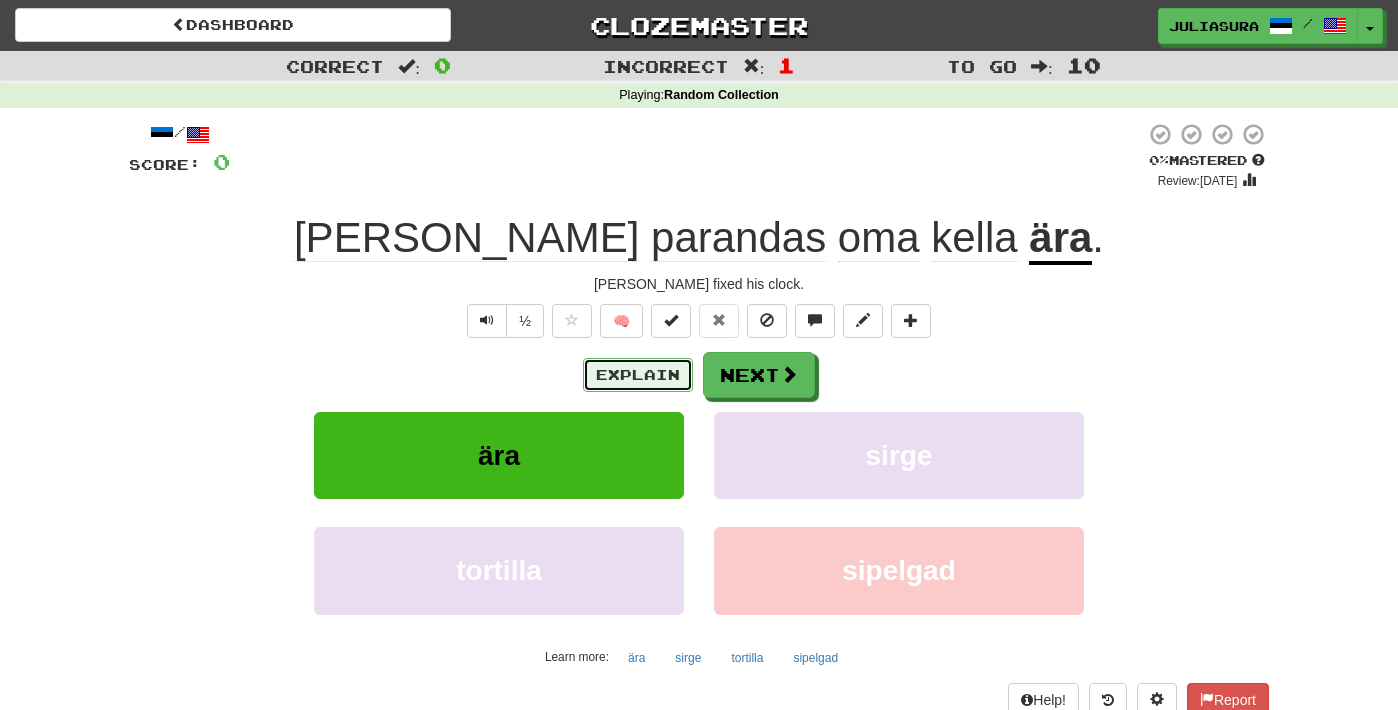 click on "Explain" at bounding box center [638, 375] 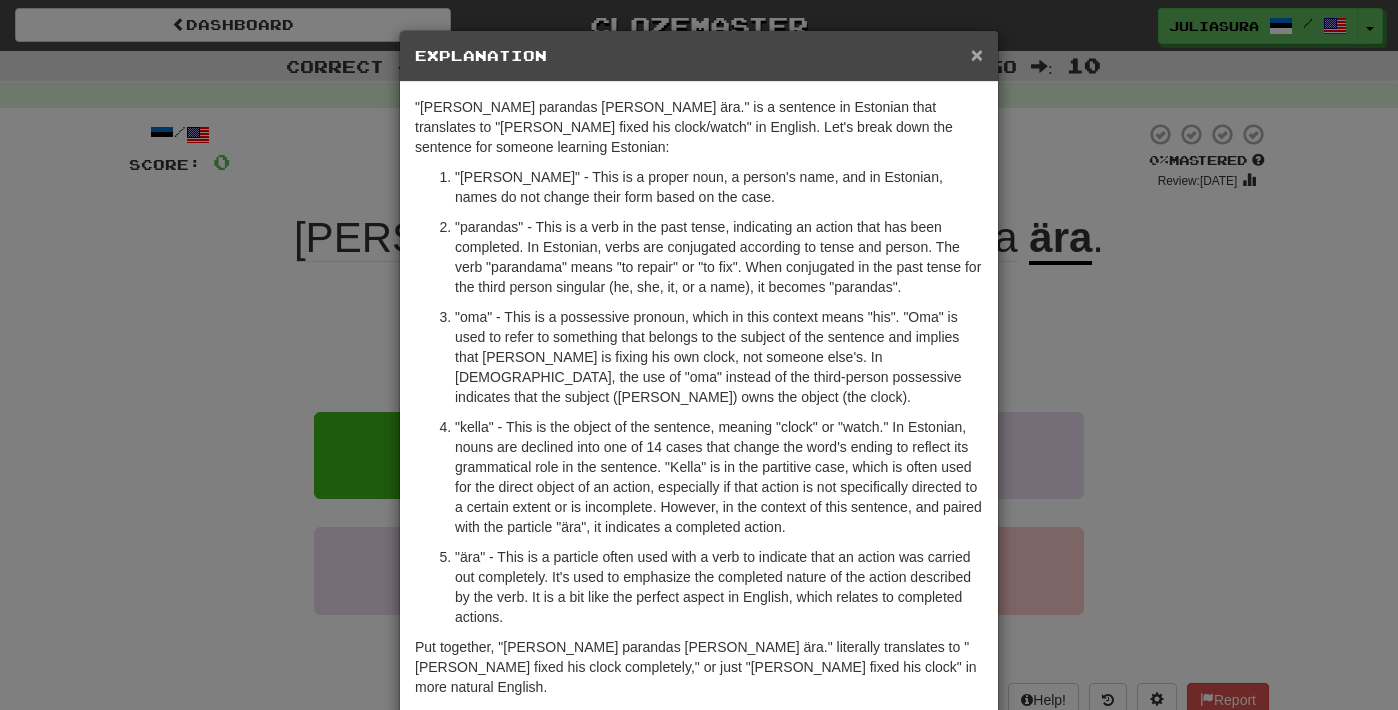 click on "×" at bounding box center [977, 54] 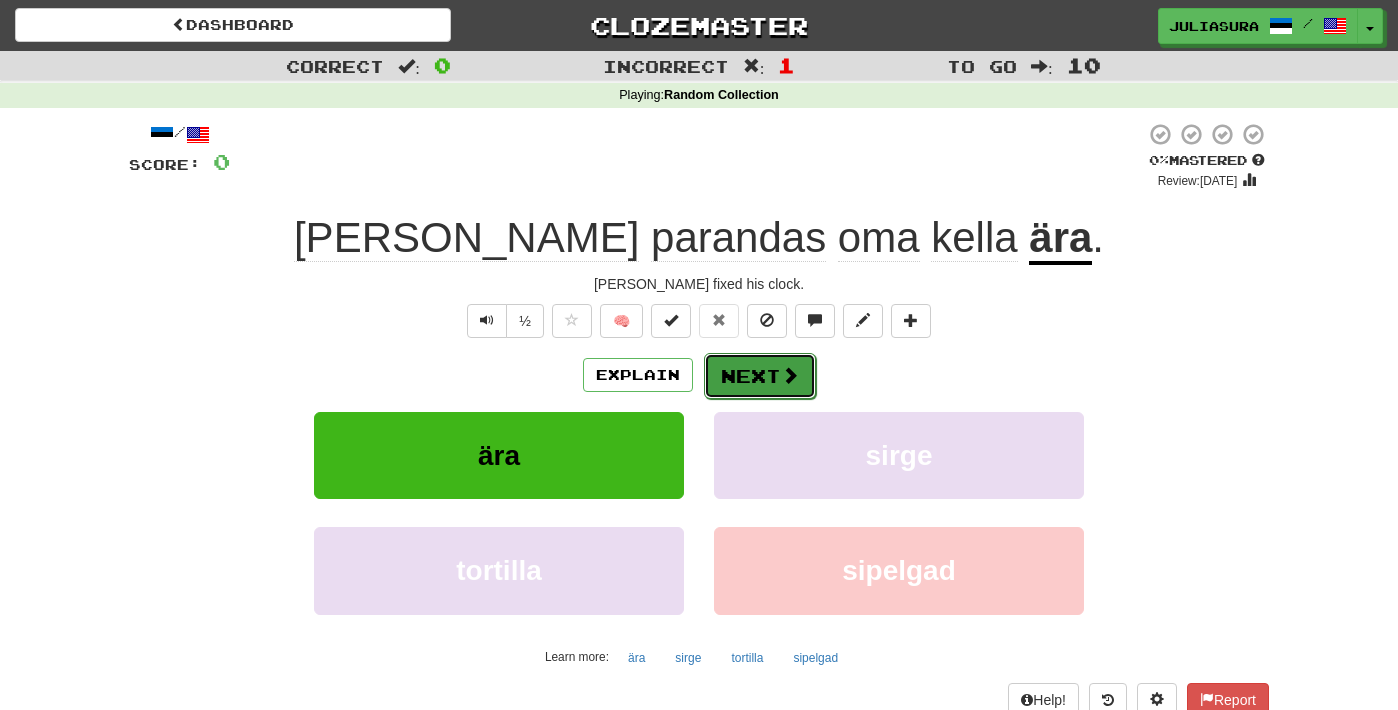 click on "Next" at bounding box center [760, 376] 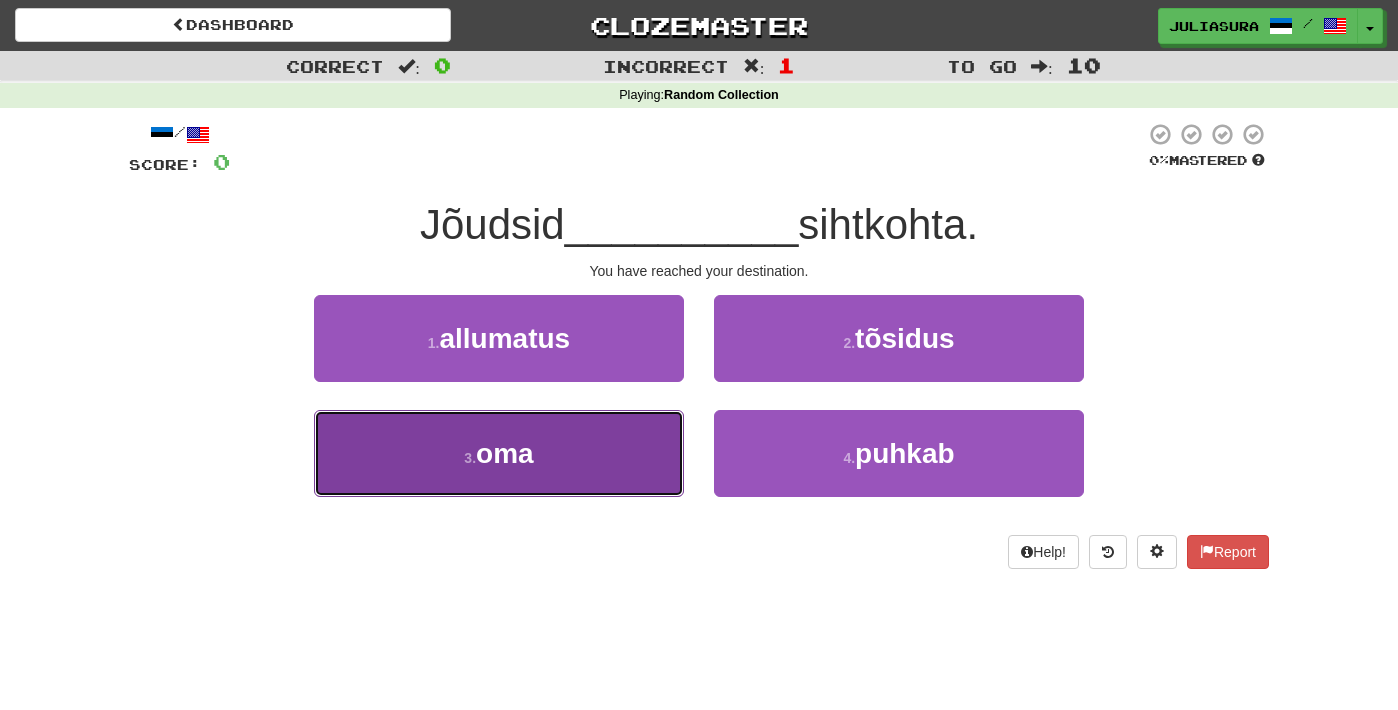 click on "3 .  oma" at bounding box center [499, 453] 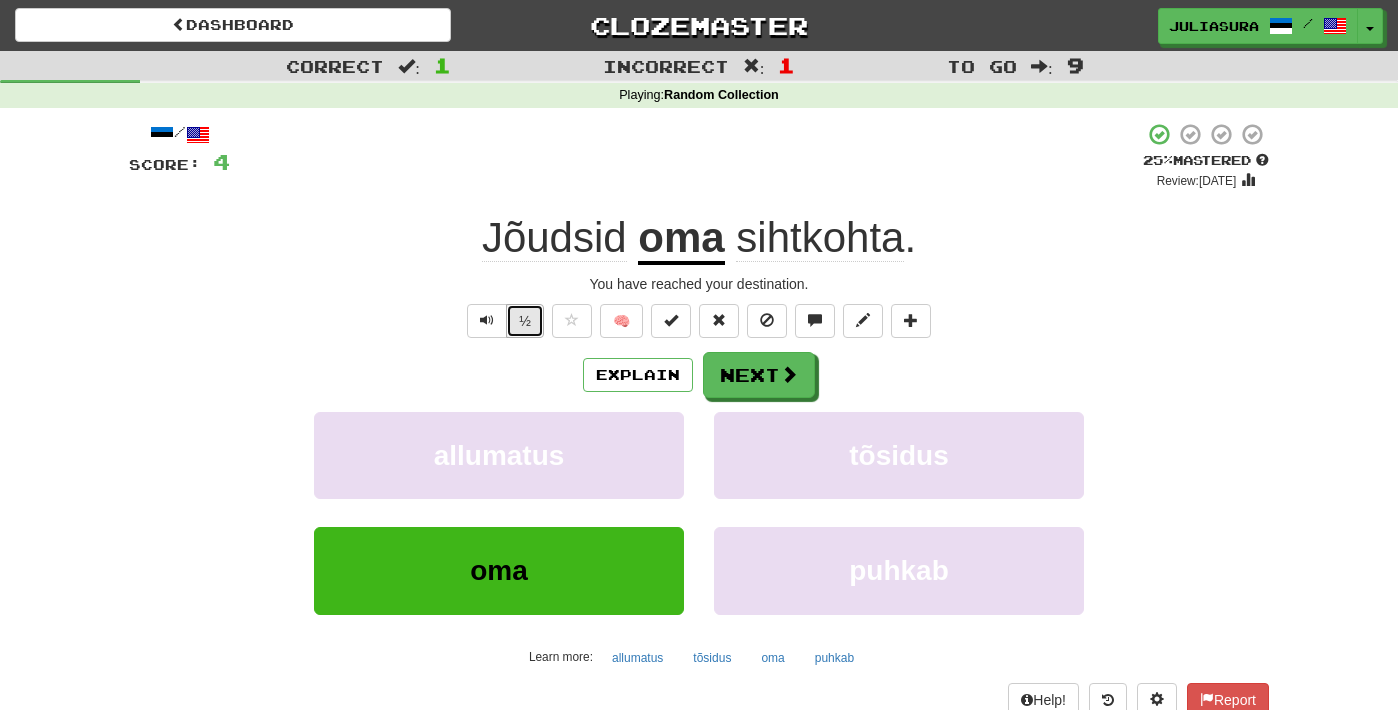 click on "½" at bounding box center [525, 321] 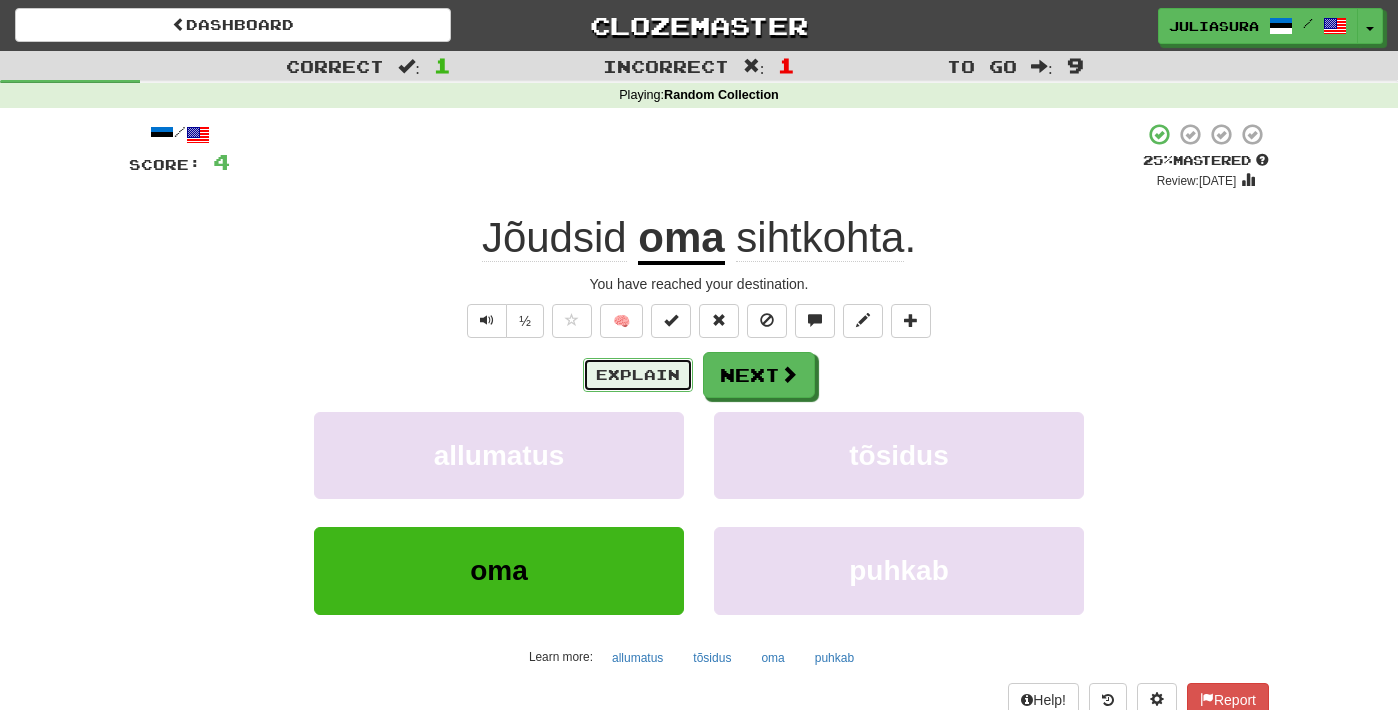 click on "Explain" at bounding box center [638, 375] 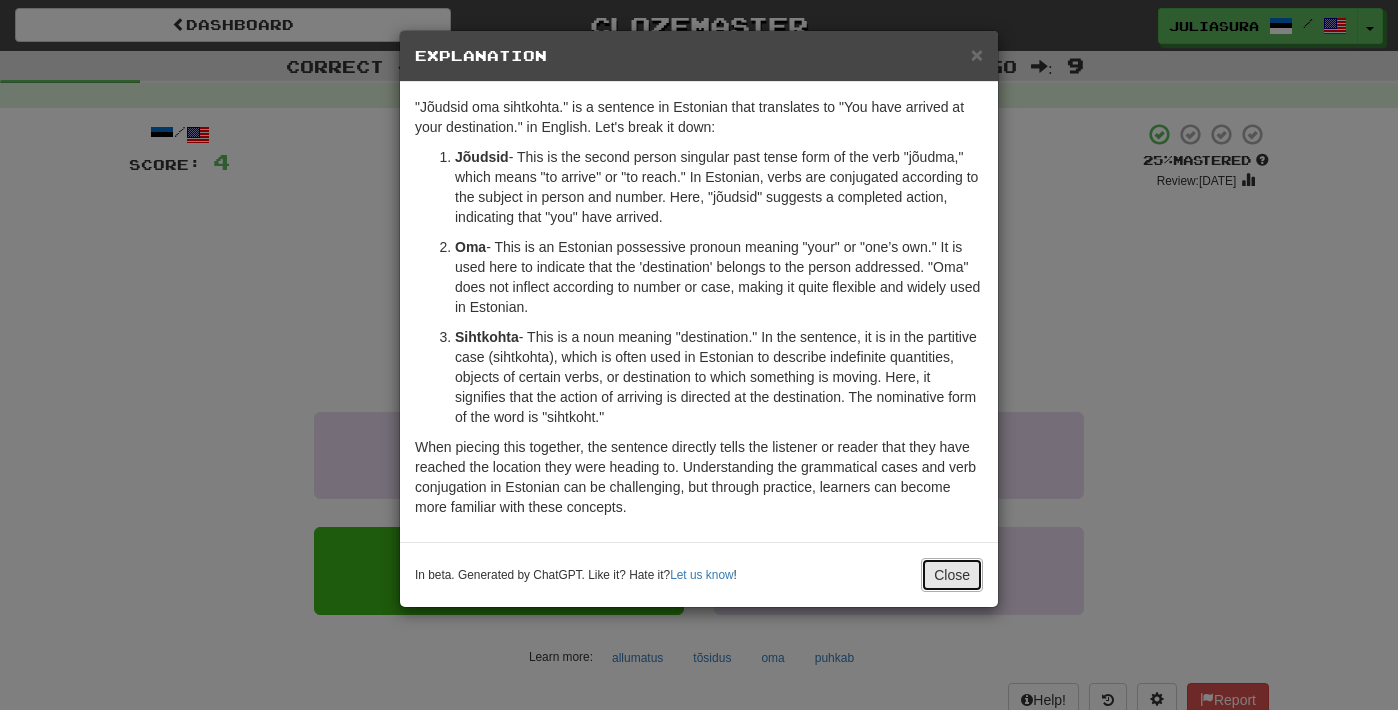 click on "Close" at bounding box center (952, 575) 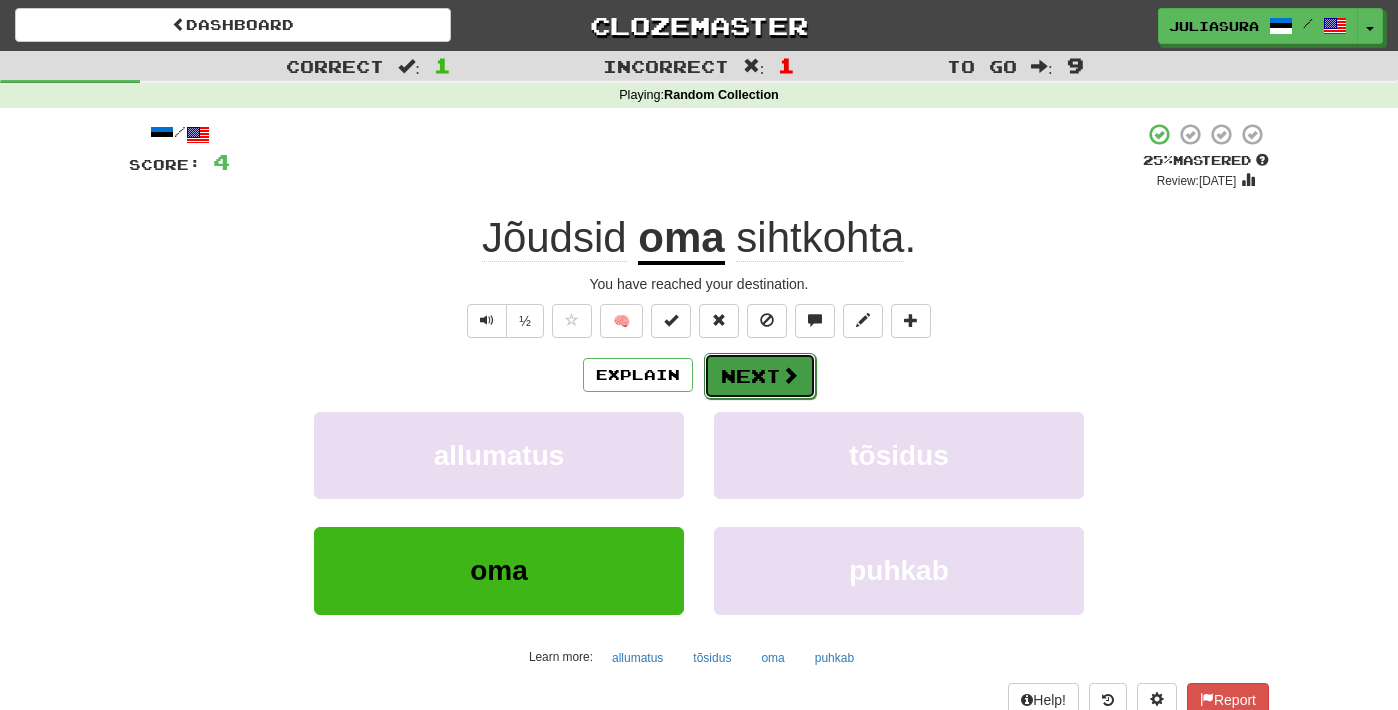 click on "Next" at bounding box center [760, 376] 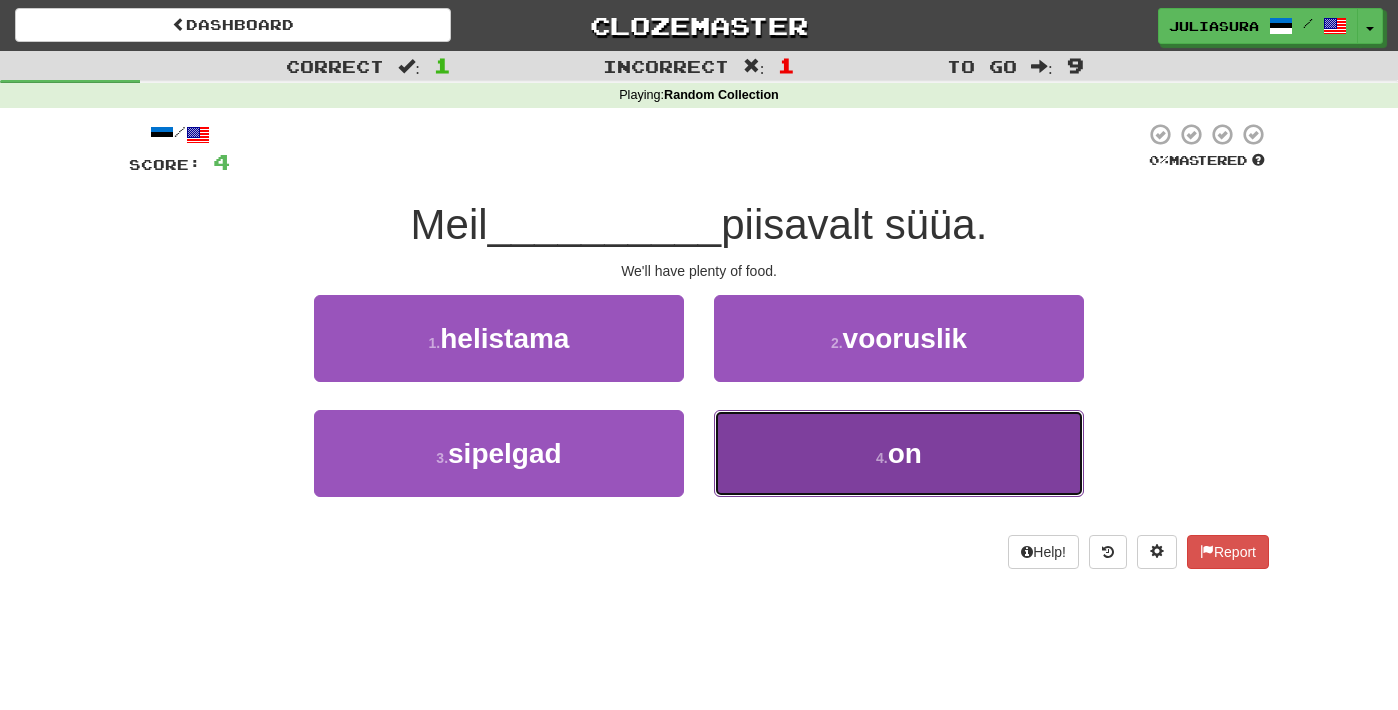 click on "on" at bounding box center [905, 453] 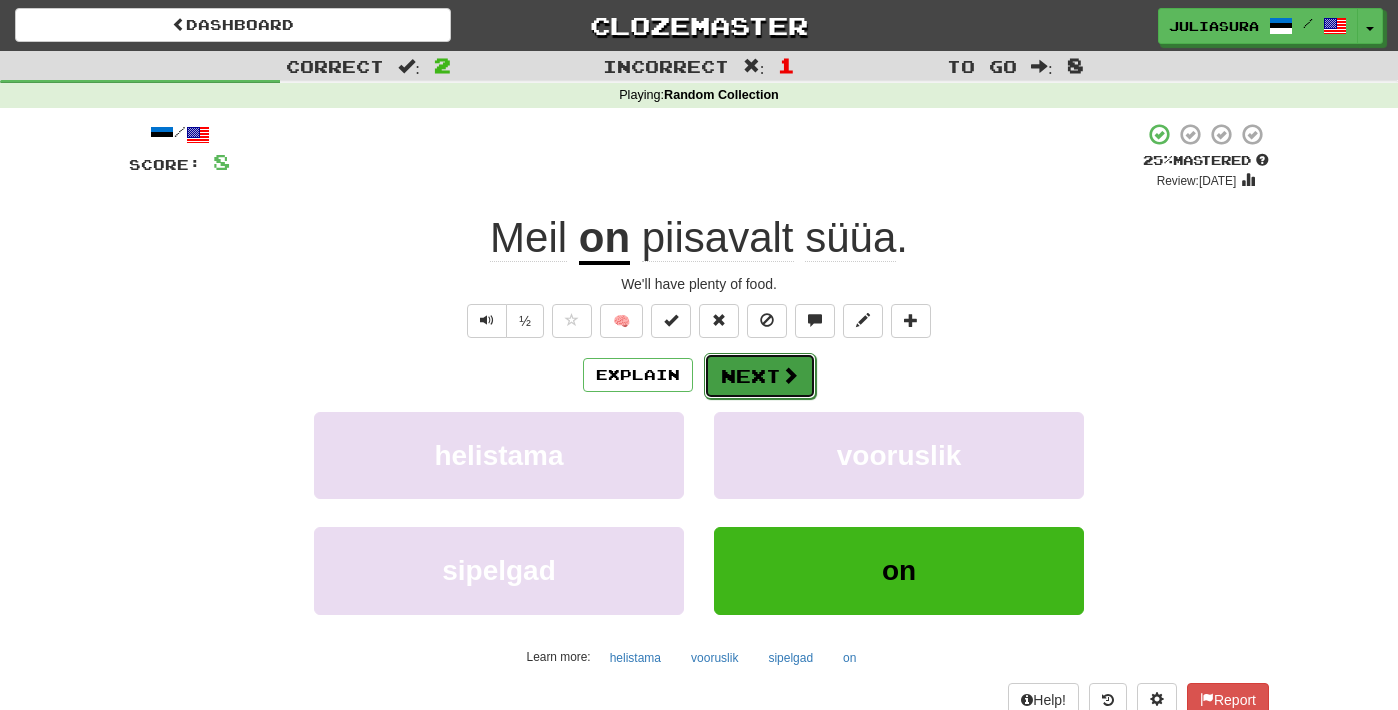 click on "Next" at bounding box center [760, 376] 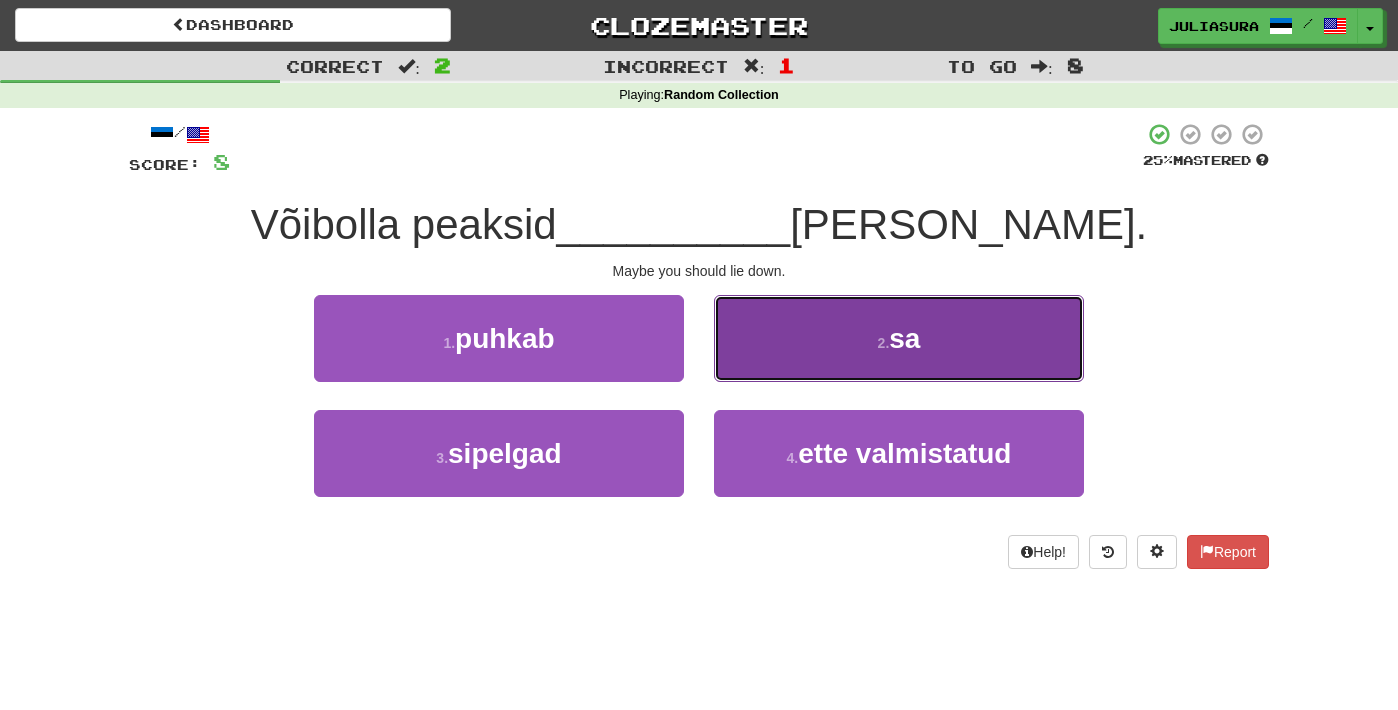 click on "2 .  sa" at bounding box center [899, 338] 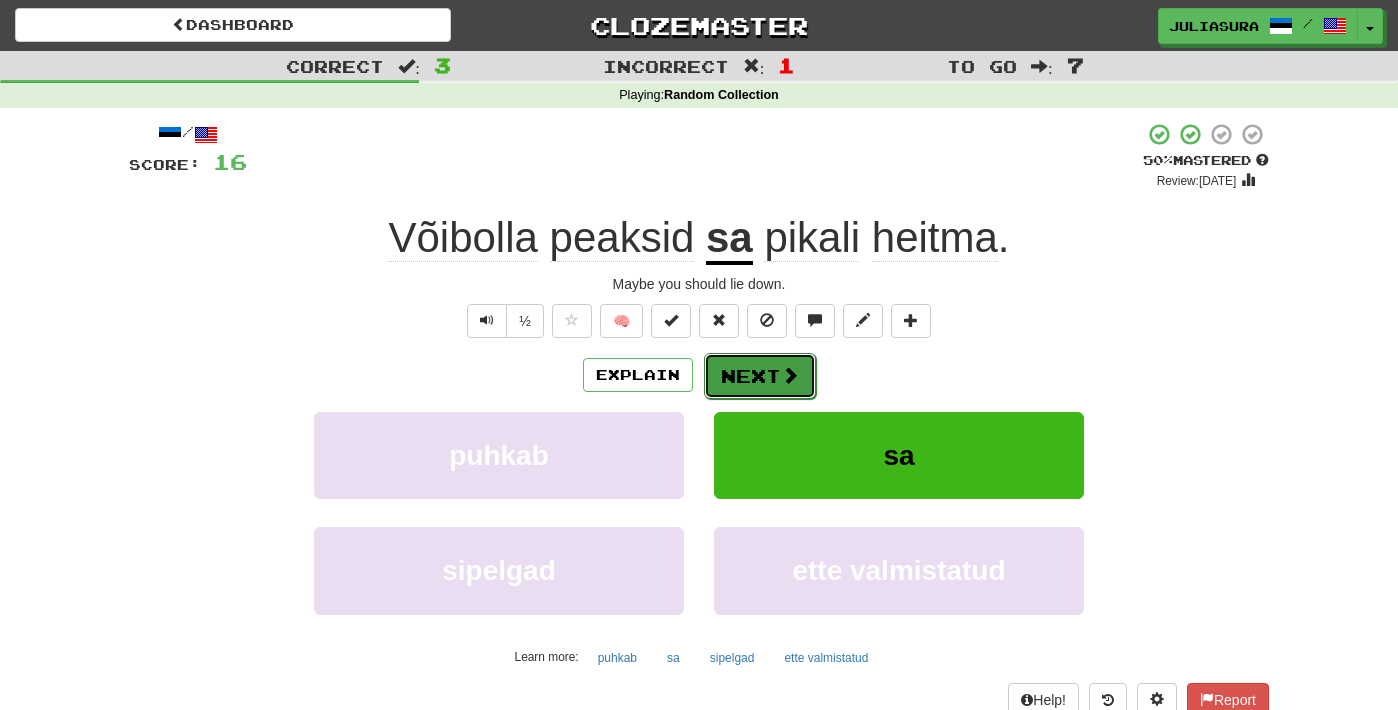 click on "Next" at bounding box center (760, 376) 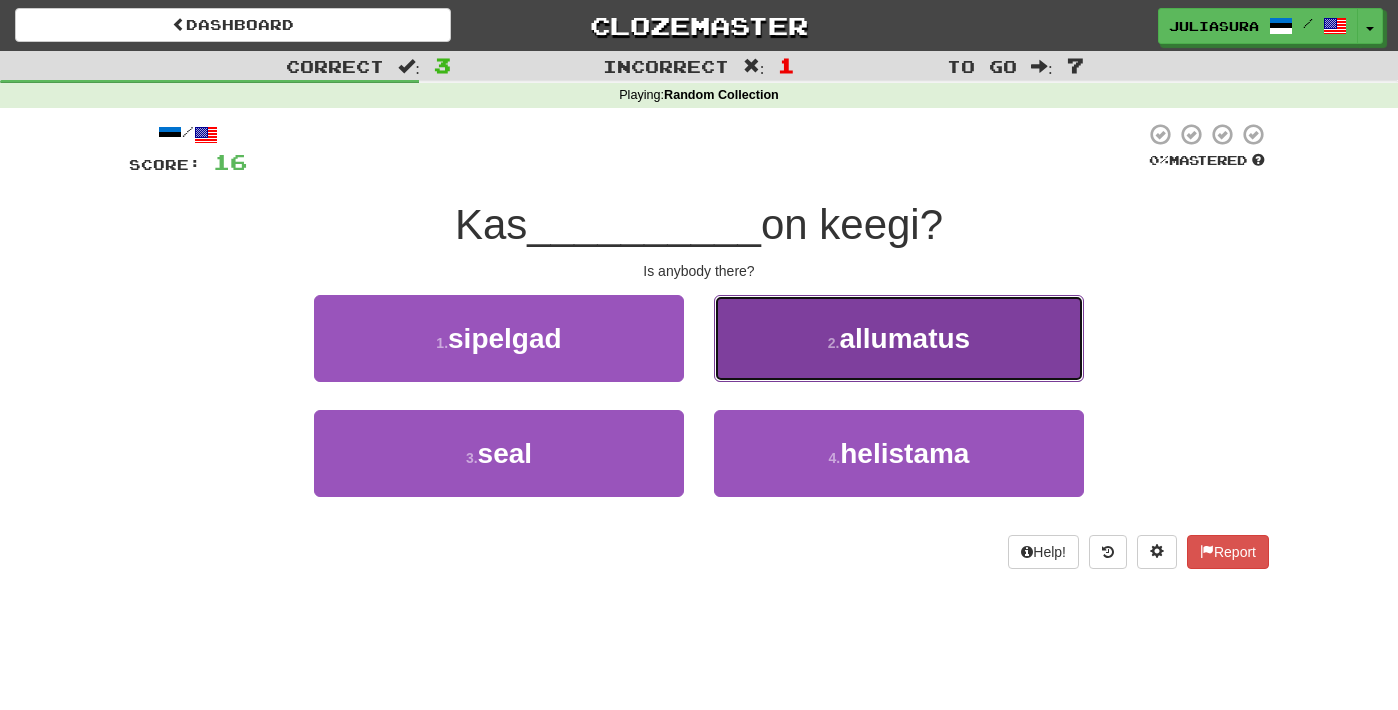 click on "allumatus" at bounding box center (904, 338) 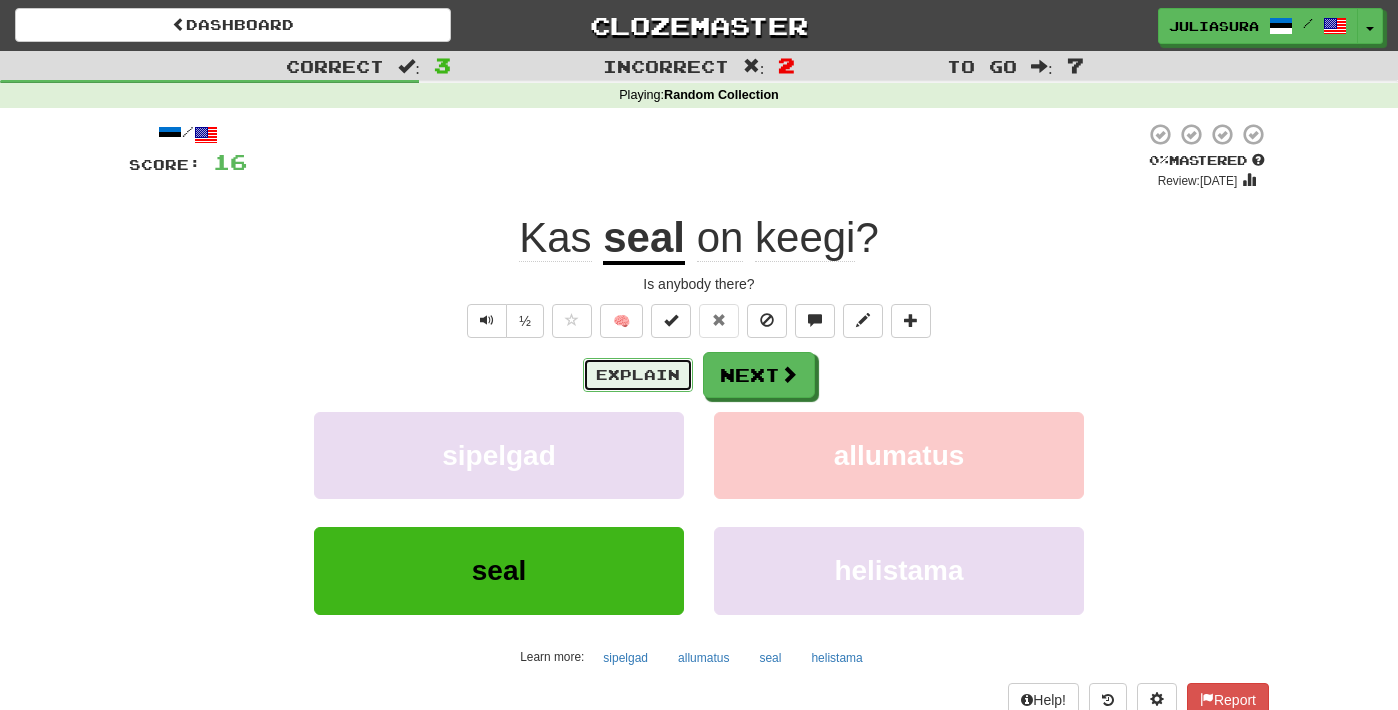 click on "Explain" at bounding box center [638, 375] 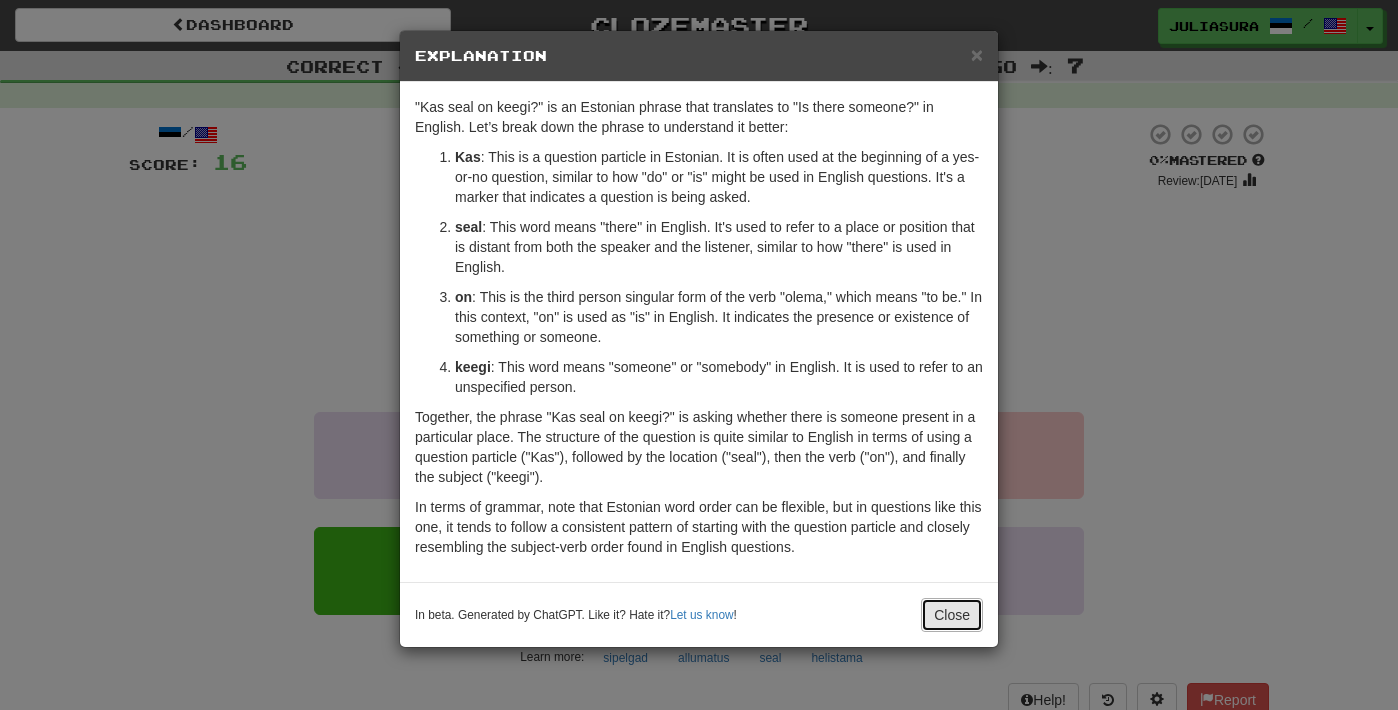 click on "Close" at bounding box center (952, 615) 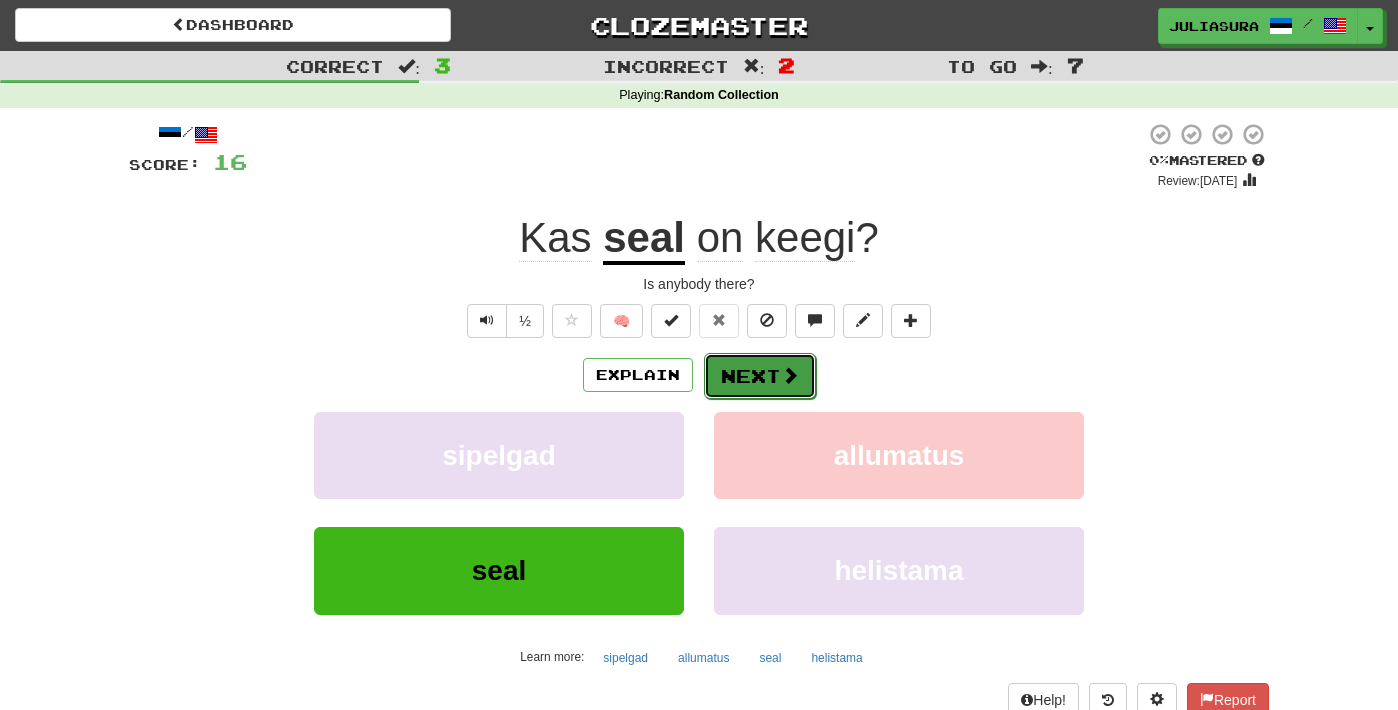 click on "Next" at bounding box center (760, 376) 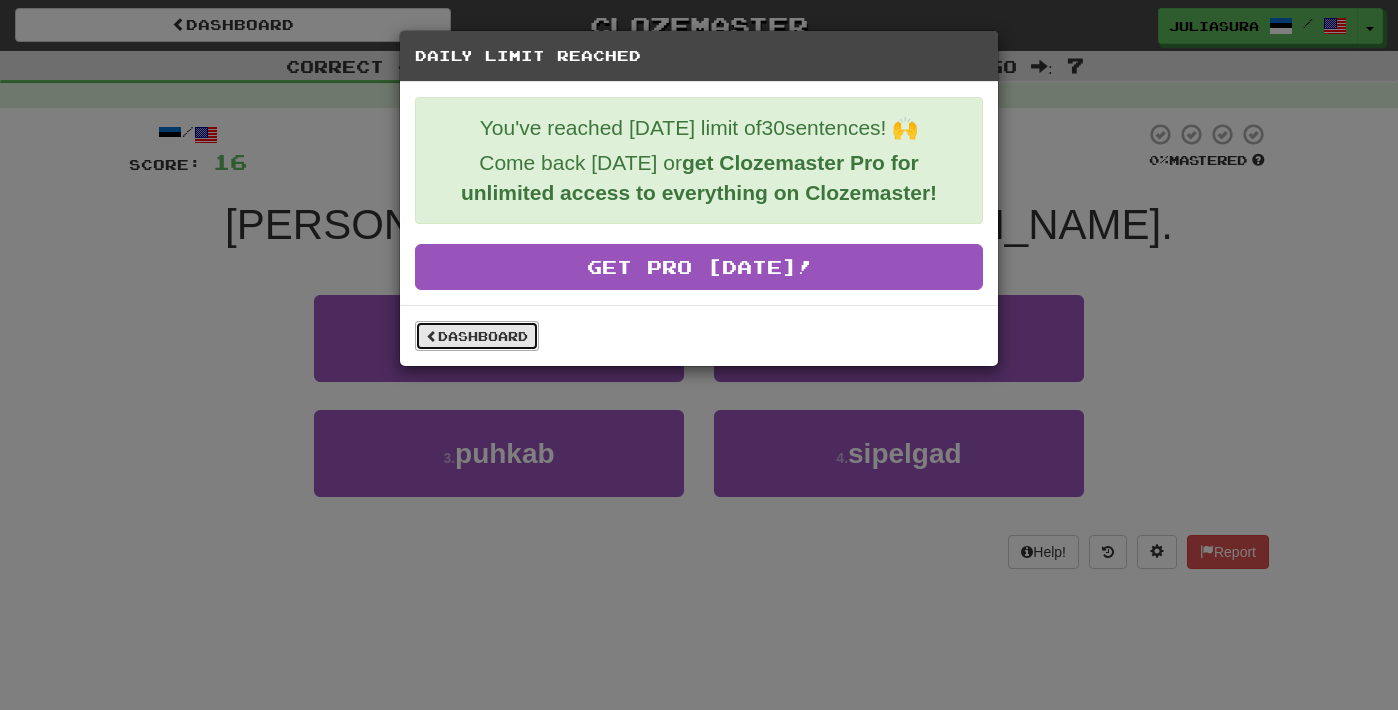 click on "Dashboard" at bounding box center (477, 336) 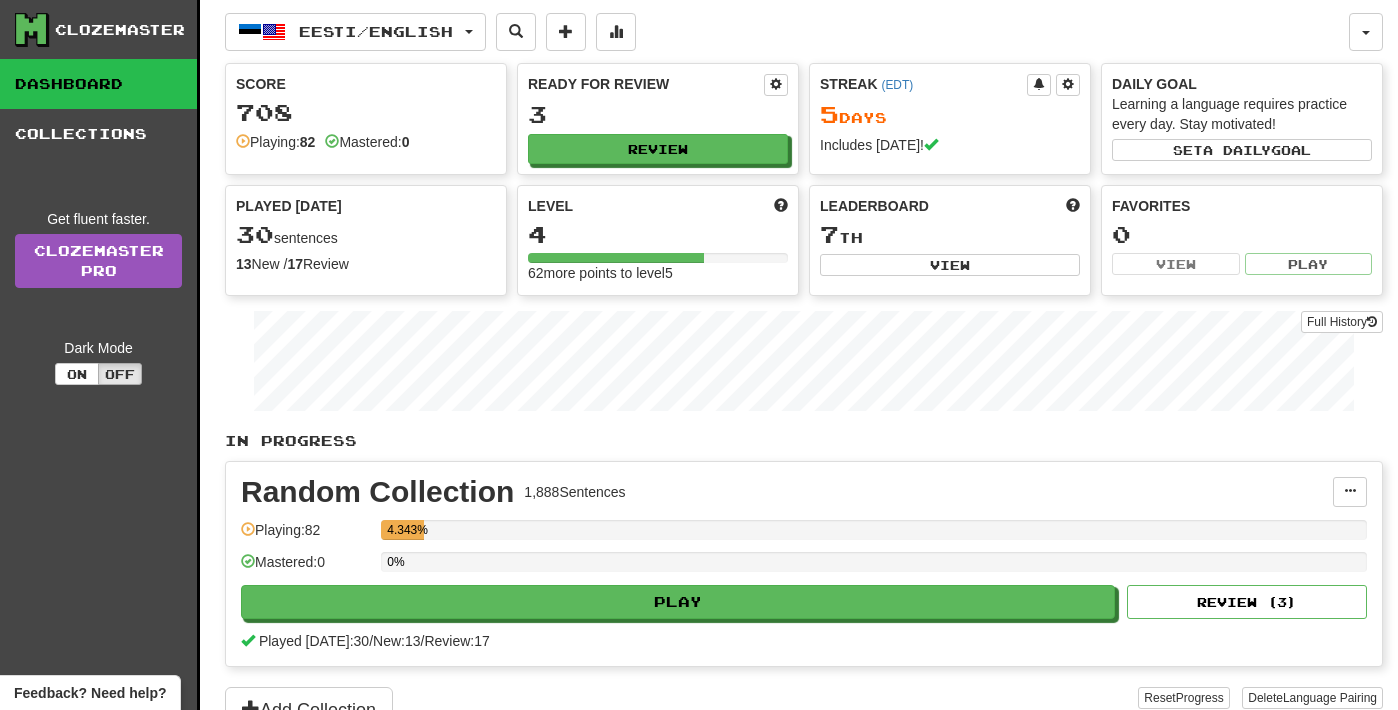 scroll, scrollTop: 0, scrollLeft: 0, axis: both 